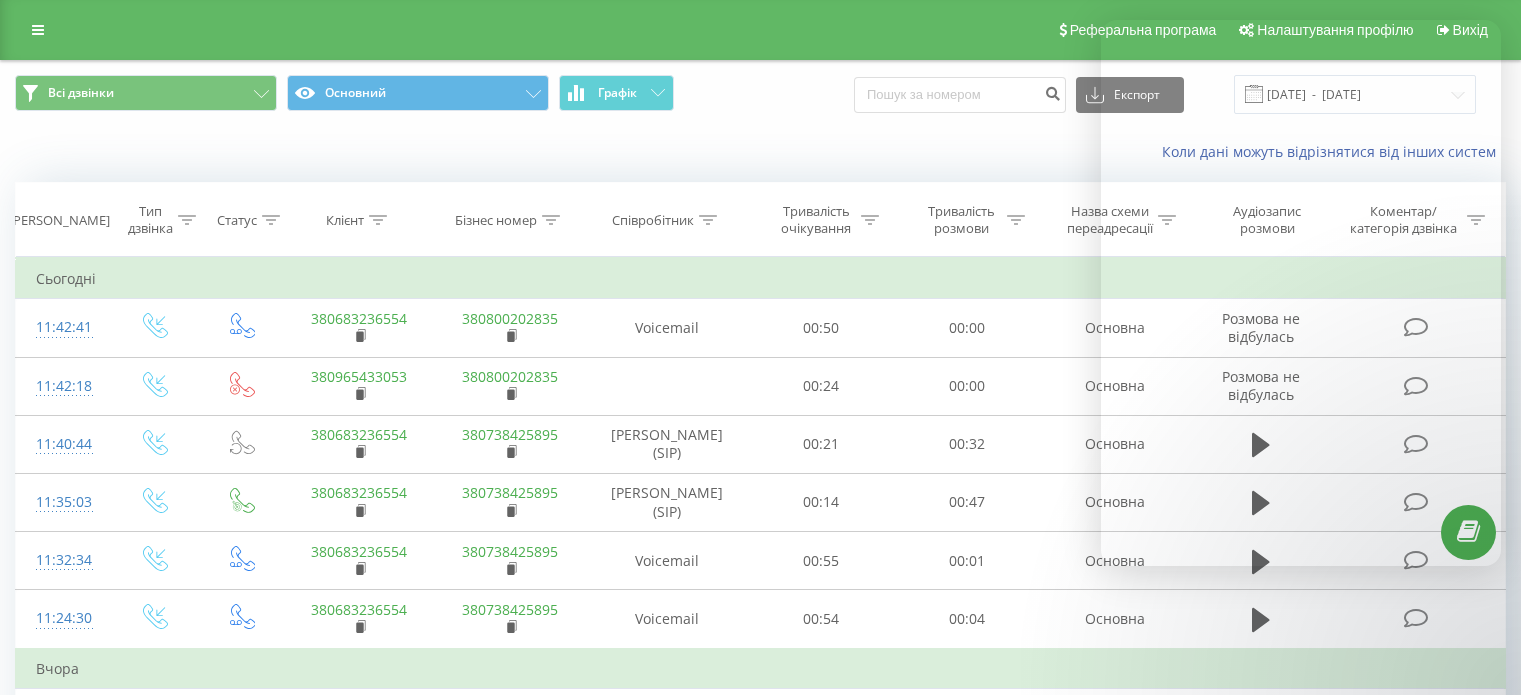 scroll, scrollTop: 200, scrollLeft: 0, axis: vertical 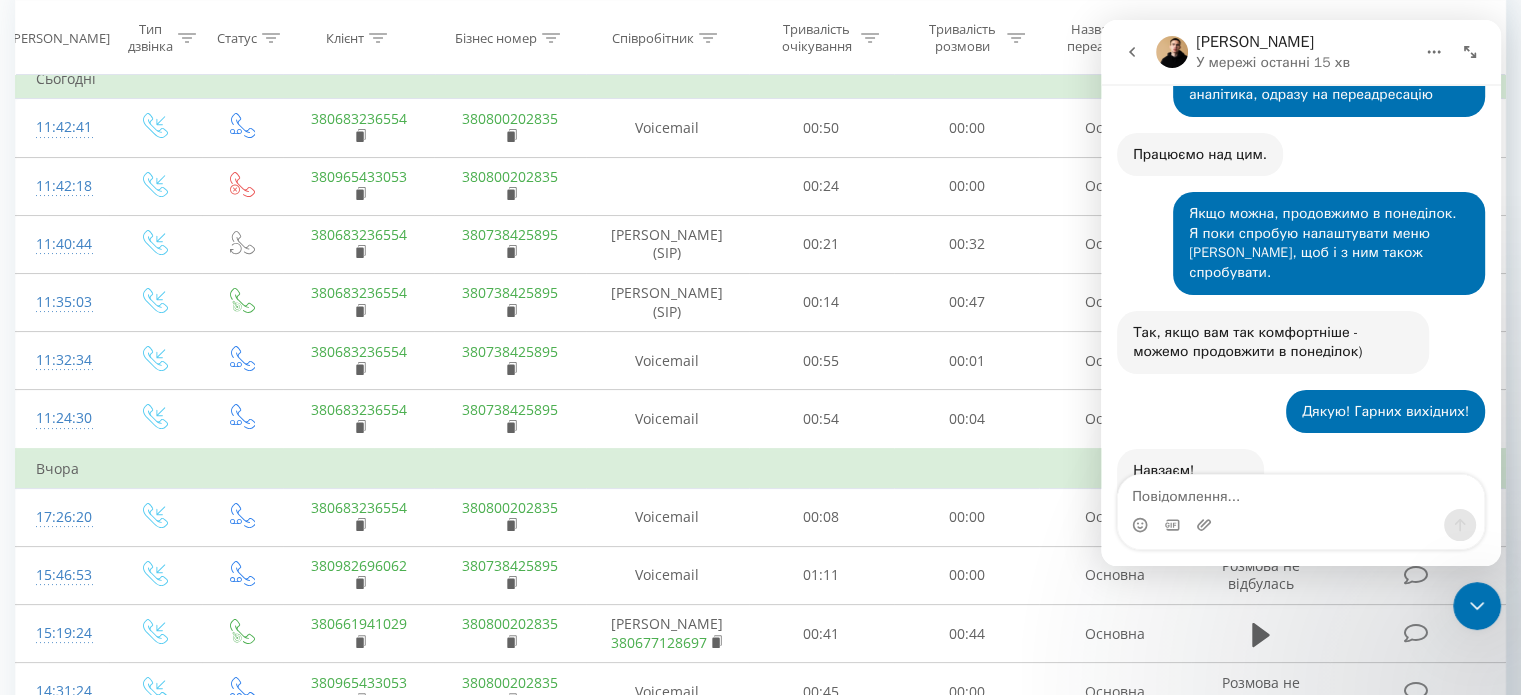 click 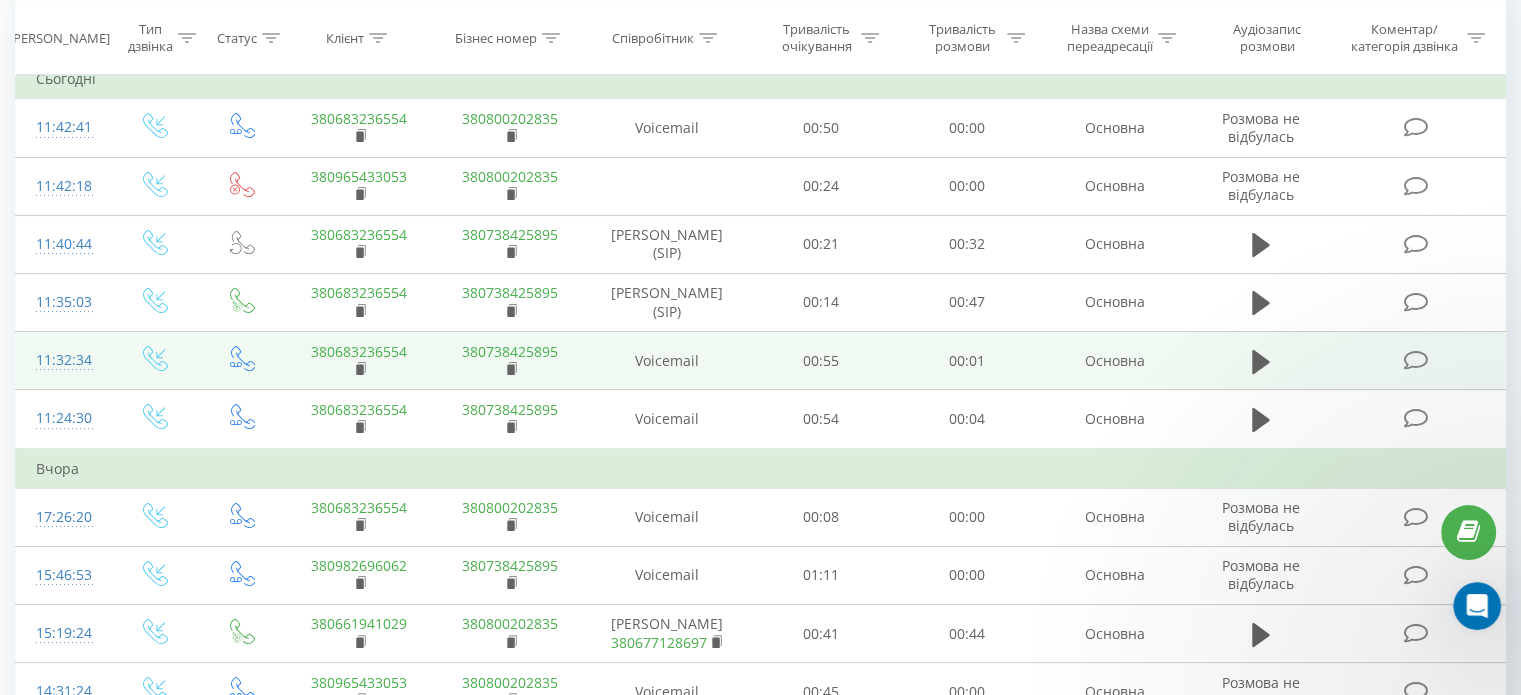 scroll, scrollTop: 0, scrollLeft: 0, axis: both 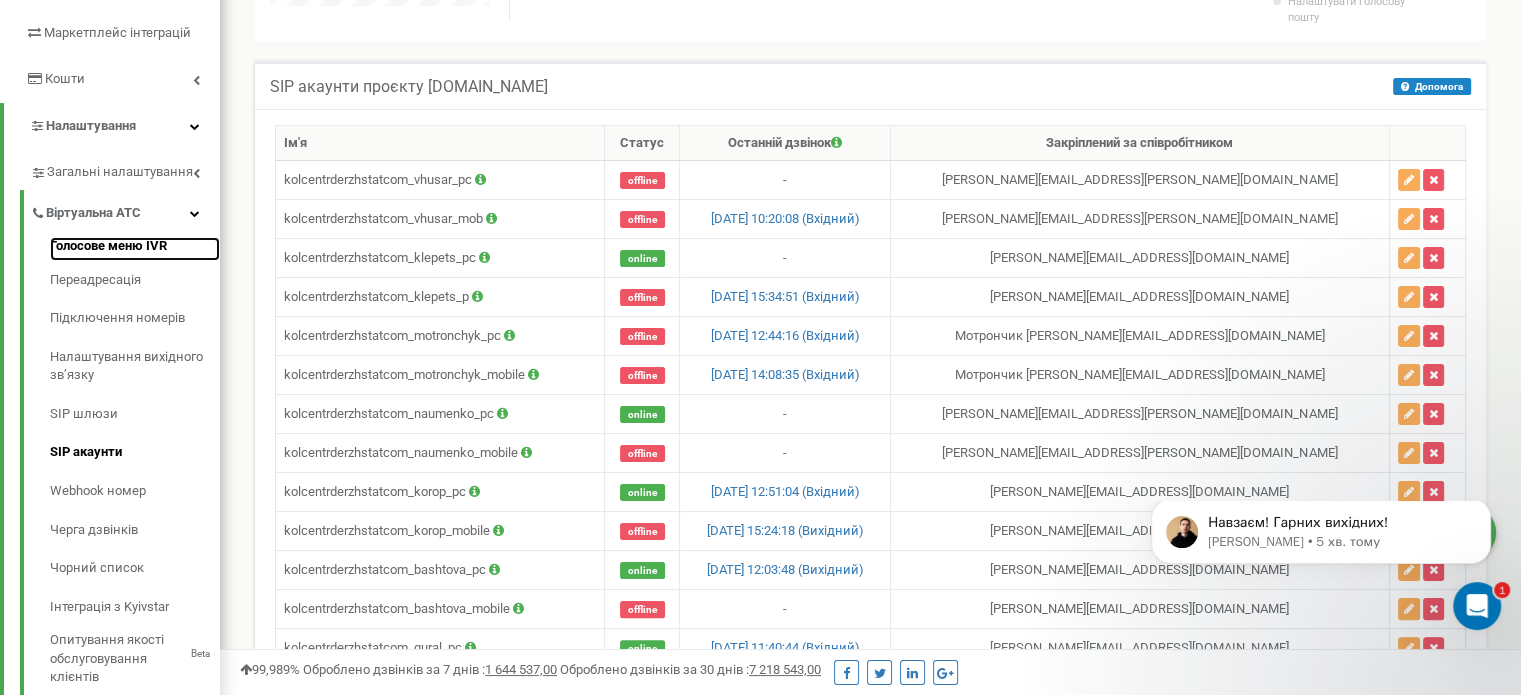 click on "Голосове меню IVR" at bounding box center [135, 249] 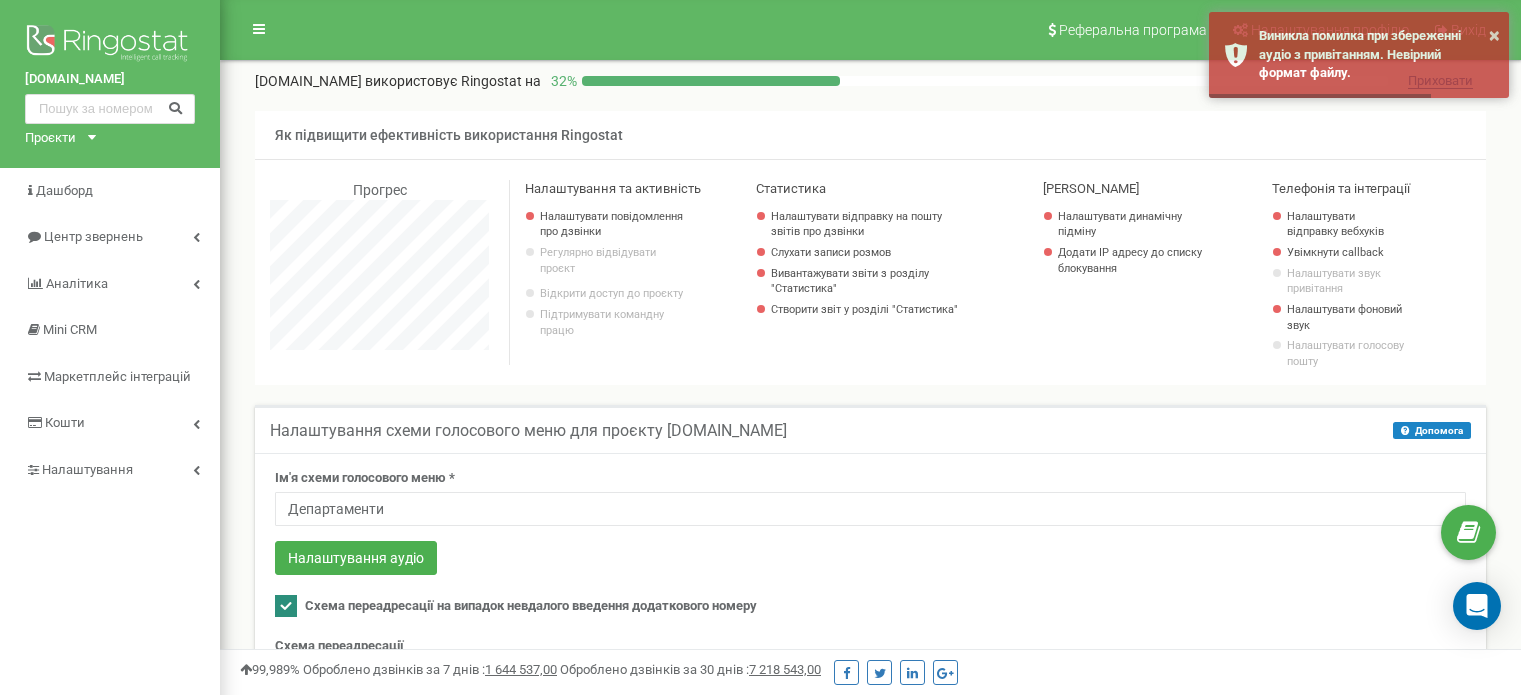 scroll, scrollTop: 0, scrollLeft: 0, axis: both 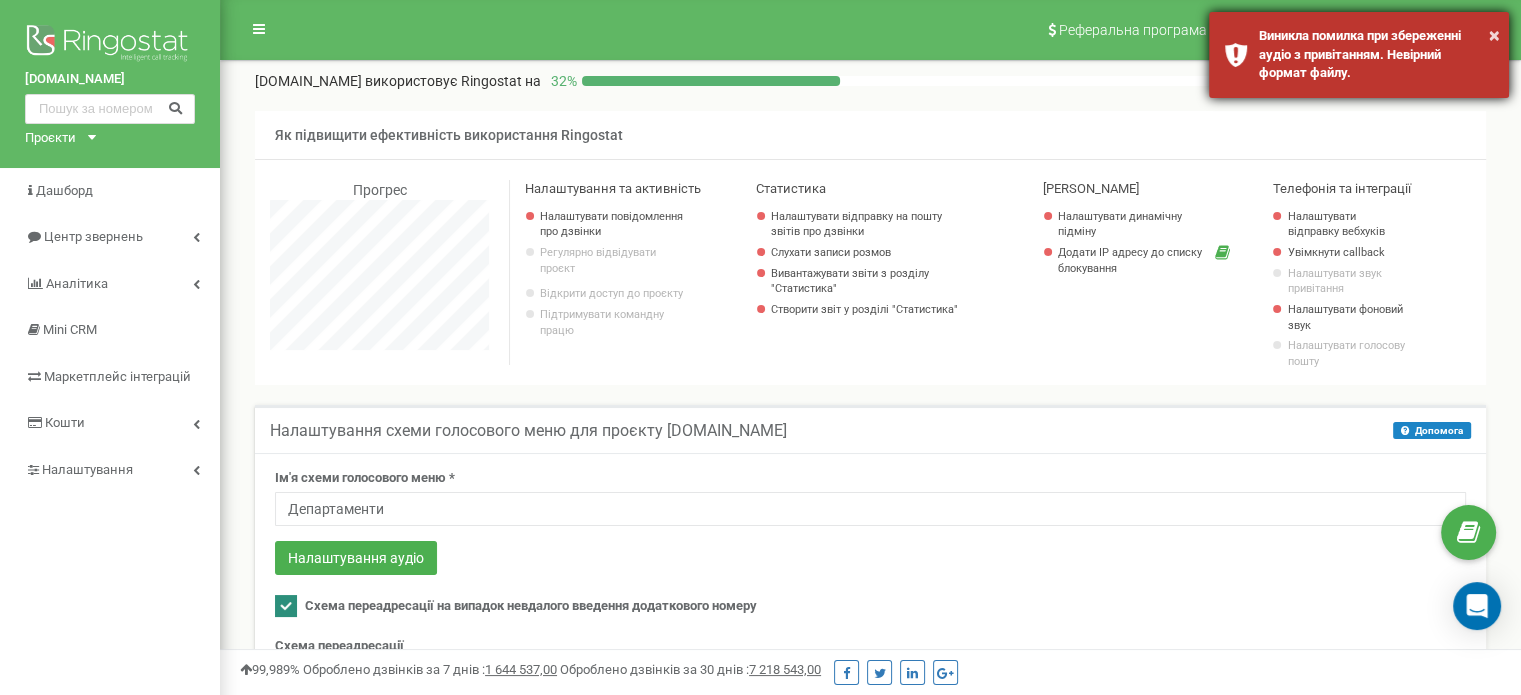 click on "× Виникла помилка при збереженні аудіо з привітанням. Невірний формат файлу." at bounding box center [1359, 55] 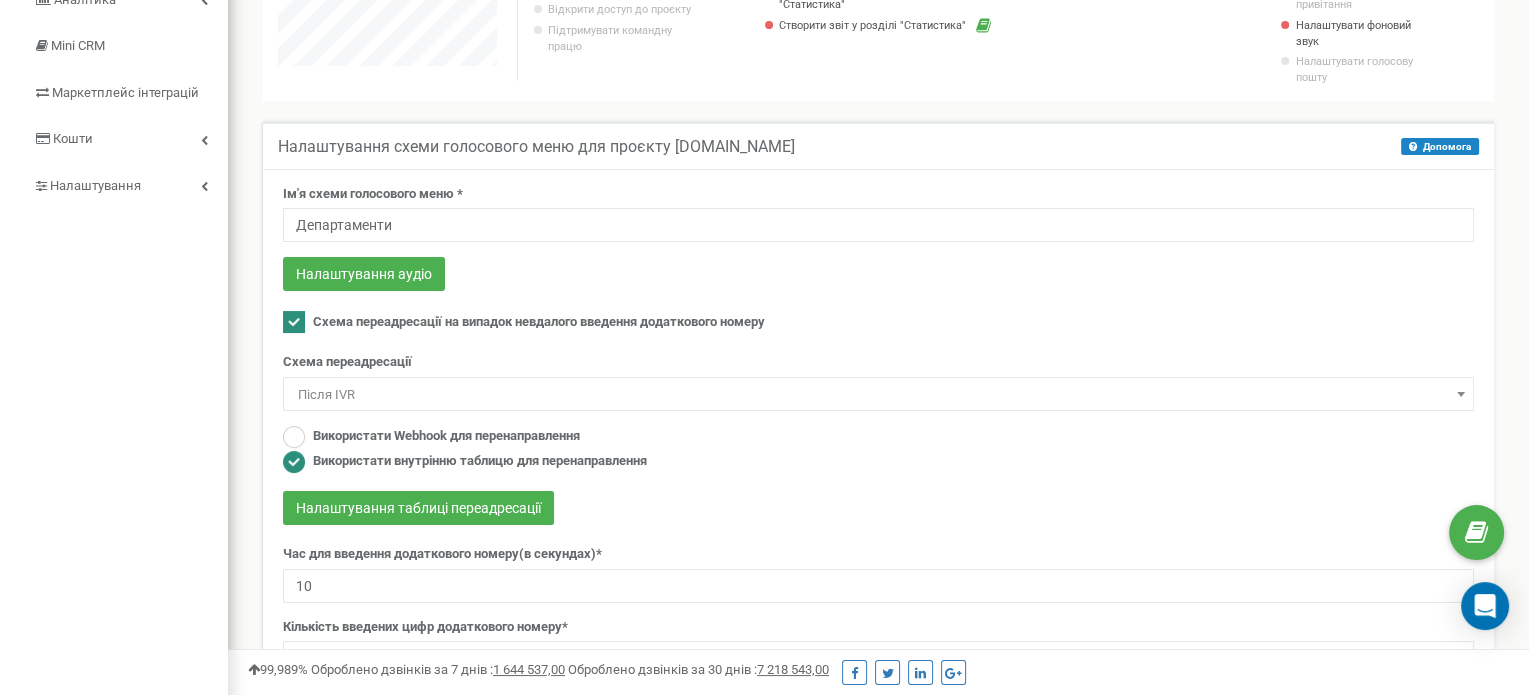 scroll, scrollTop: 300, scrollLeft: 0, axis: vertical 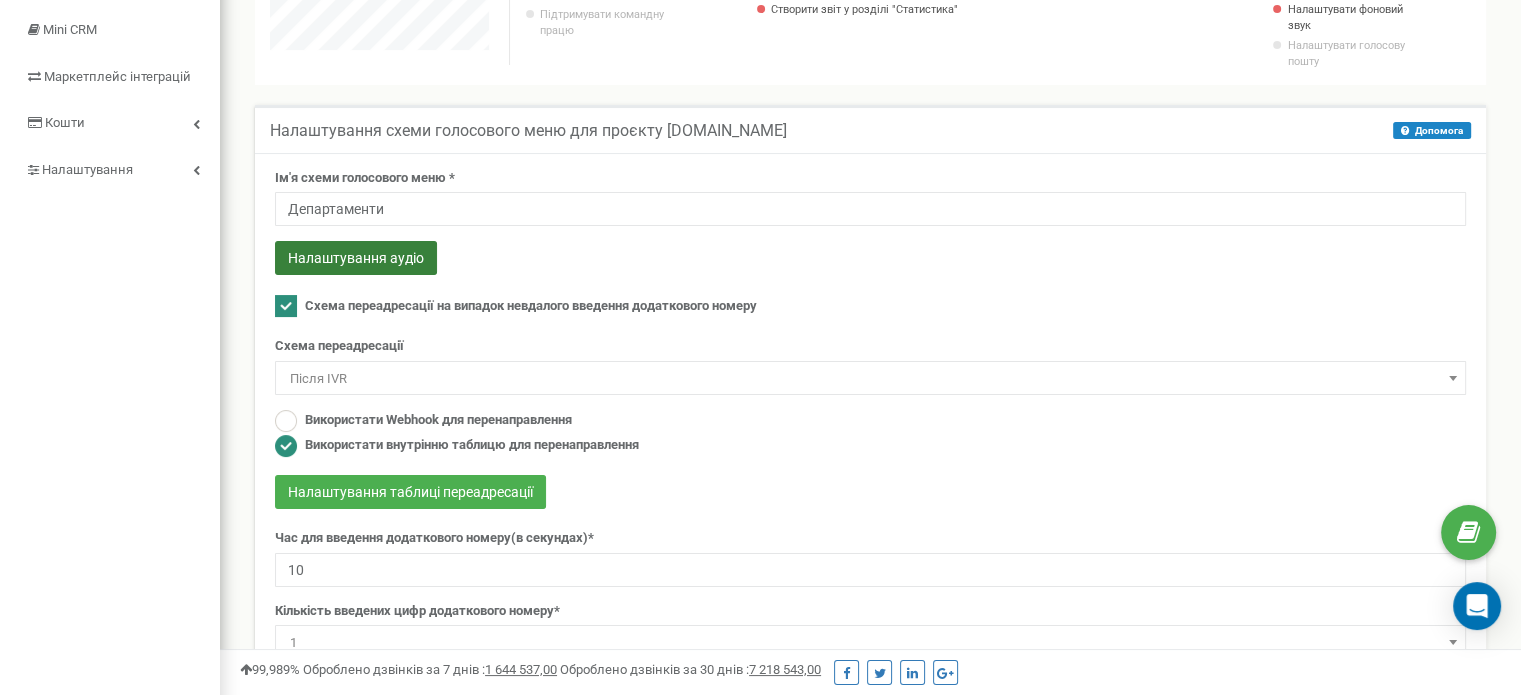 click on "Налаштування аудіо" at bounding box center [356, 258] 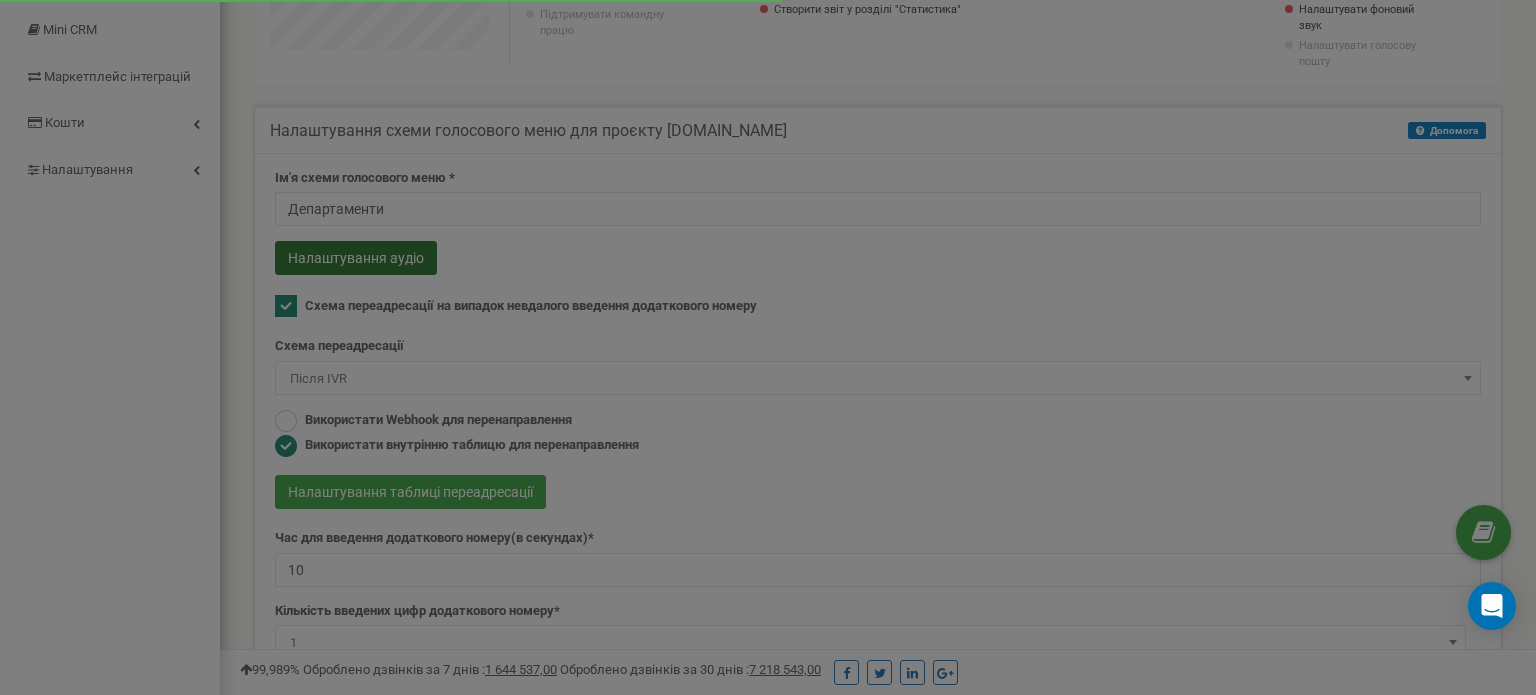scroll, scrollTop: 998800, scrollLeft: 998684, axis: both 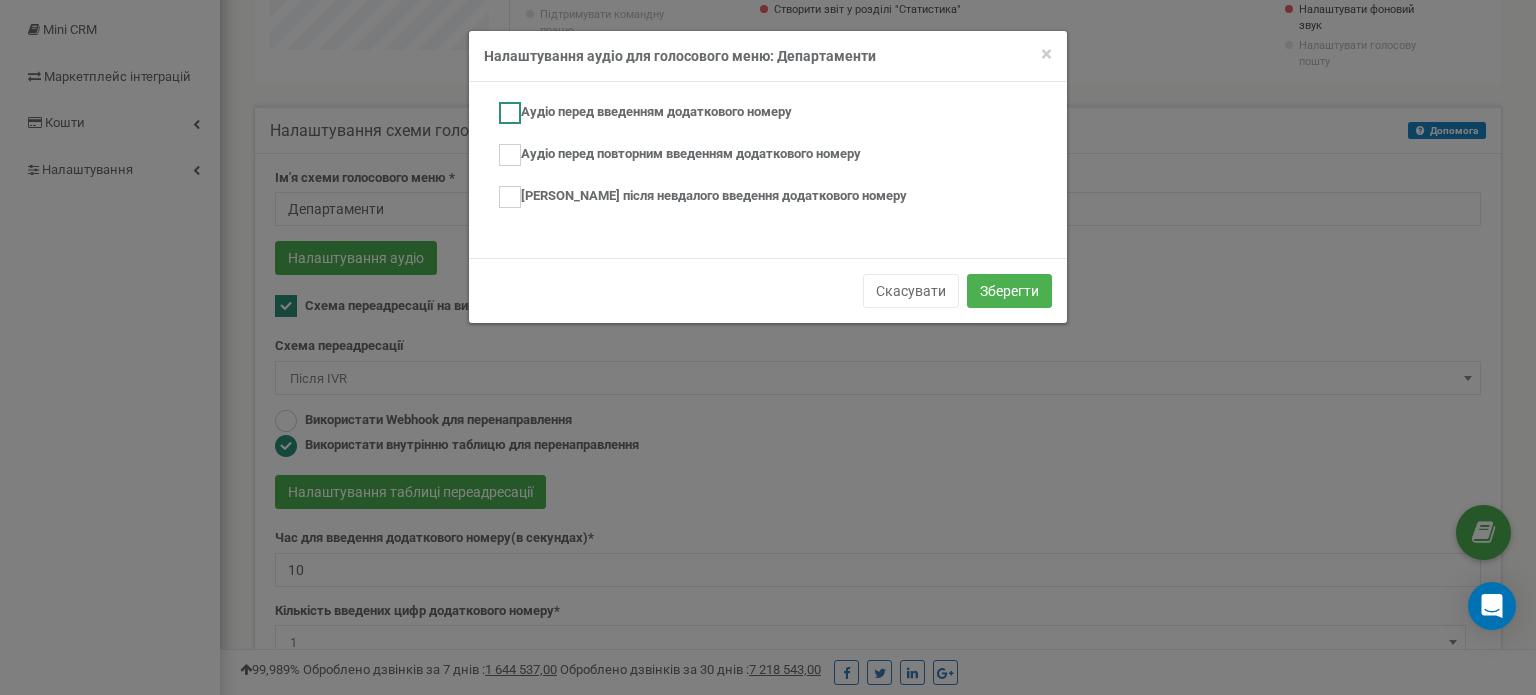 click on "Аудіо перед введенням додаткового номеру" at bounding box center (645, 113) 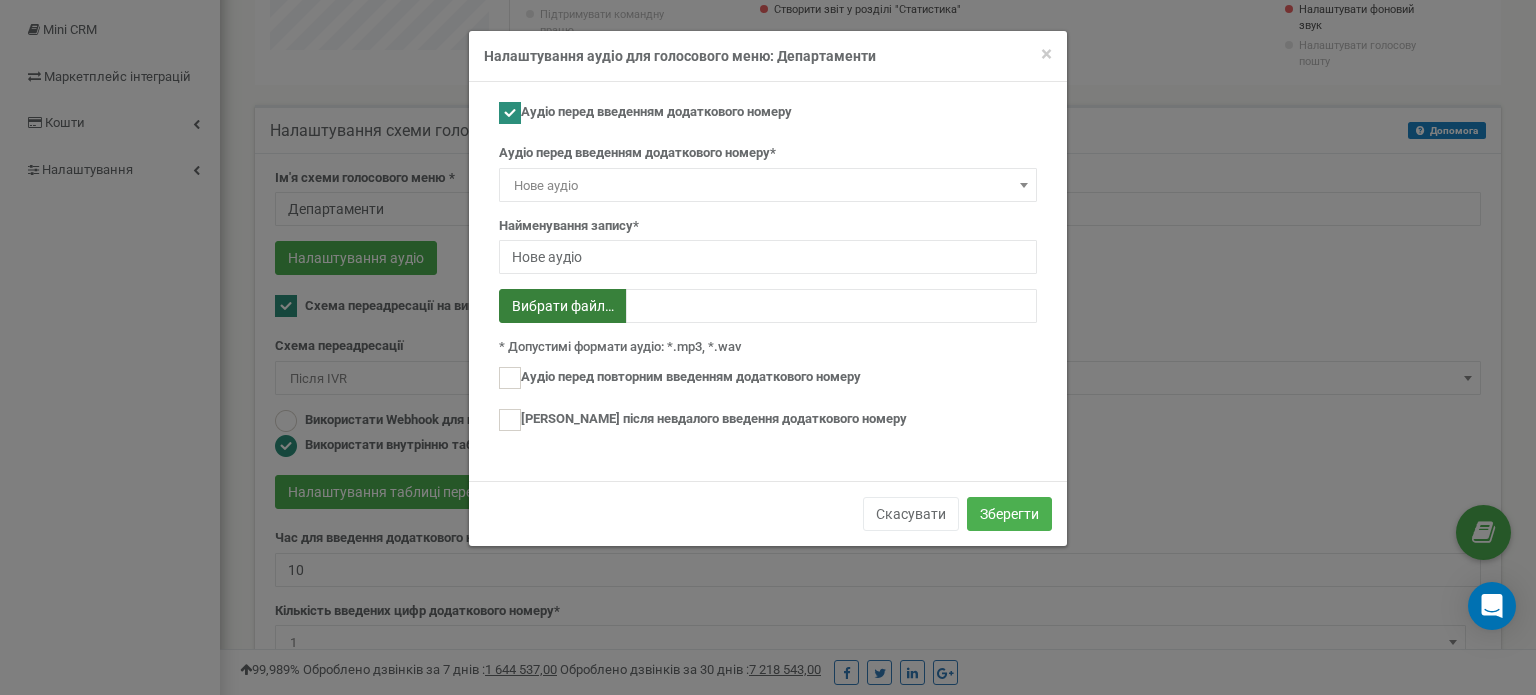 click at bounding box center (-326, 361) 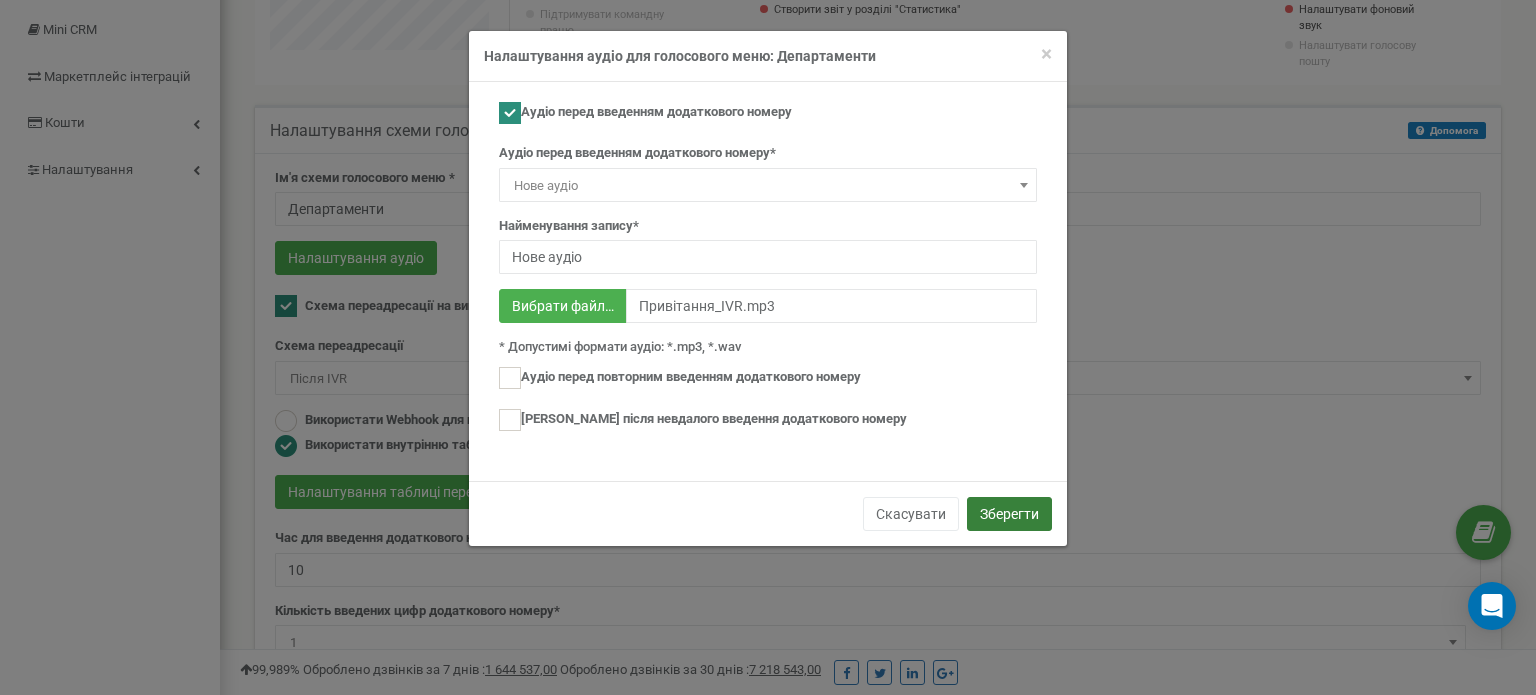 click on "Зберегти" at bounding box center [1009, 514] 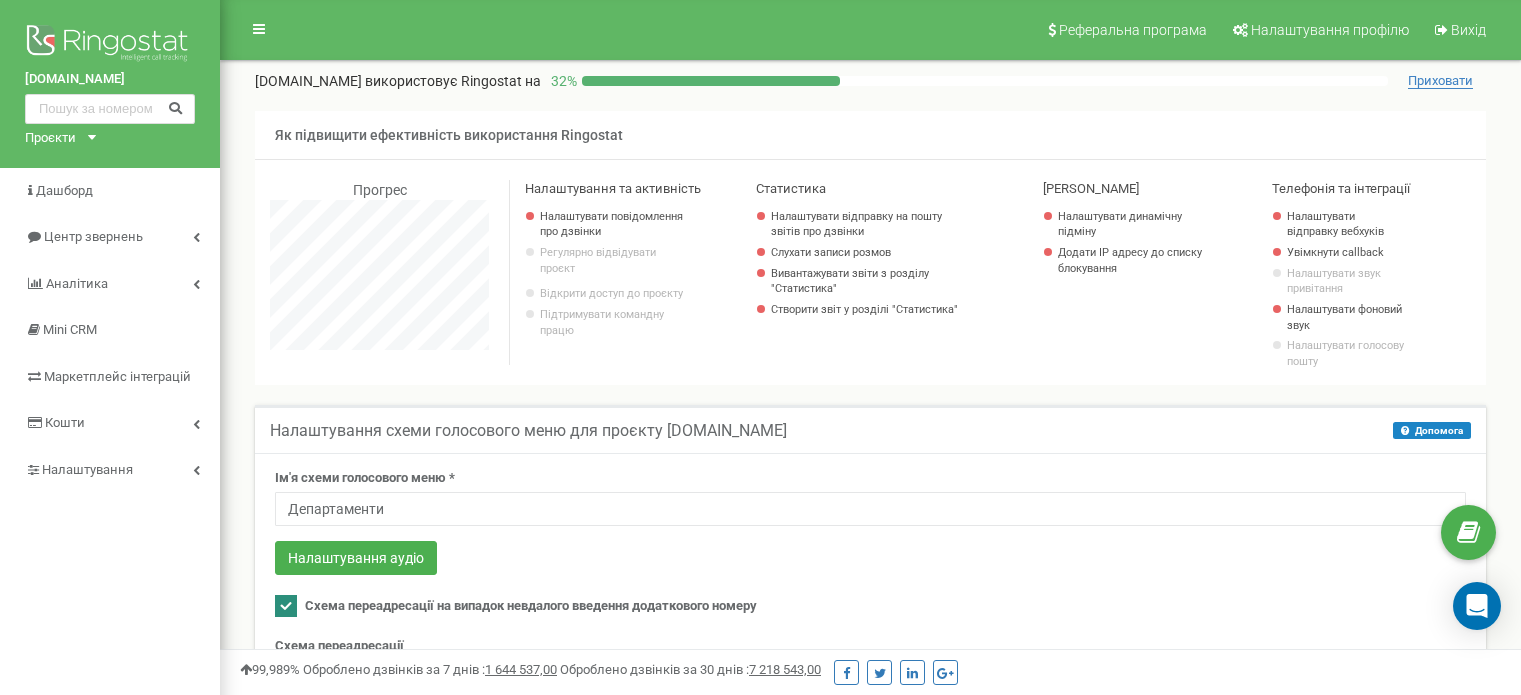 scroll, scrollTop: 0, scrollLeft: 0, axis: both 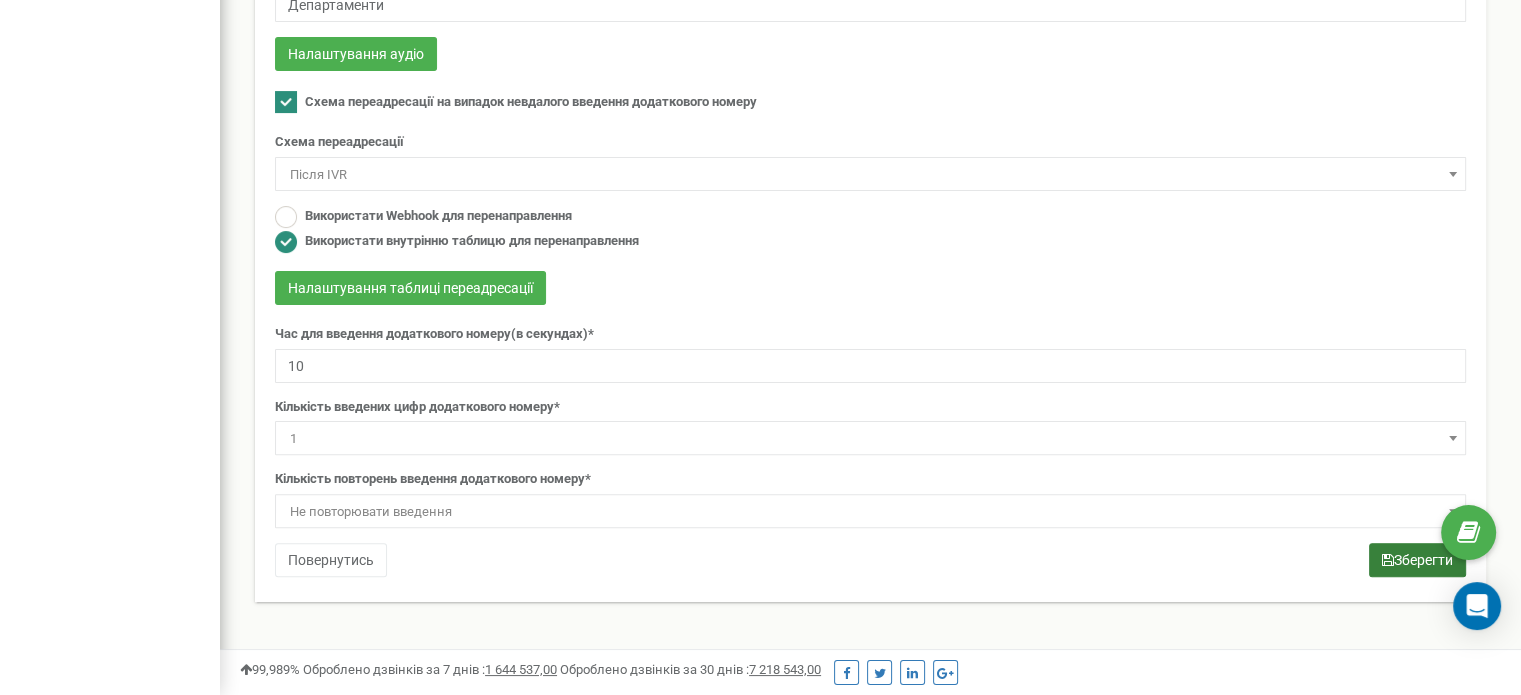 click on "Зберегти" at bounding box center [1417, 560] 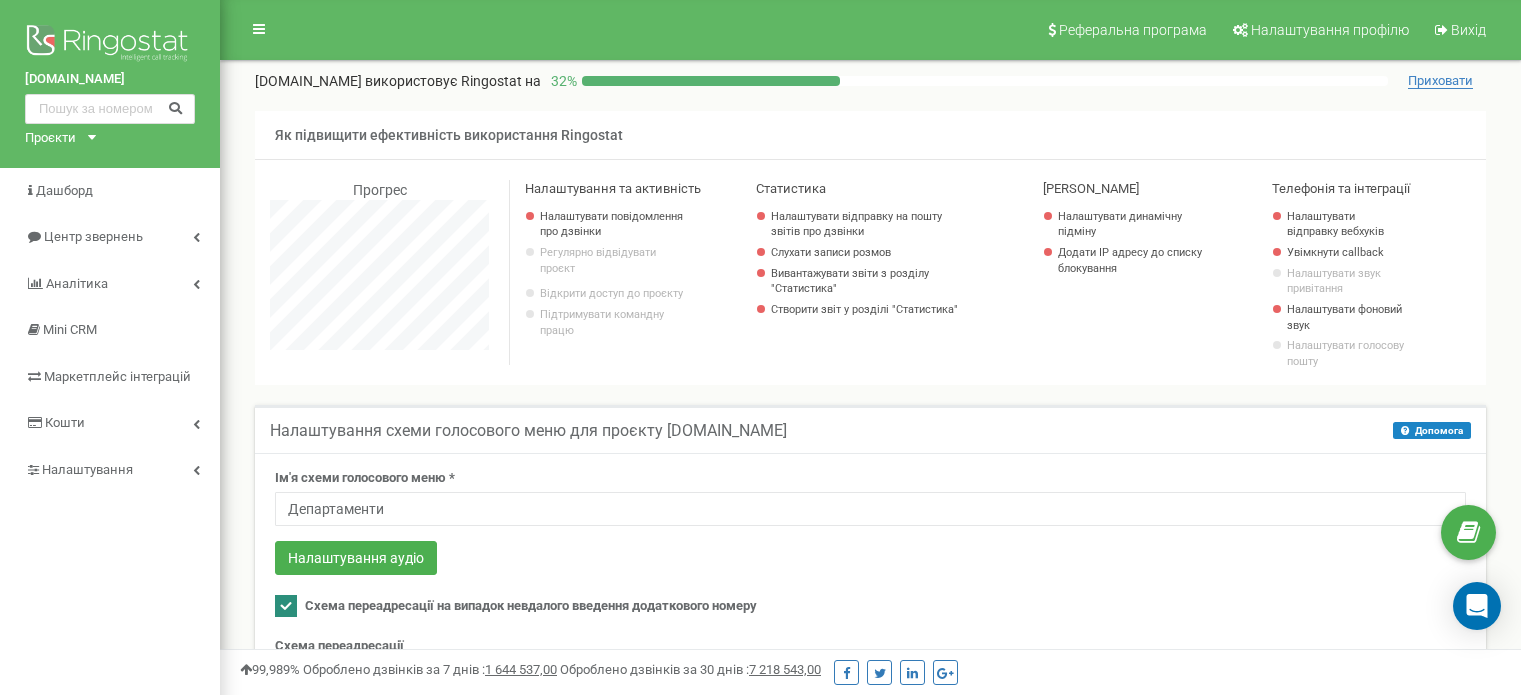 scroll, scrollTop: 300, scrollLeft: 0, axis: vertical 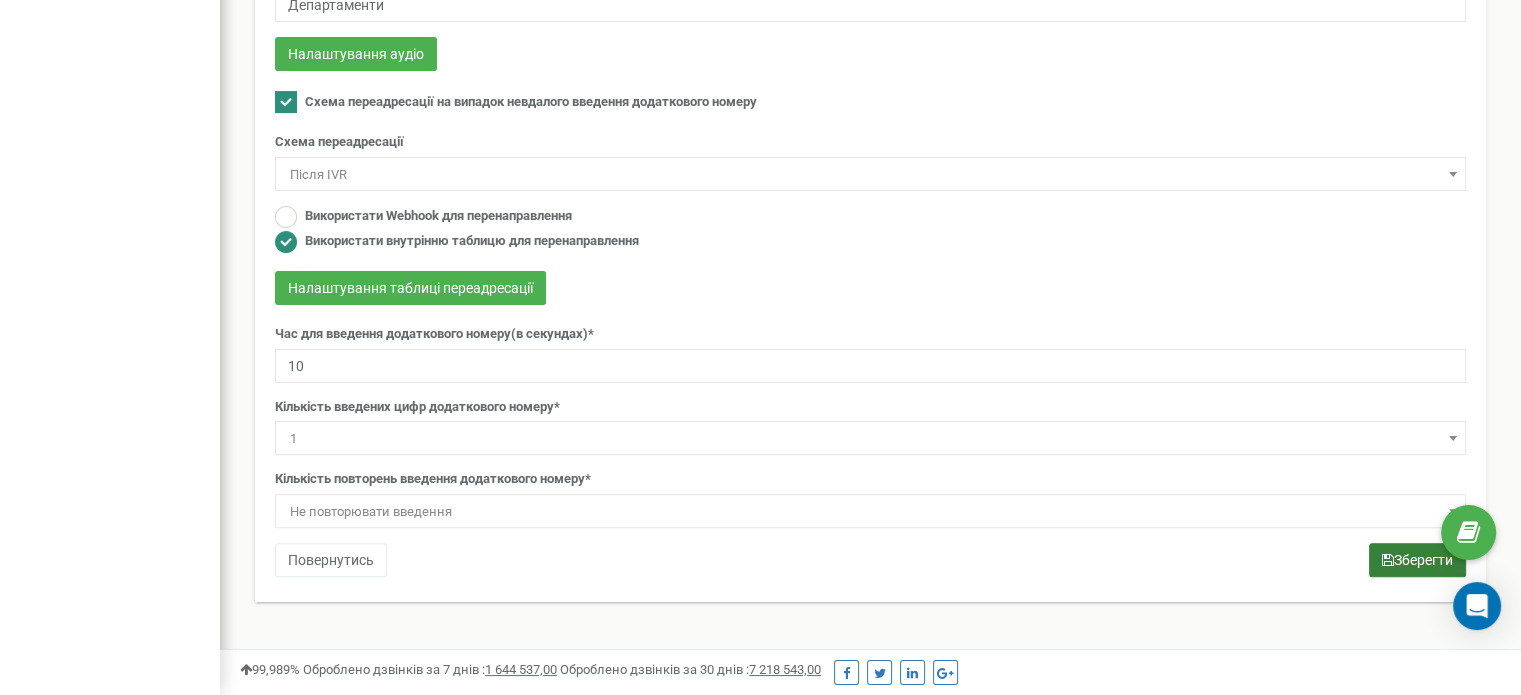 click on "Зберегти" at bounding box center [1417, 560] 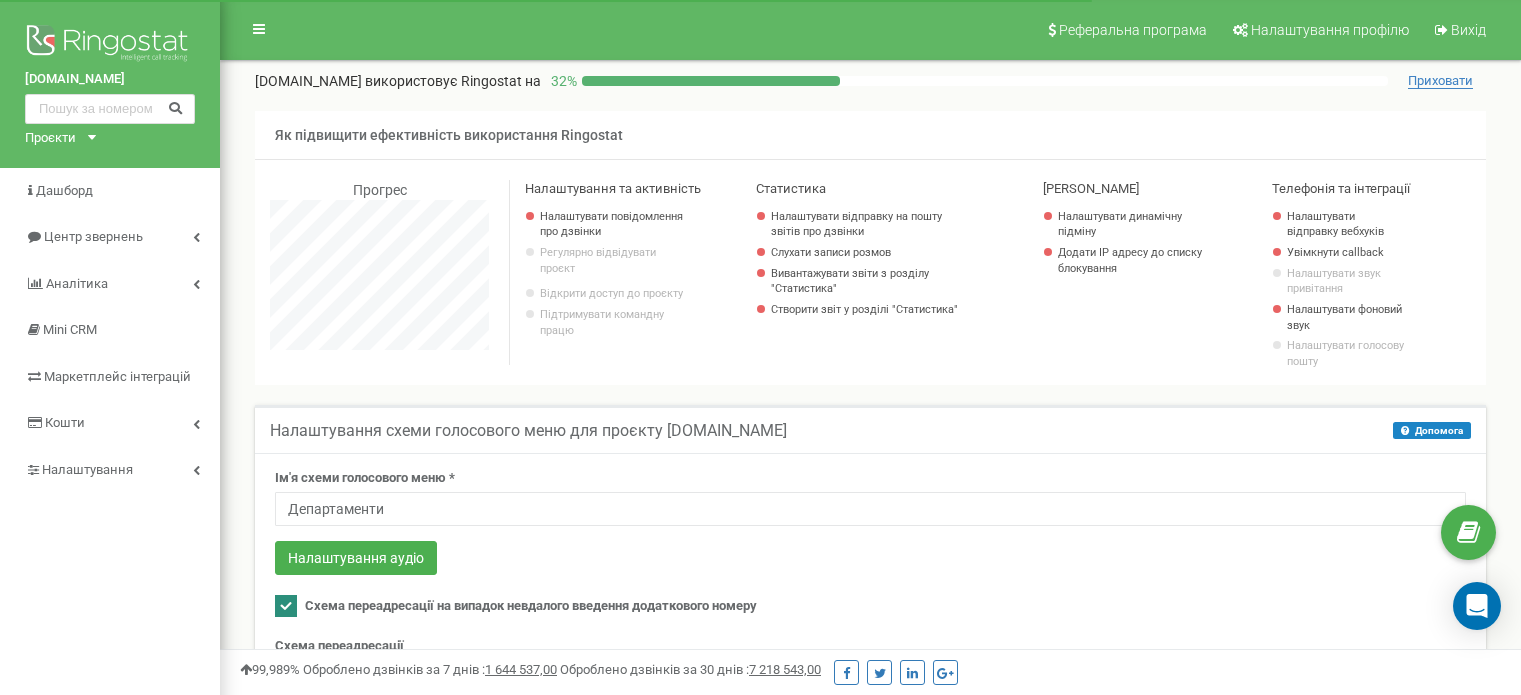 scroll, scrollTop: 504, scrollLeft: 0, axis: vertical 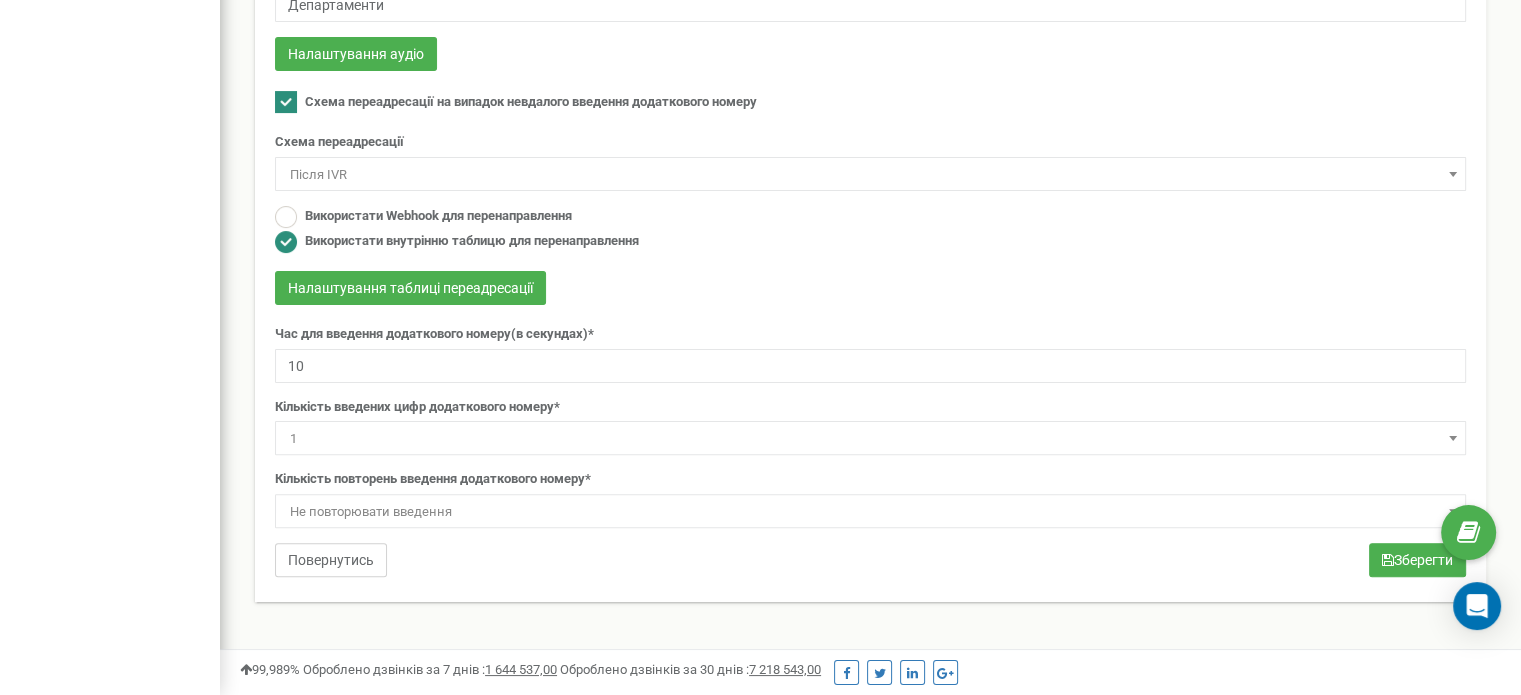 click on "Повернутись" at bounding box center [331, 560] 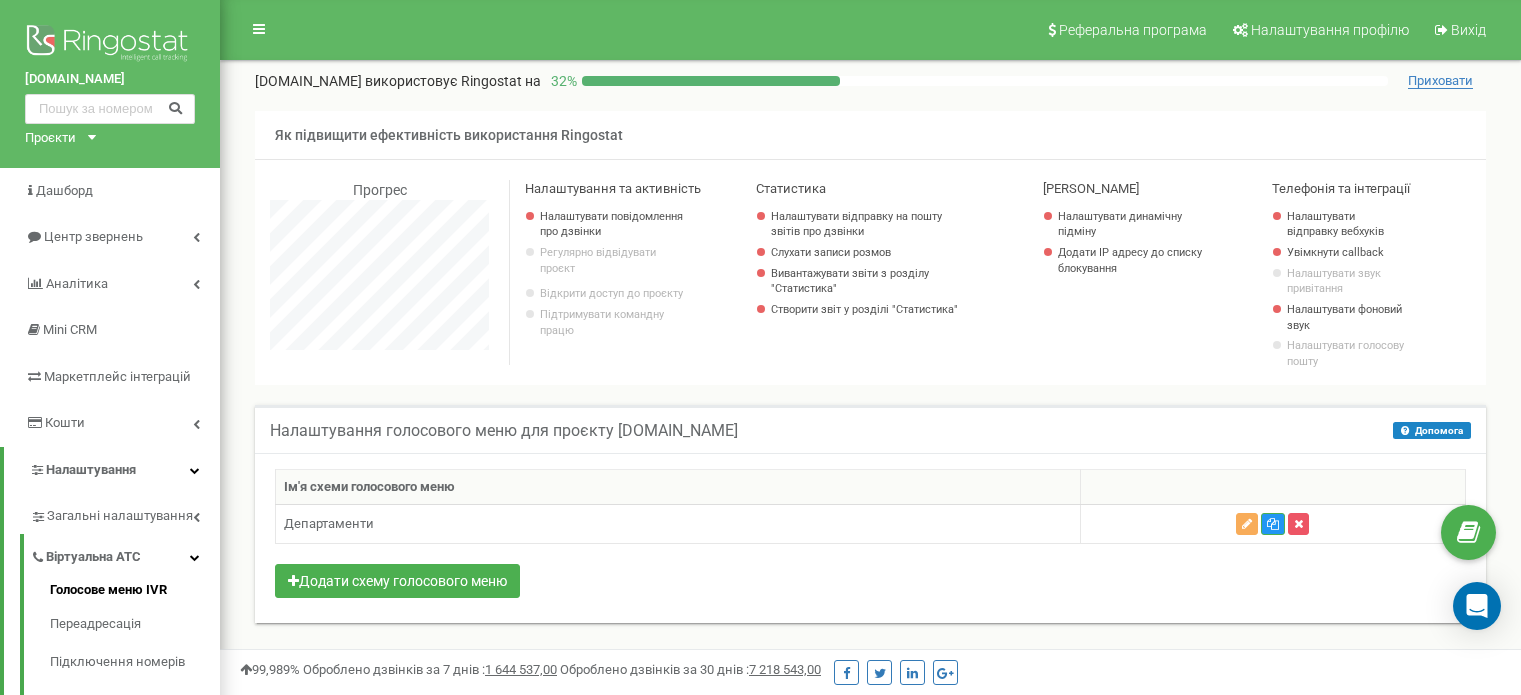scroll, scrollTop: 0, scrollLeft: 0, axis: both 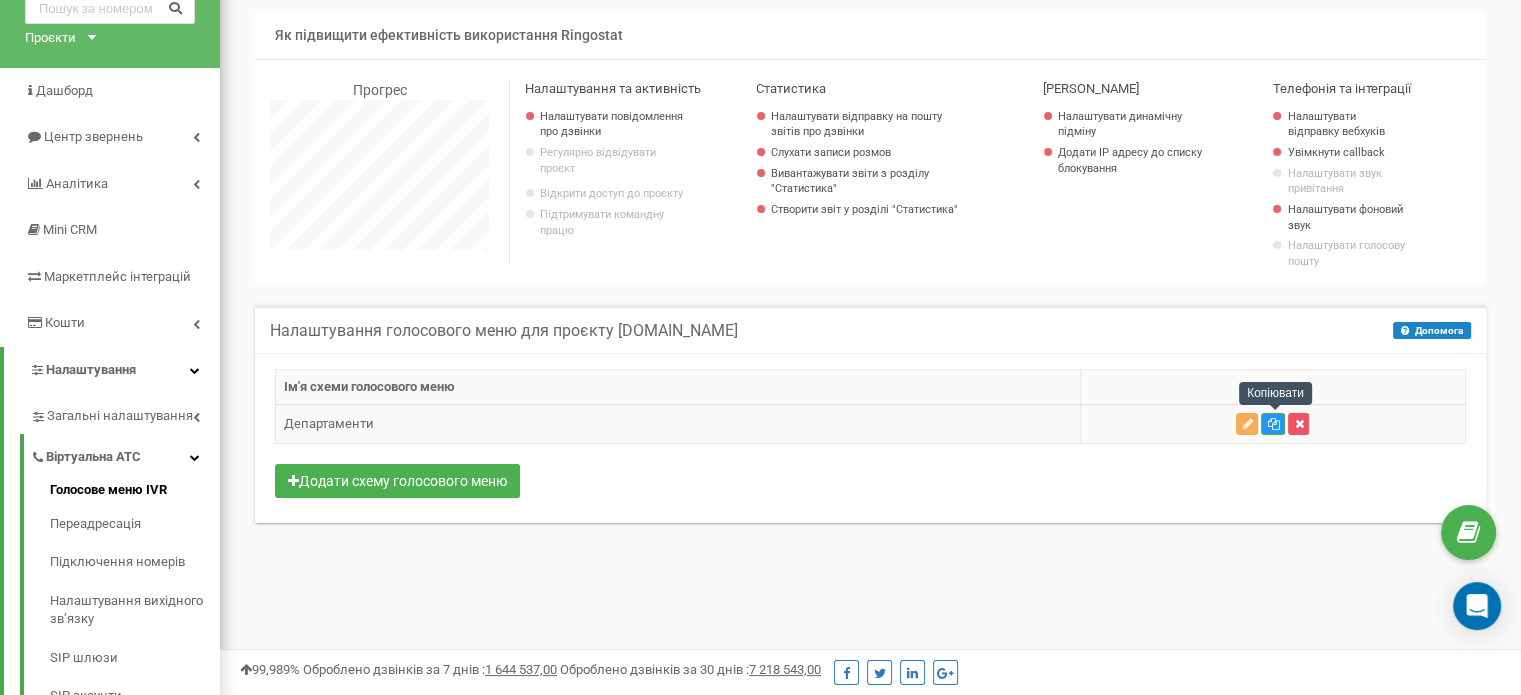 click at bounding box center (1273, 424) 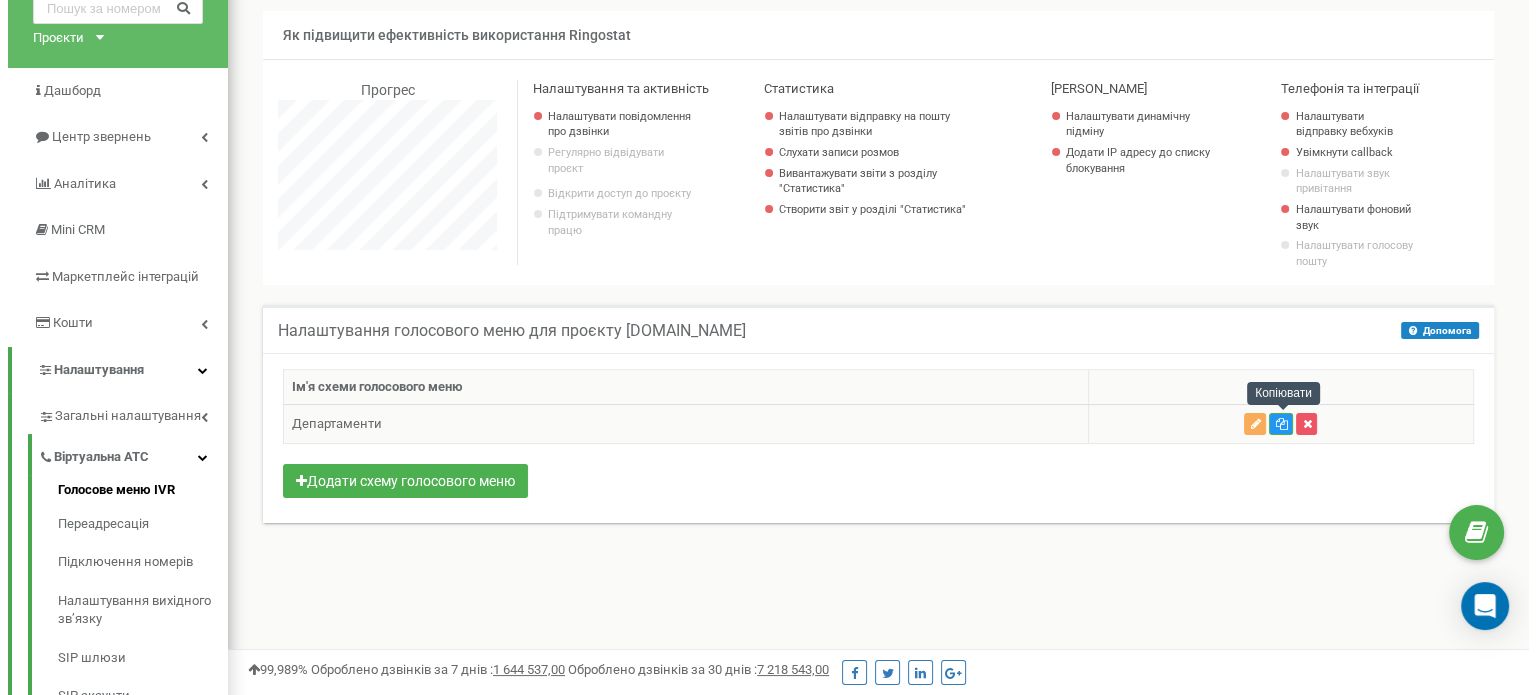 scroll, scrollTop: 998800, scrollLeft: 998684, axis: both 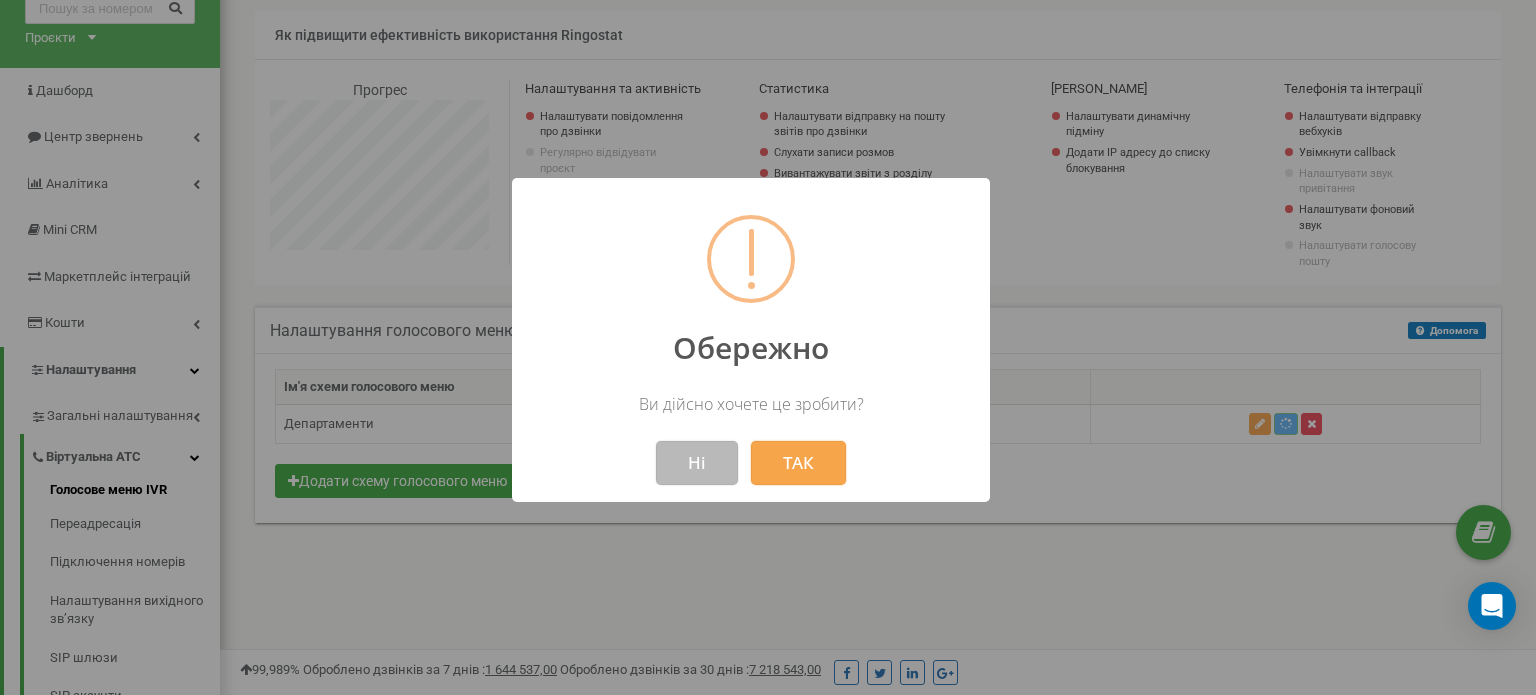 click on "Ні" at bounding box center (697, 463) 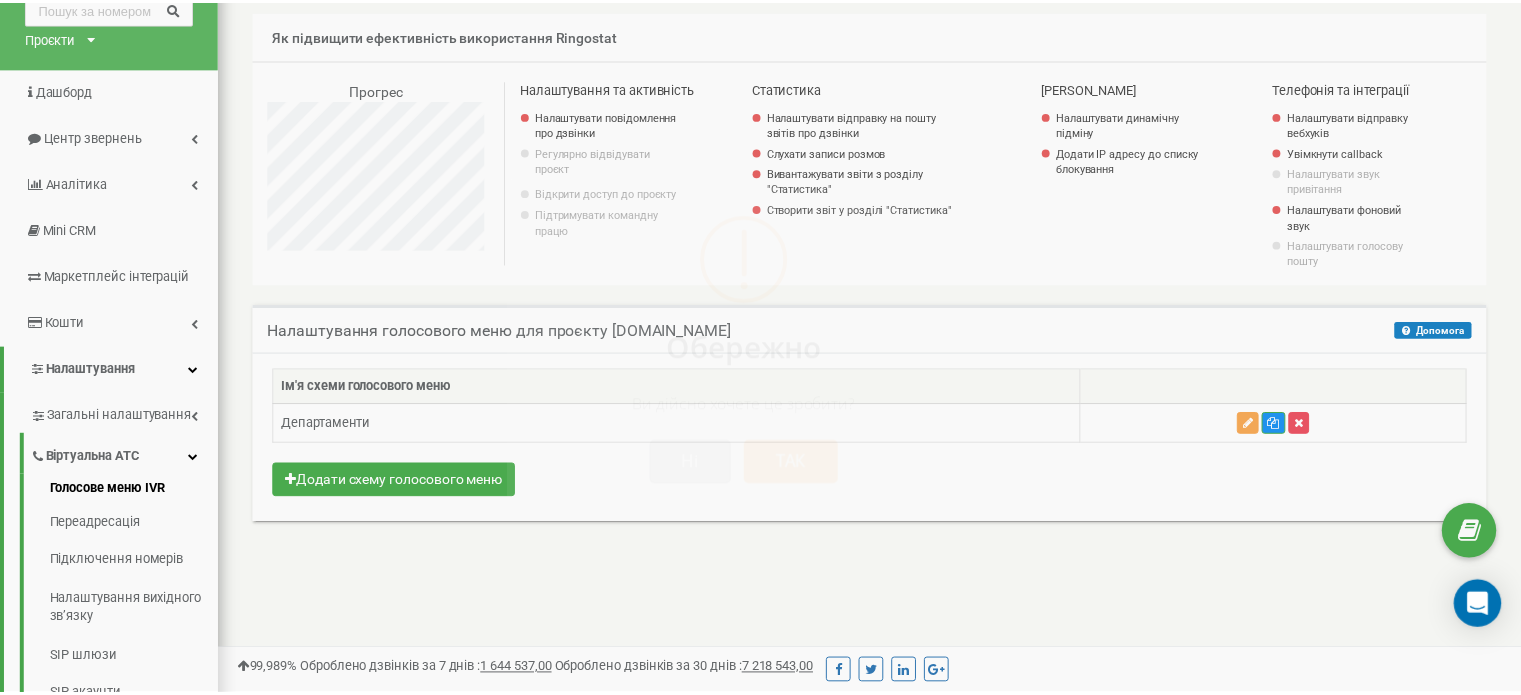scroll, scrollTop: 1200, scrollLeft: 1300, axis: both 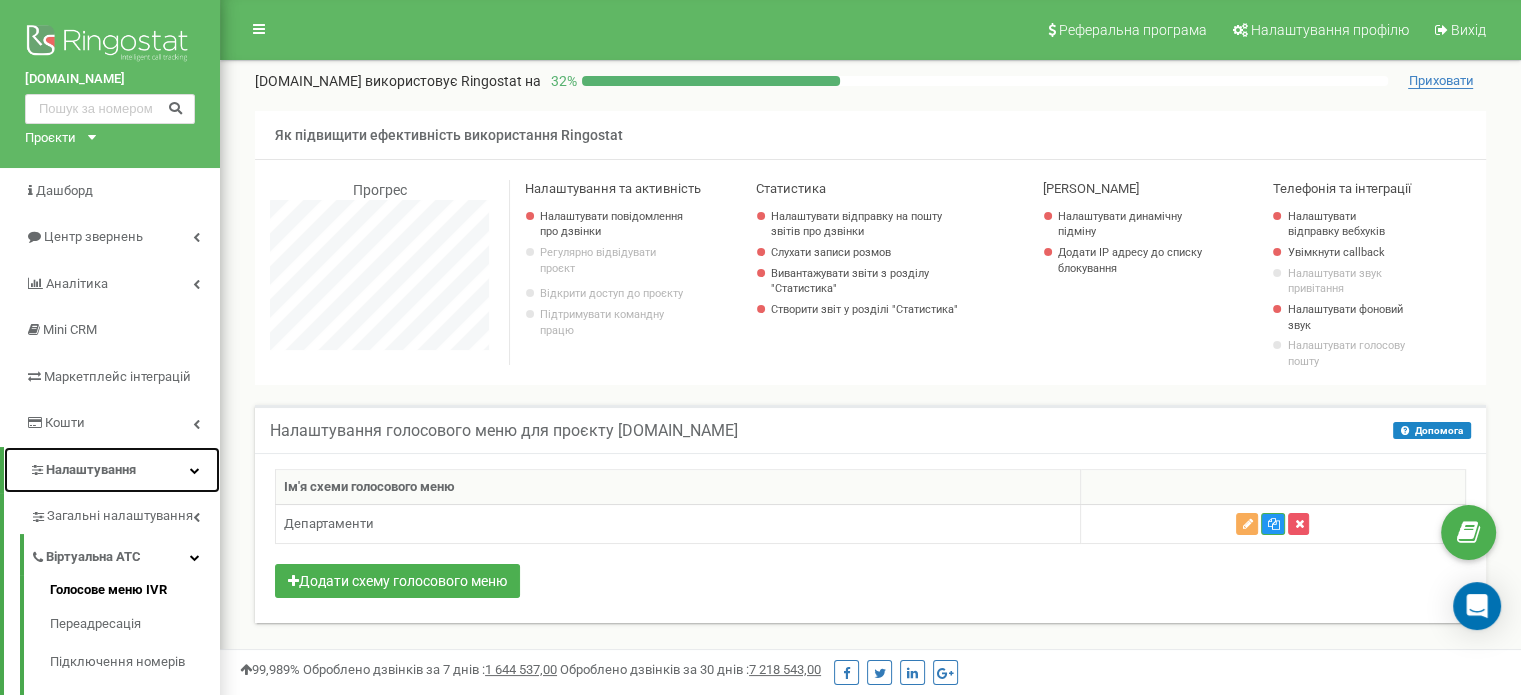 click on "Налаштування" at bounding box center [91, 469] 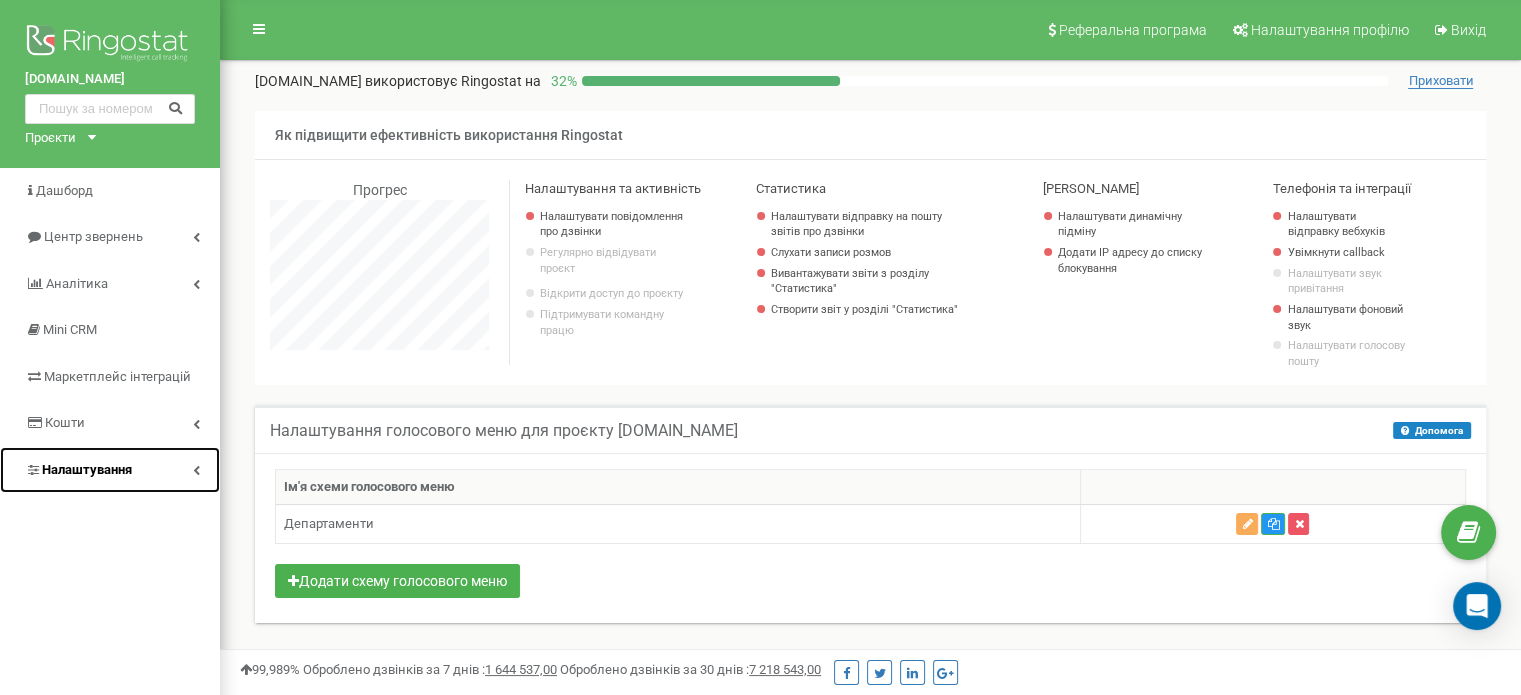 click on "Налаштування" at bounding box center (87, 469) 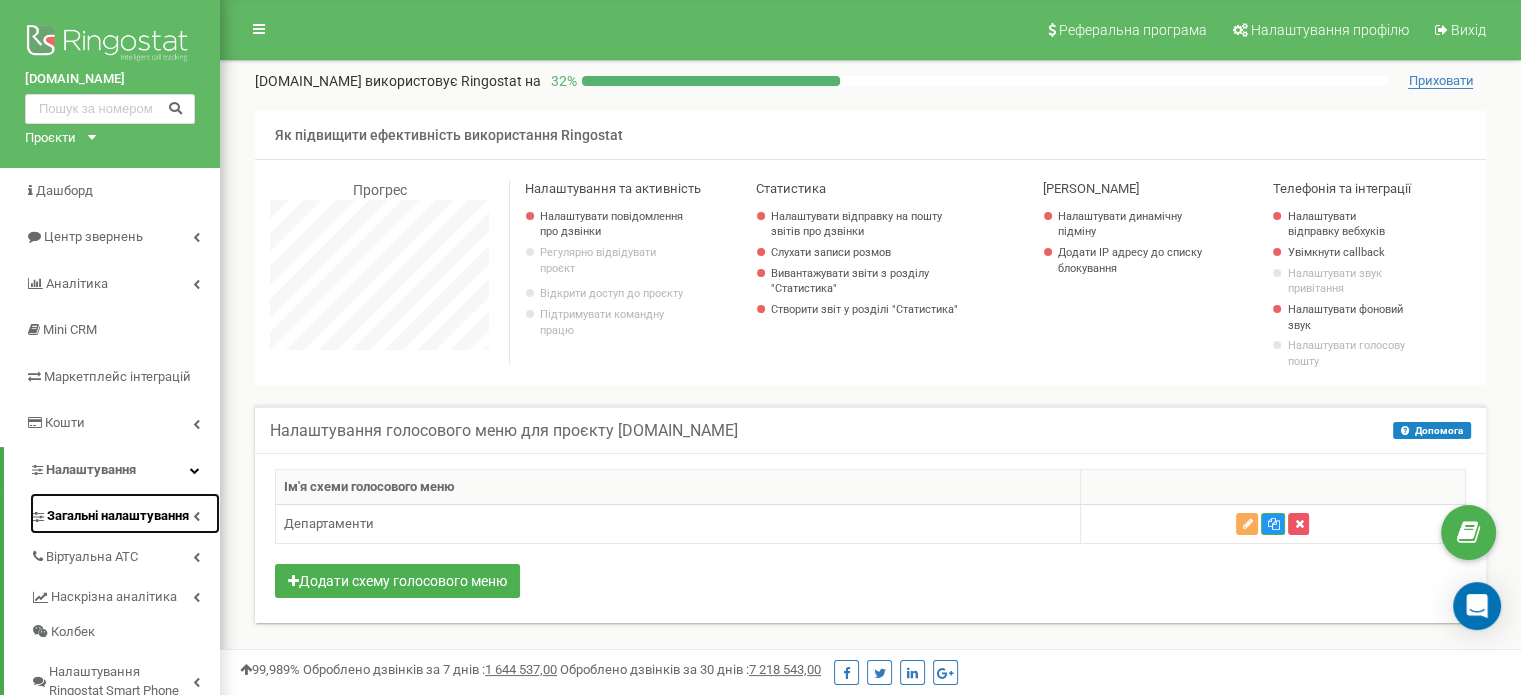 click on "Загальні налаштування" at bounding box center (118, 516) 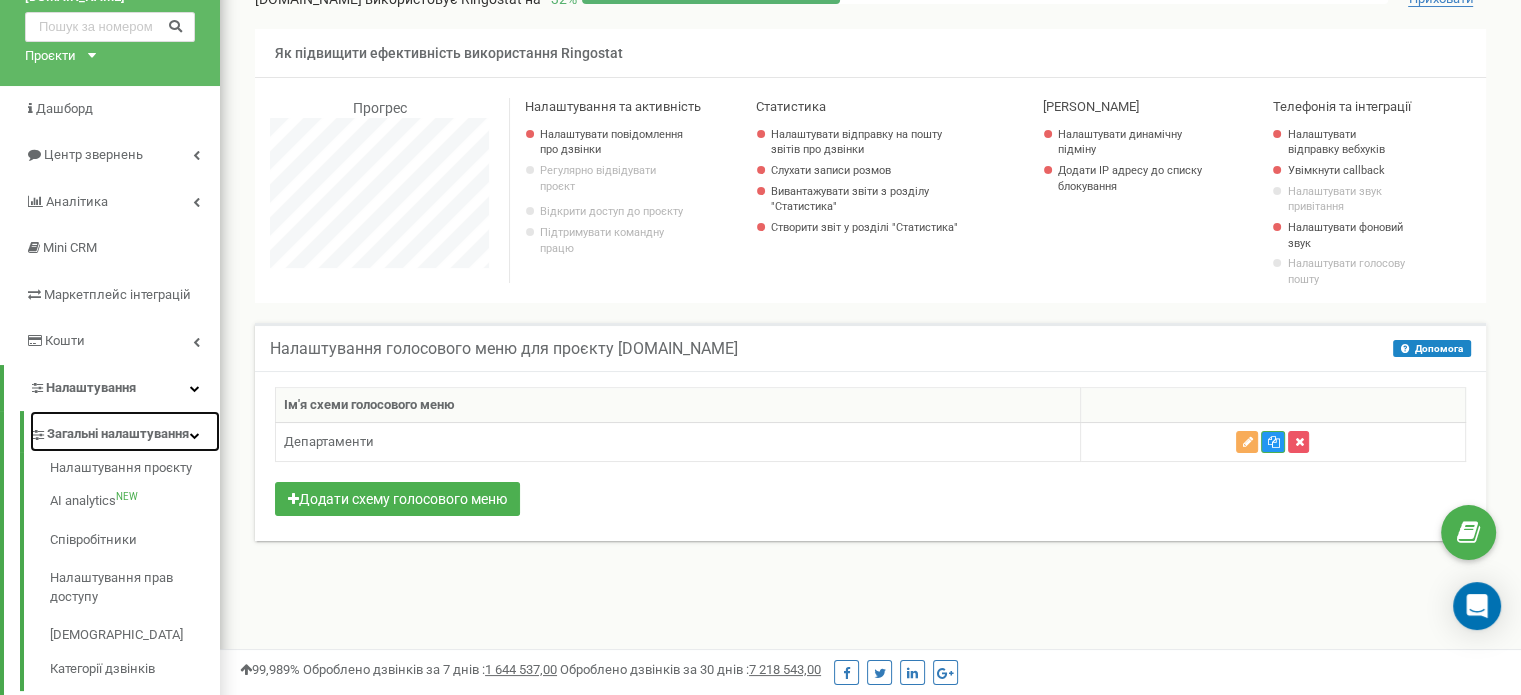 scroll, scrollTop: 200, scrollLeft: 0, axis: vertical 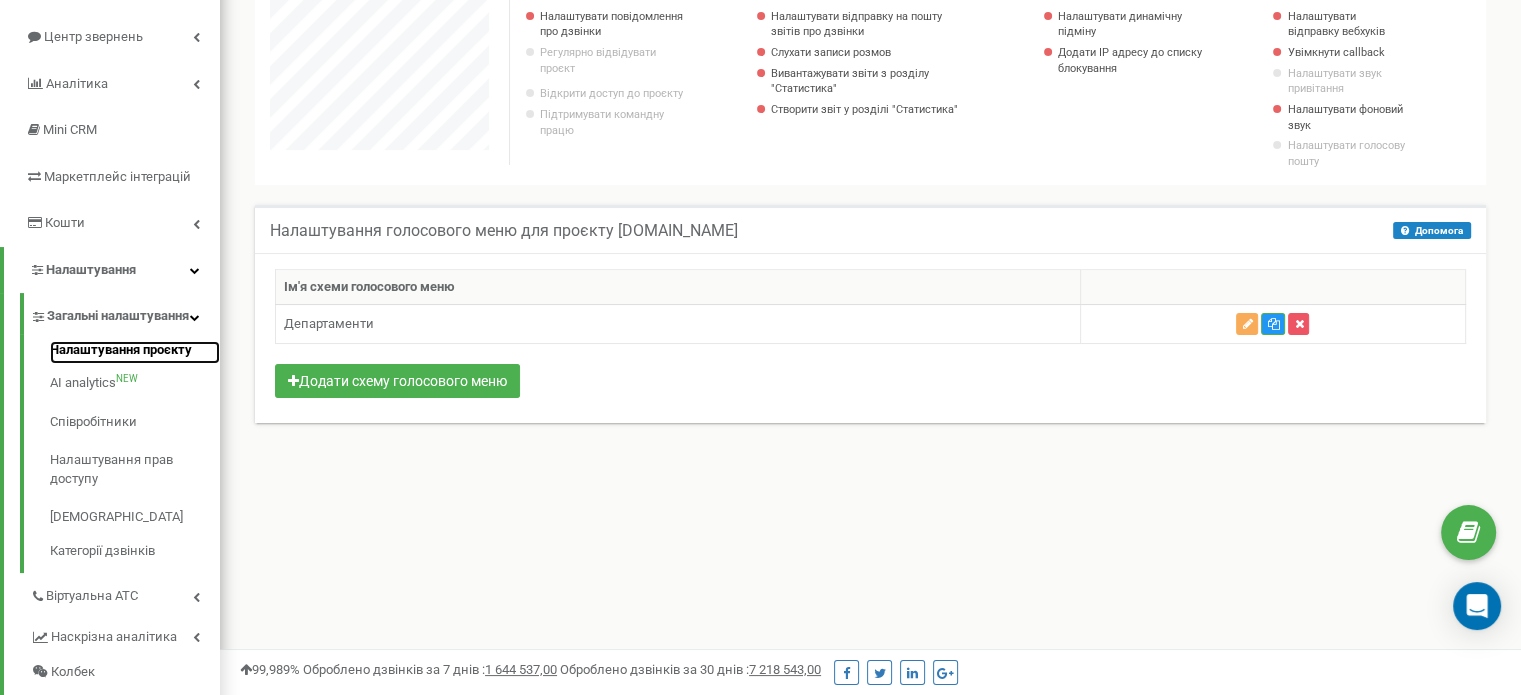click on "Налаштування проєкту" at bounding box center [135, 353] 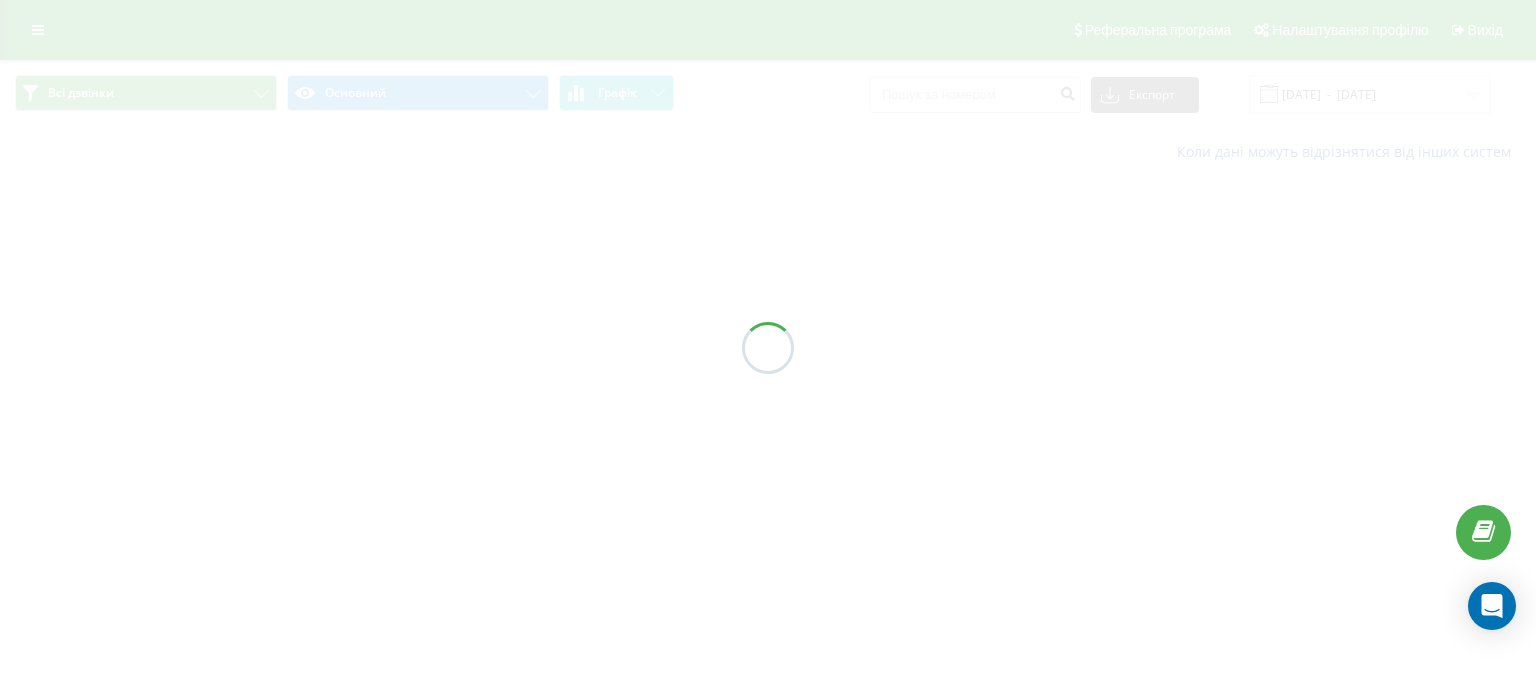 scroll, scrollTop: 0, scrollLeft: 0, axis: both 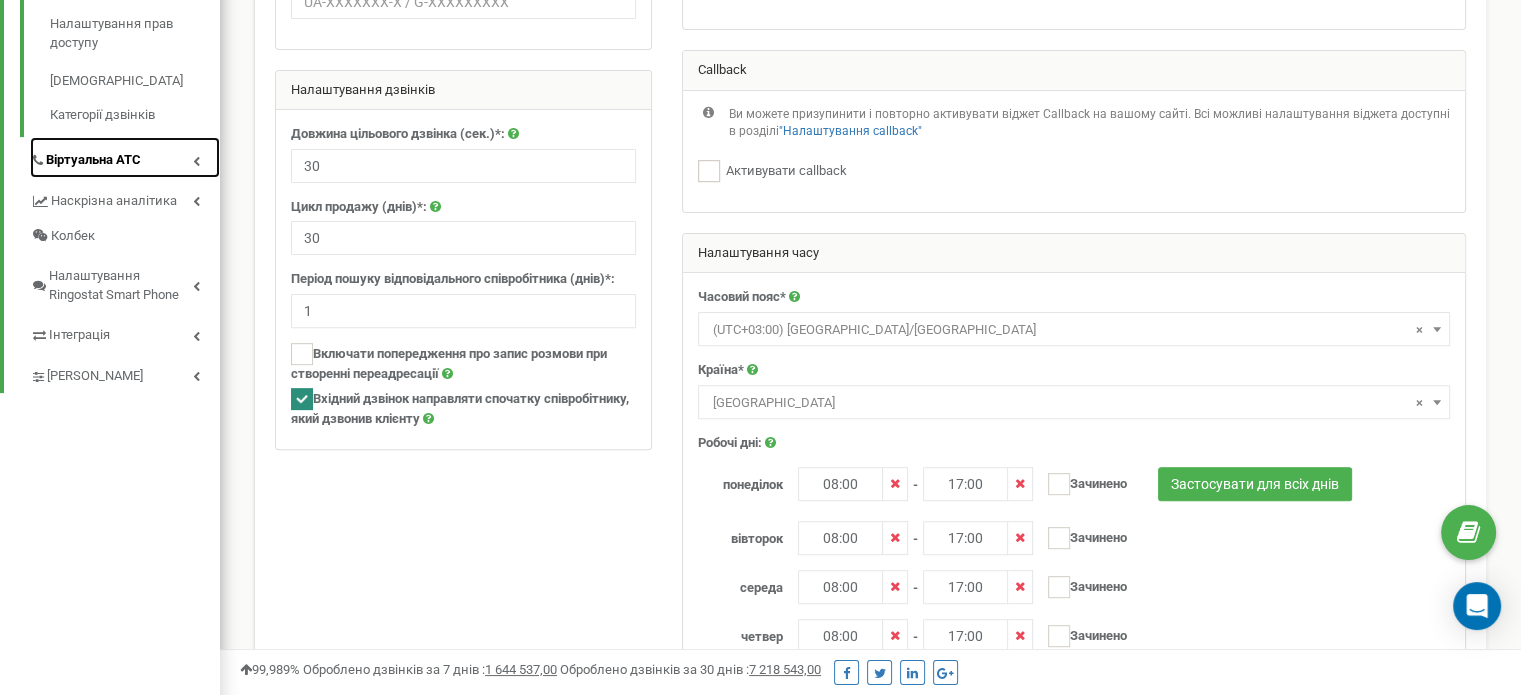 click at bounding box center (196, 161) 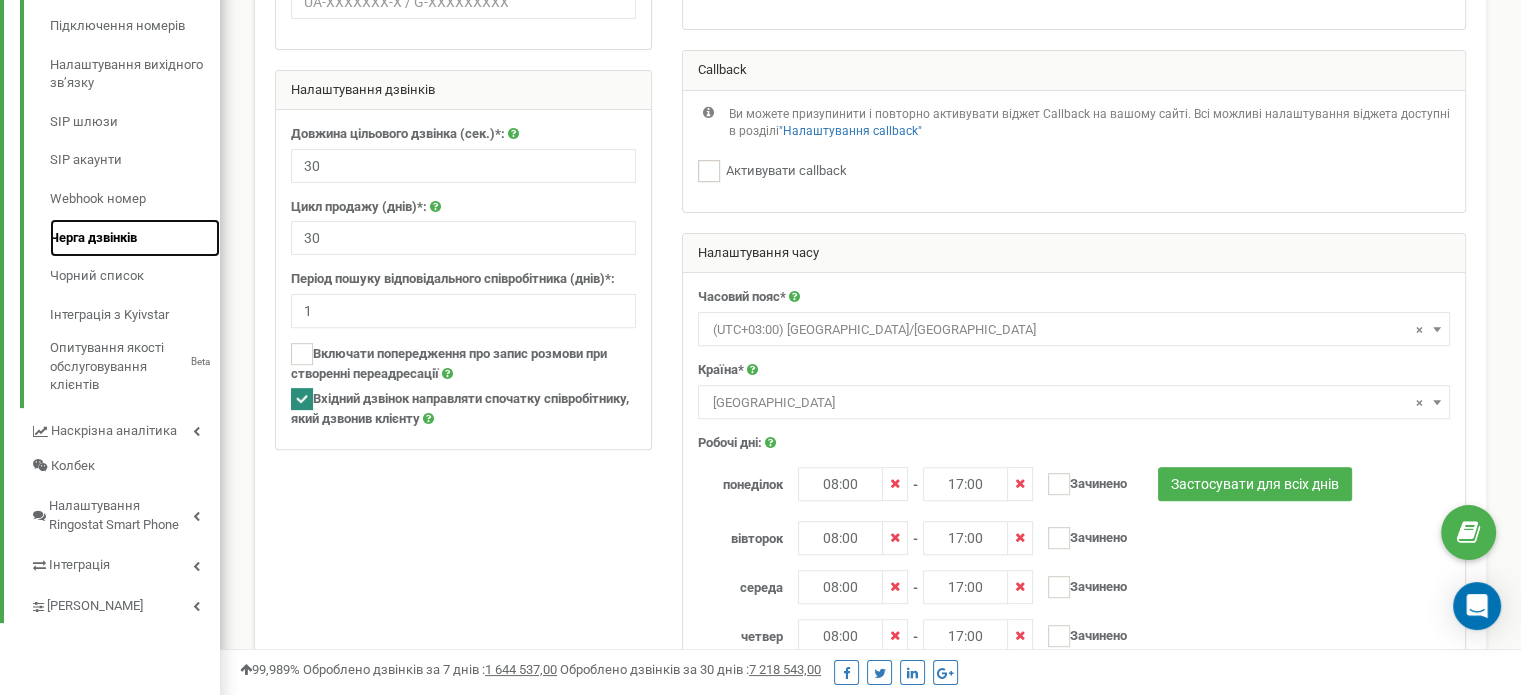 click on "Черга дзвінків" at bounding box center [135, 238] 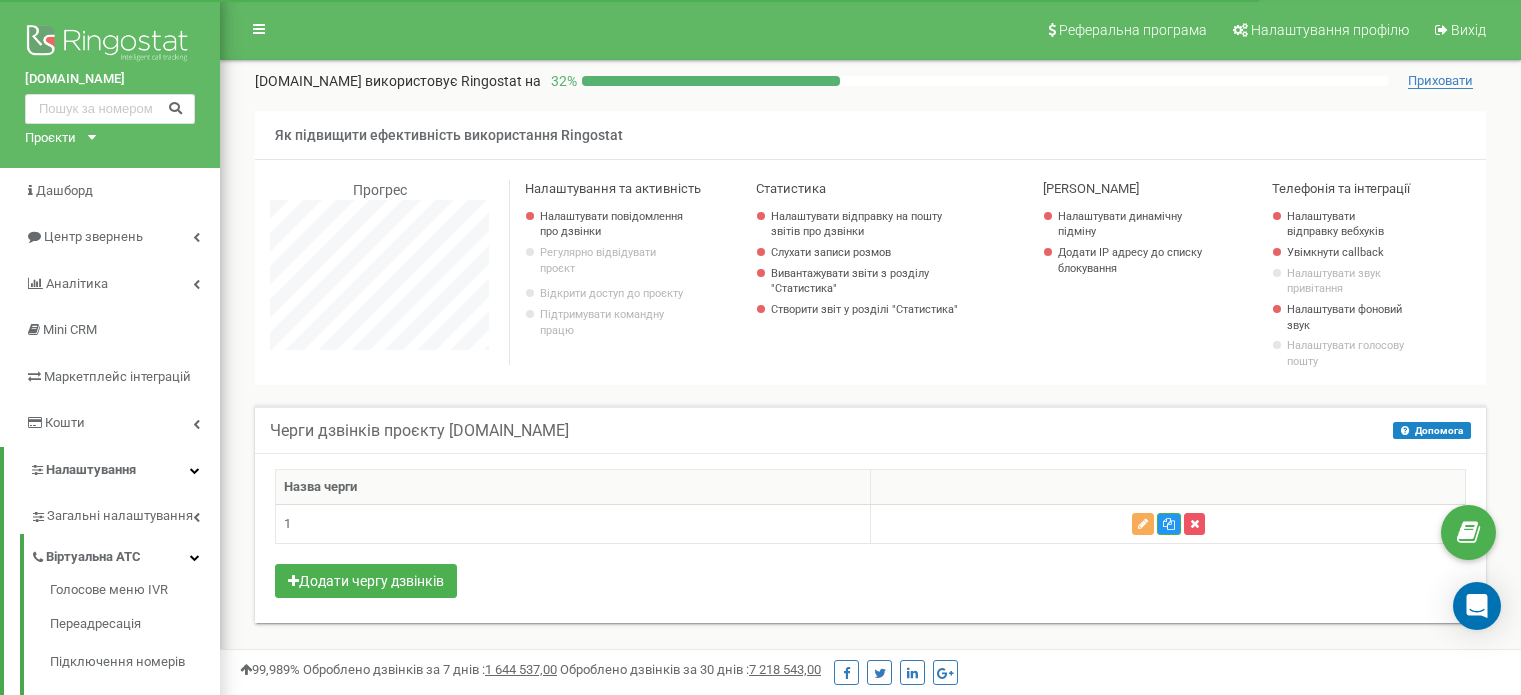 scroll, scrollTop: 200, scrollLeft: 0, axis: vertical 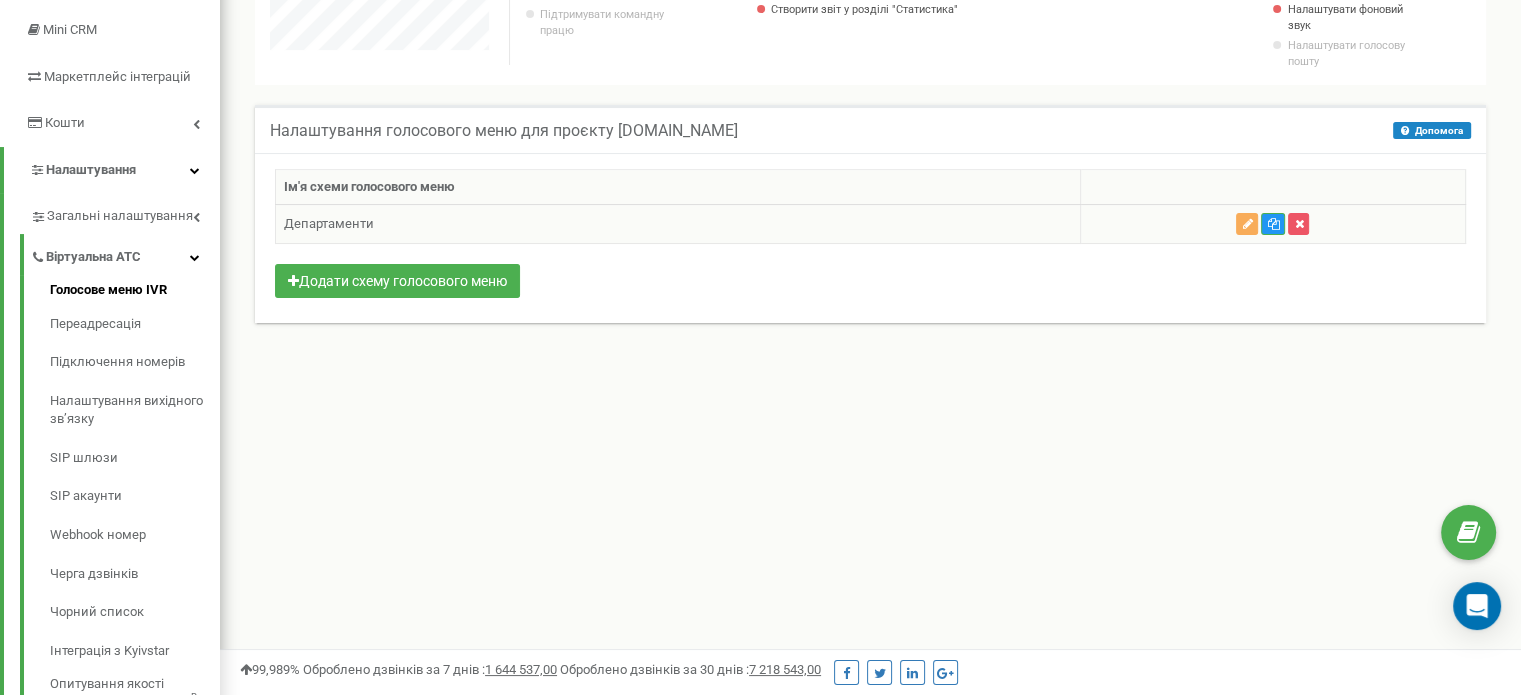 click on "Департаменти" at bounding box center (678, 224) 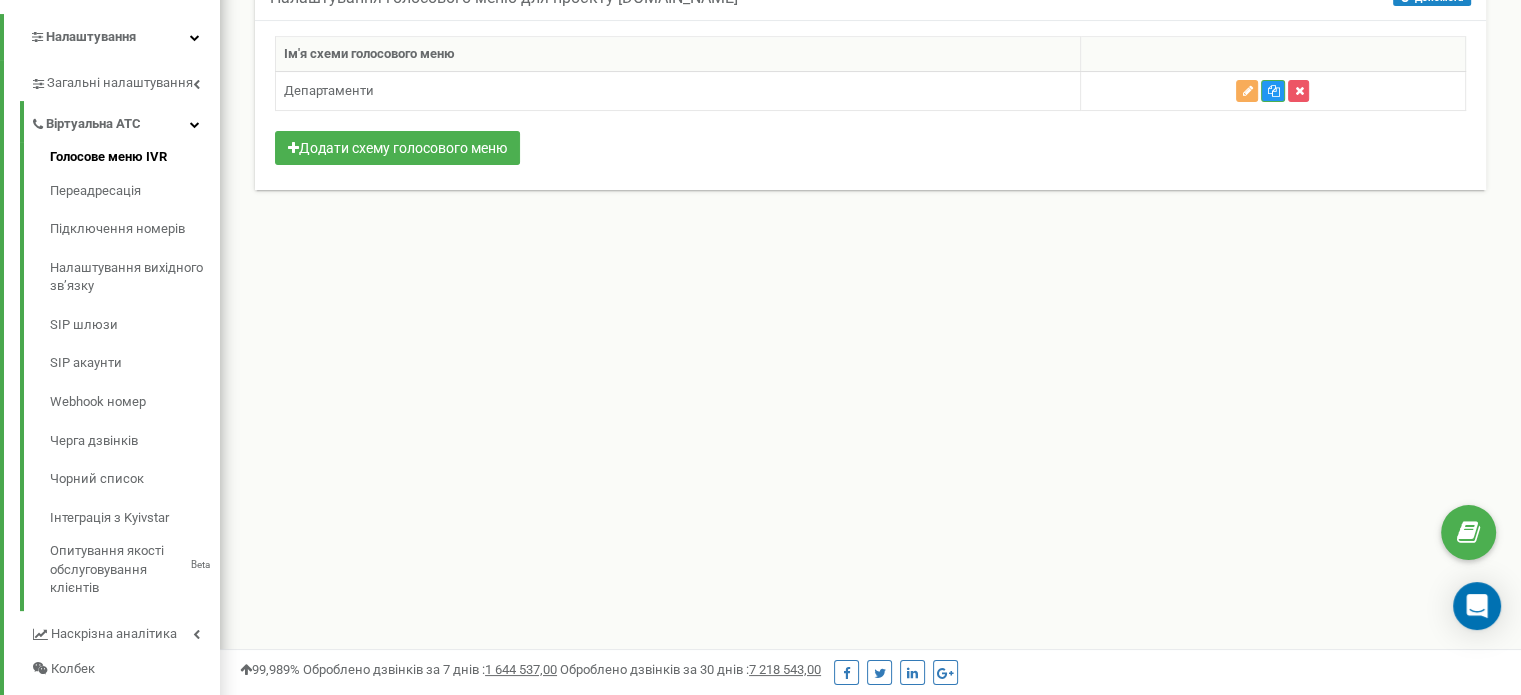 scroll, scrollTop: 214, scrollLeft: 0, axis: vertical 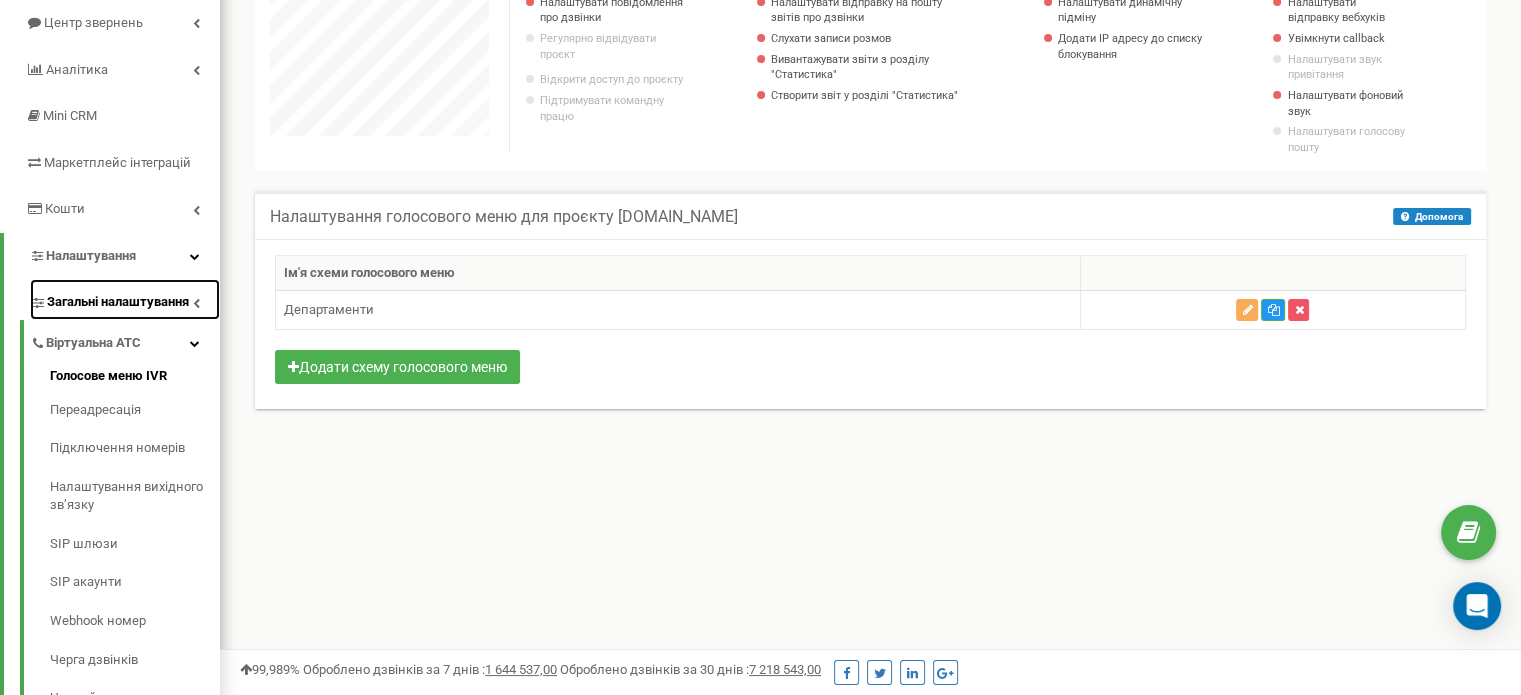 click at bounding box center [196, 303] 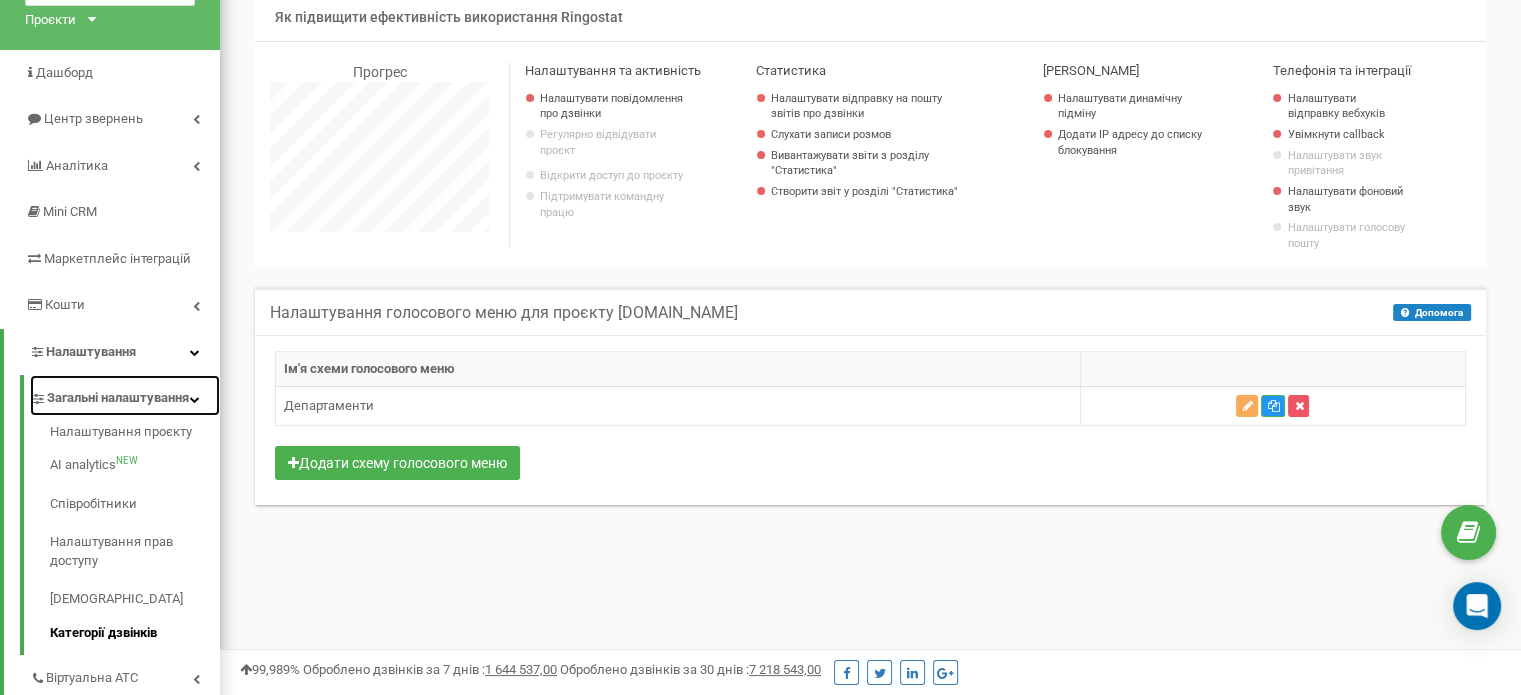 scroll, scrollTop: 114, scrollLeft: 0, axis: vertical 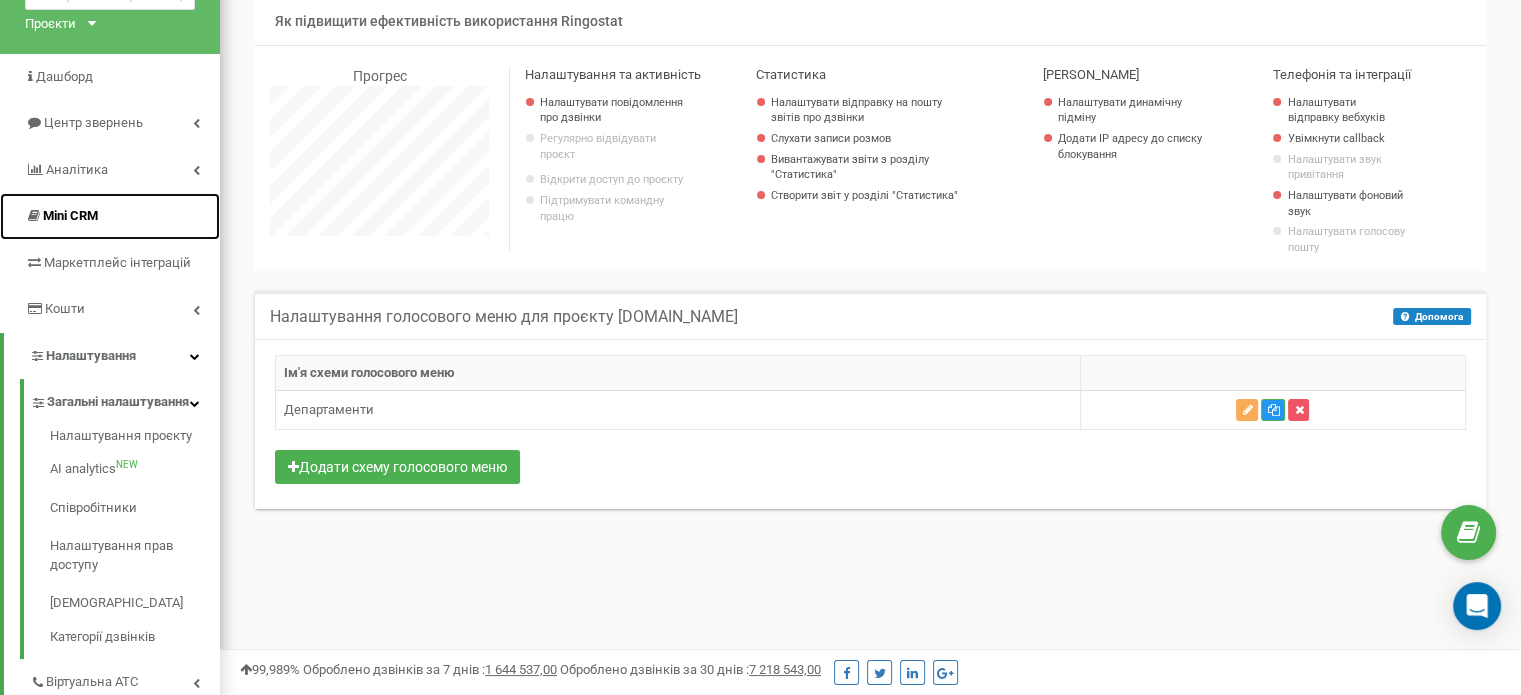 click on "Mini CRM" at bounding box center [70, 215] 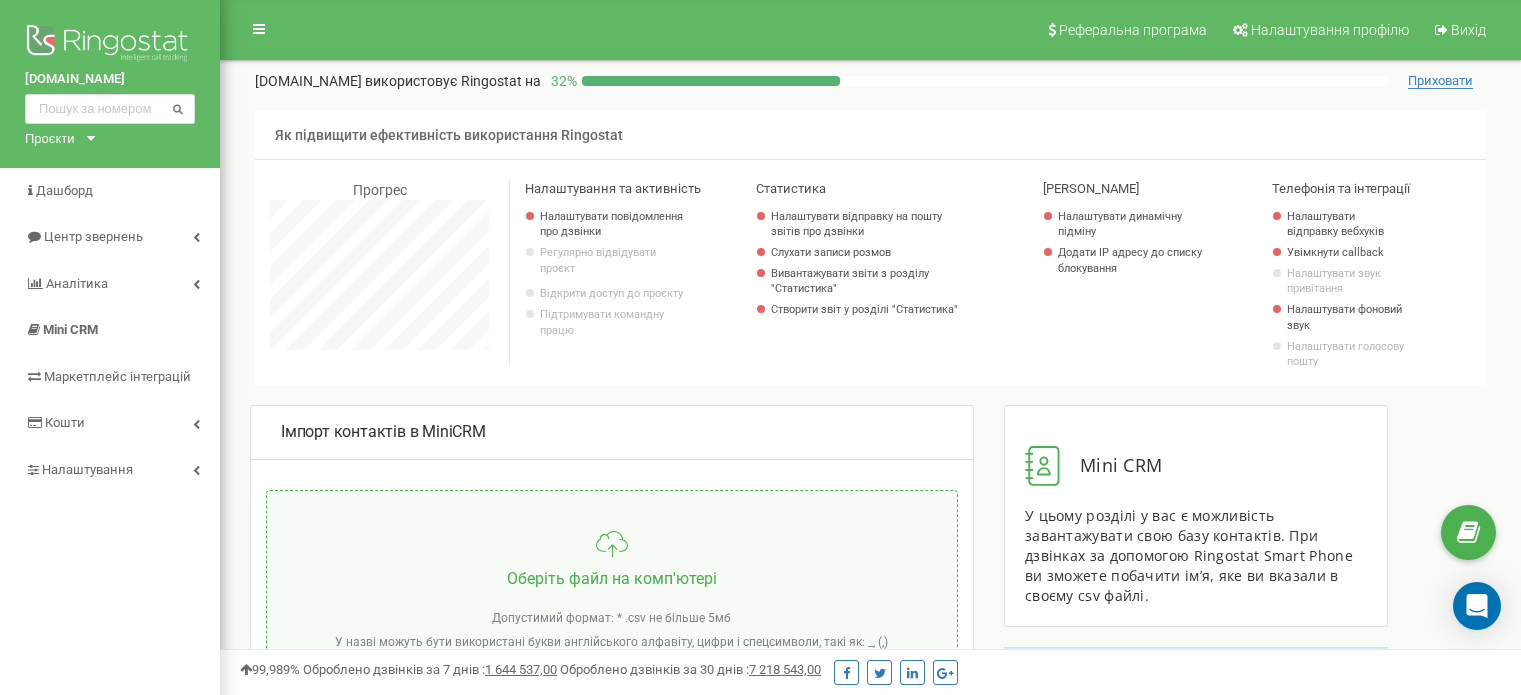 scroll, scrollTop: 100, scrollLeft: 0, axis: vertical 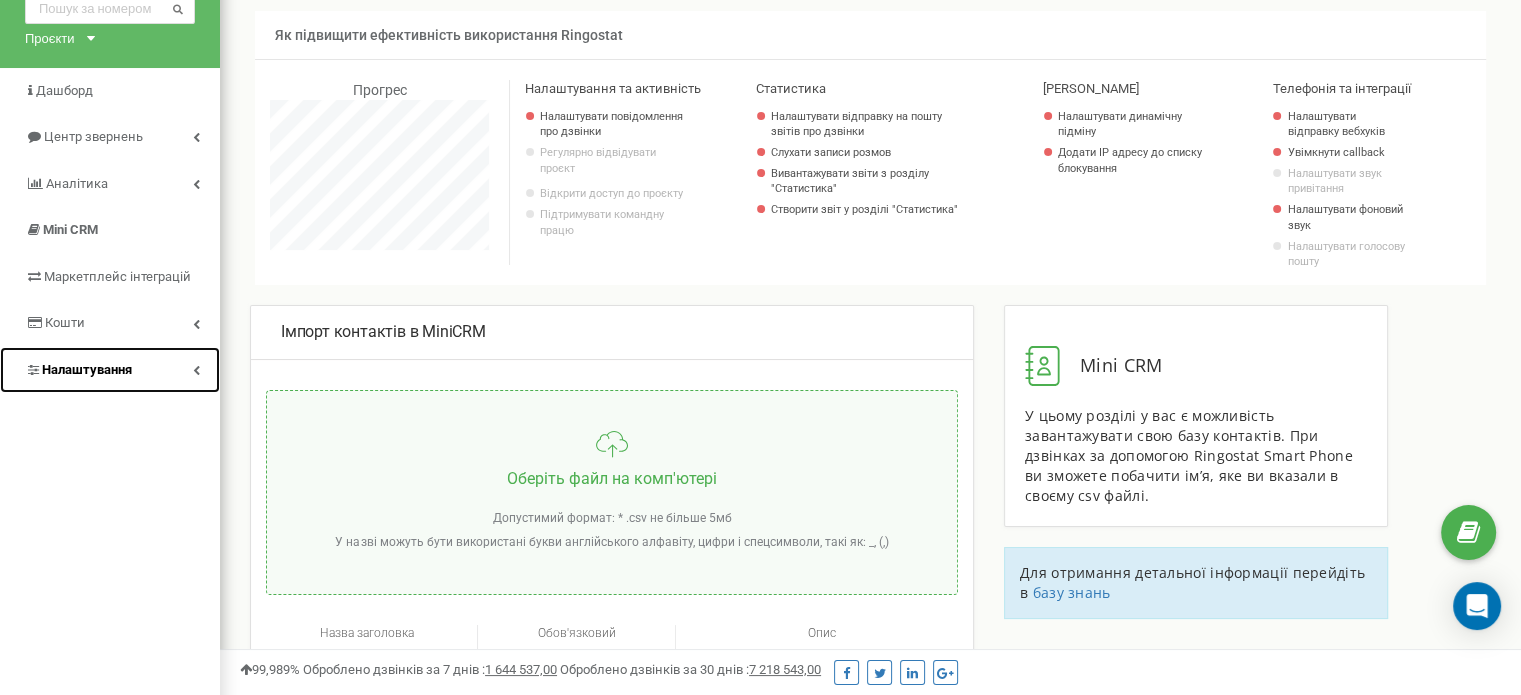 click on "Налаштування" at bounding box center (87, 369) 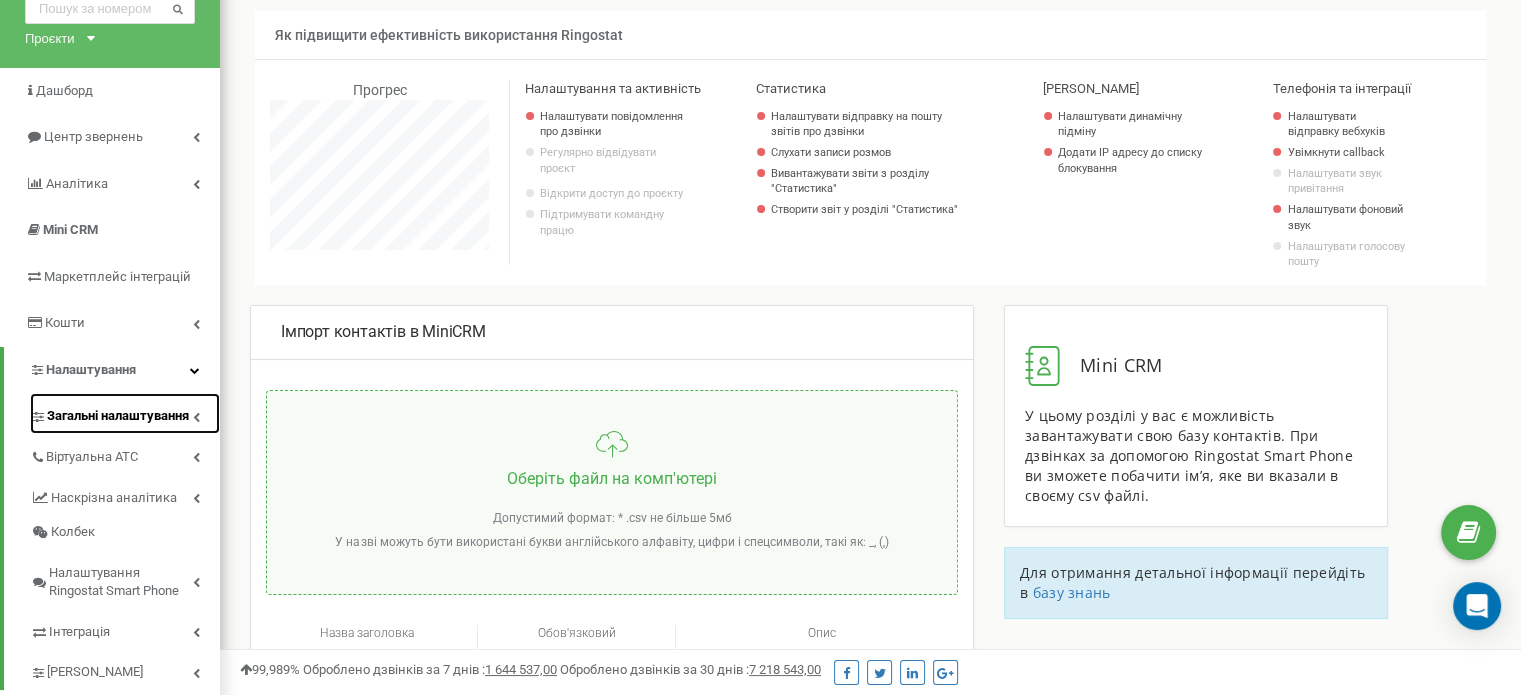 click on "Загальні налаштування" at bounding box center [118, 416] 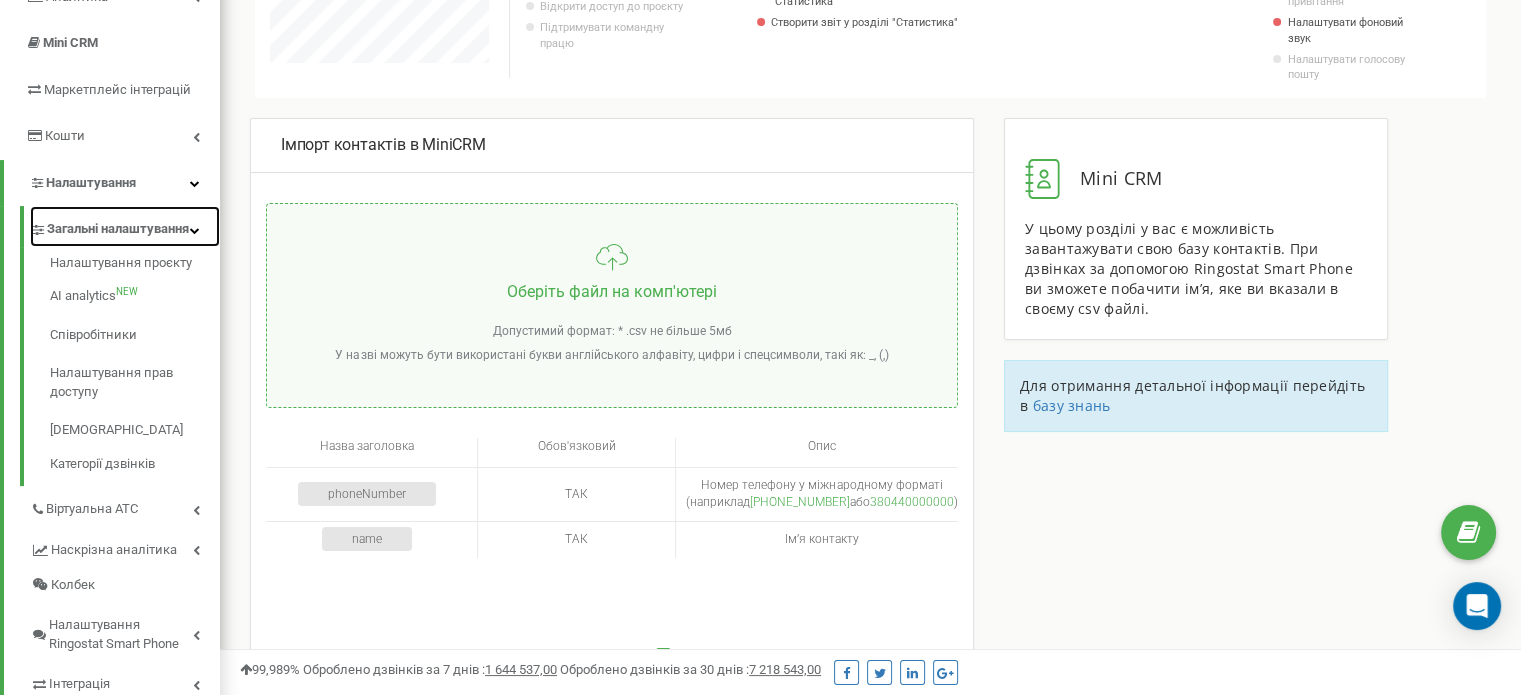 scroll, scrollTop: 300, scrollLeft: 0, axis: vertical 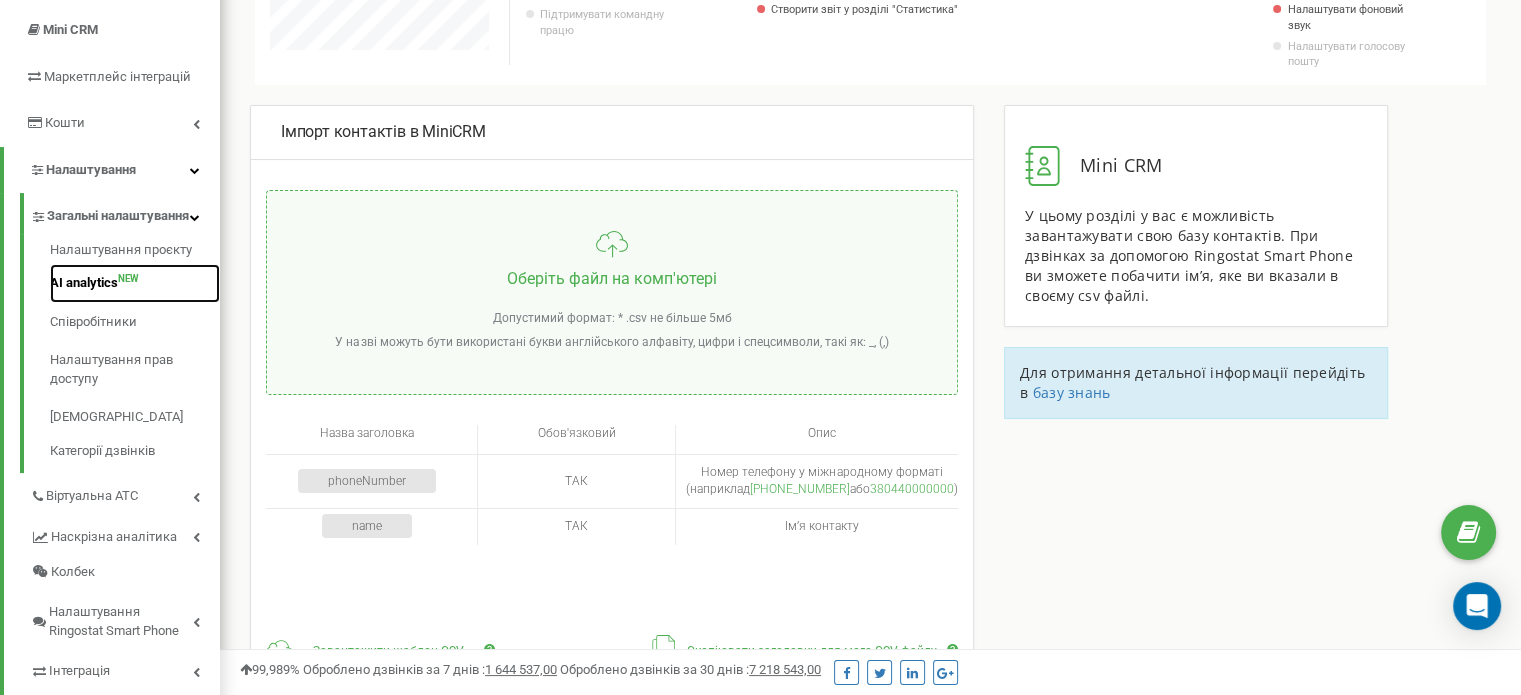 click on "AI analytics NEW" at bounding box center [135, 283] 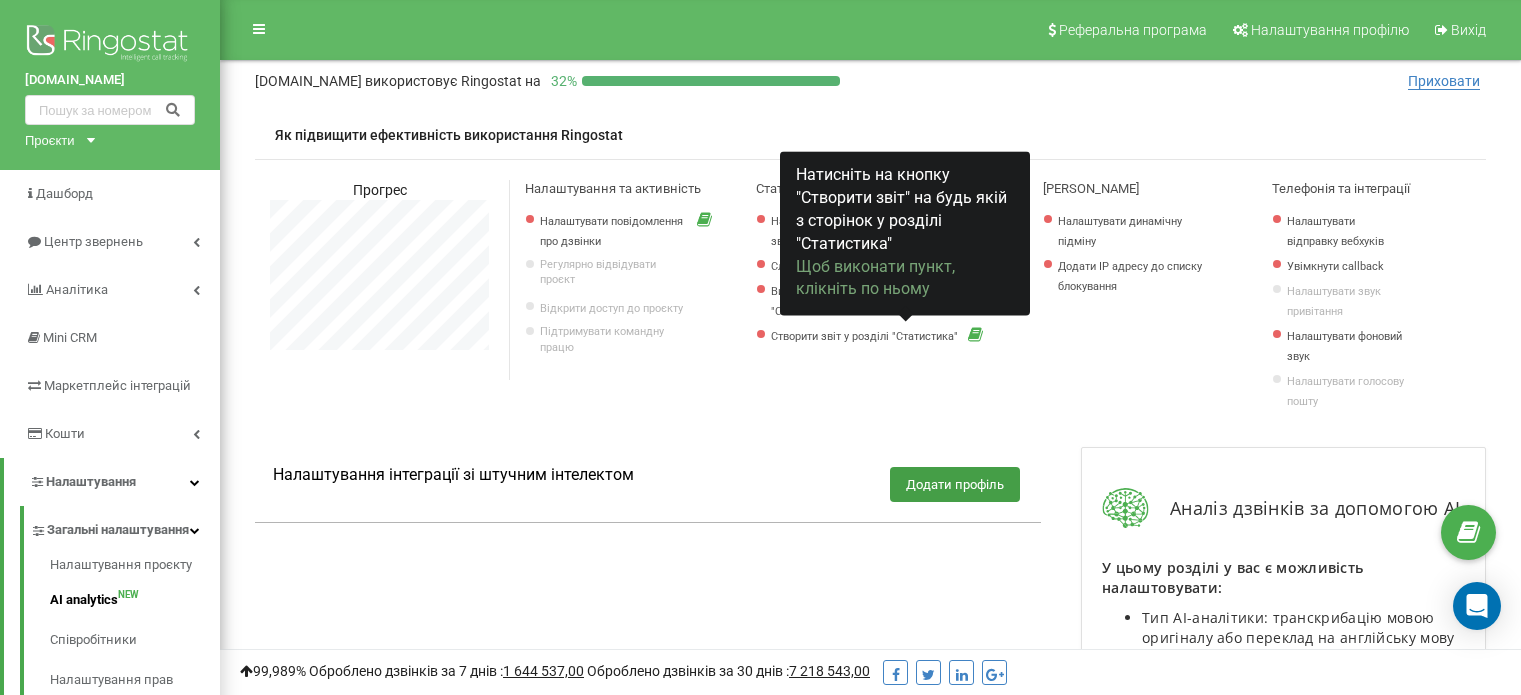 scroll, scrollTop: 0, scrollLeft: 0, axis: both 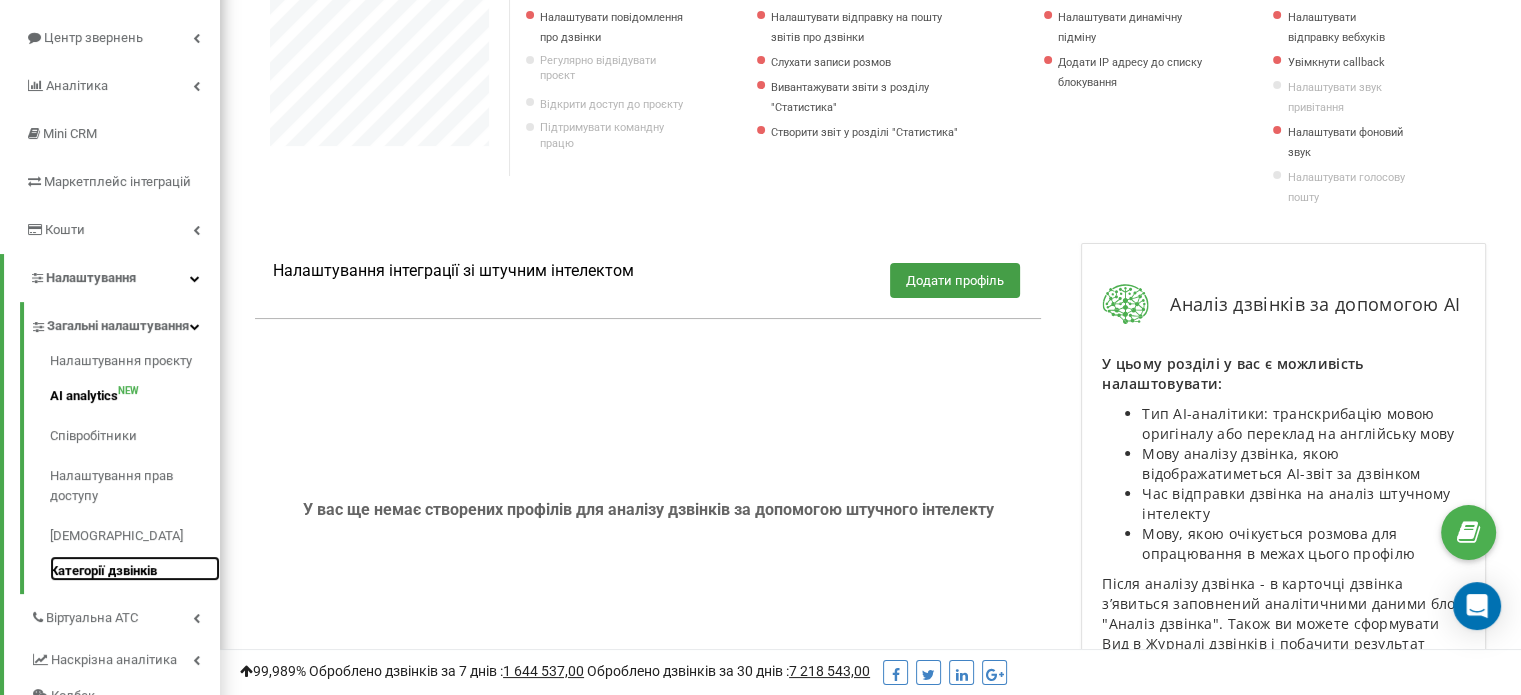 click on "Категорії дзвінків" at bounding box center (135, 568) 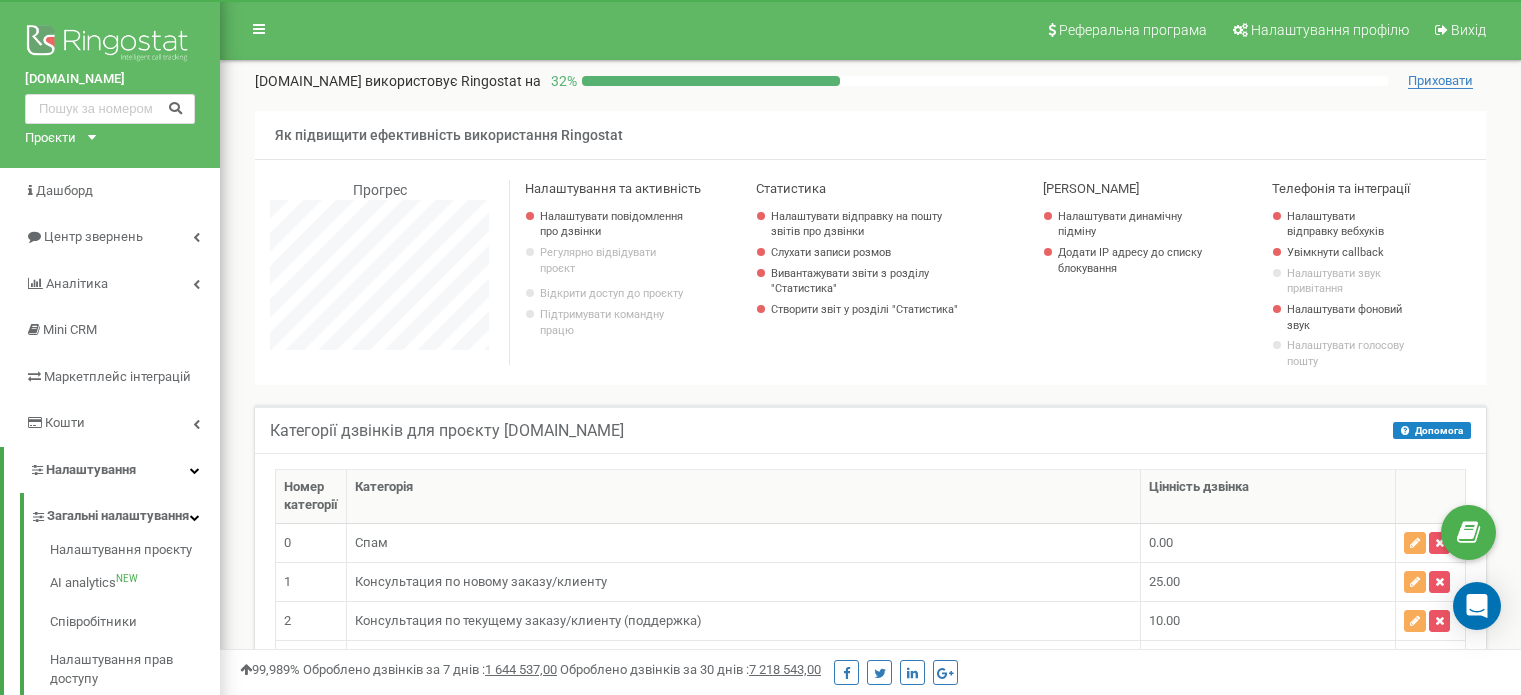 scroll, scrollTop: 200, scrollLeft: 0, axis: vertical 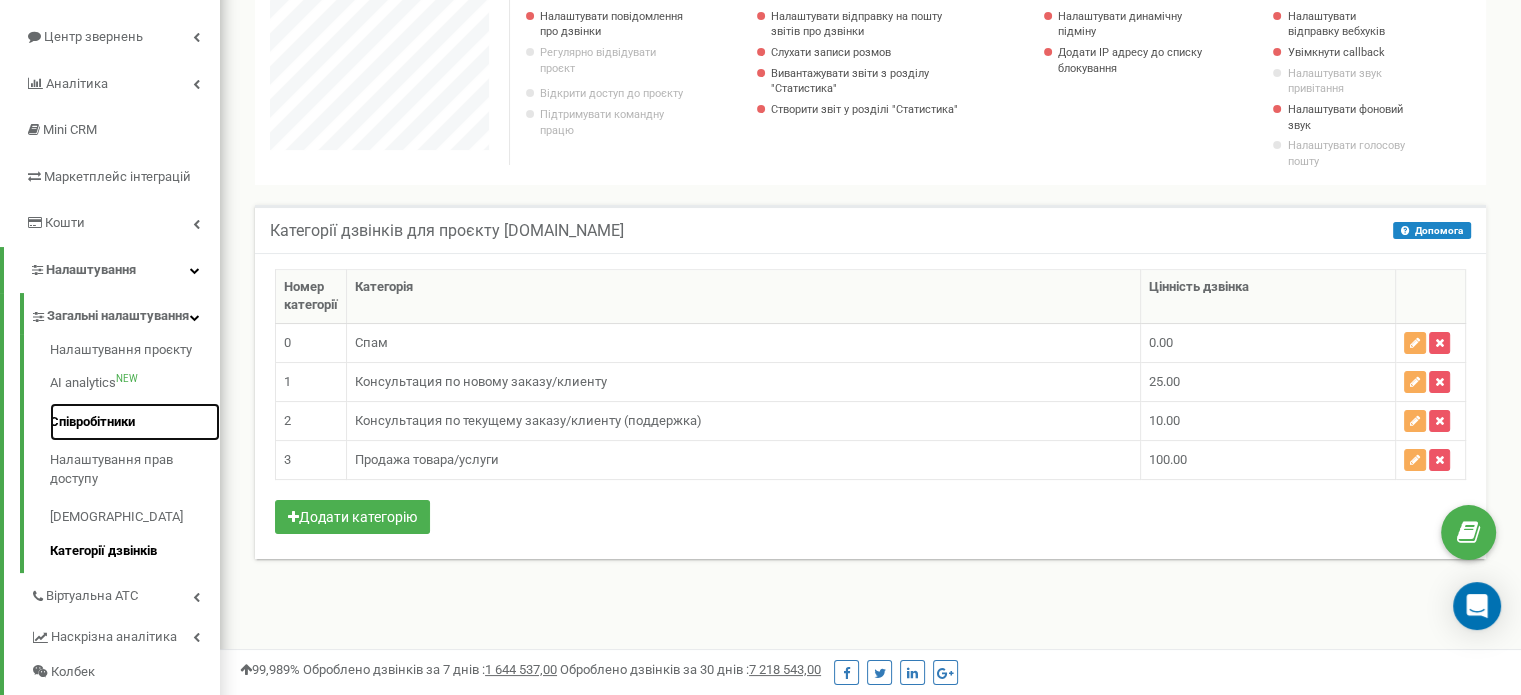 click on "Співробітники" at bounding box center [135, 422] 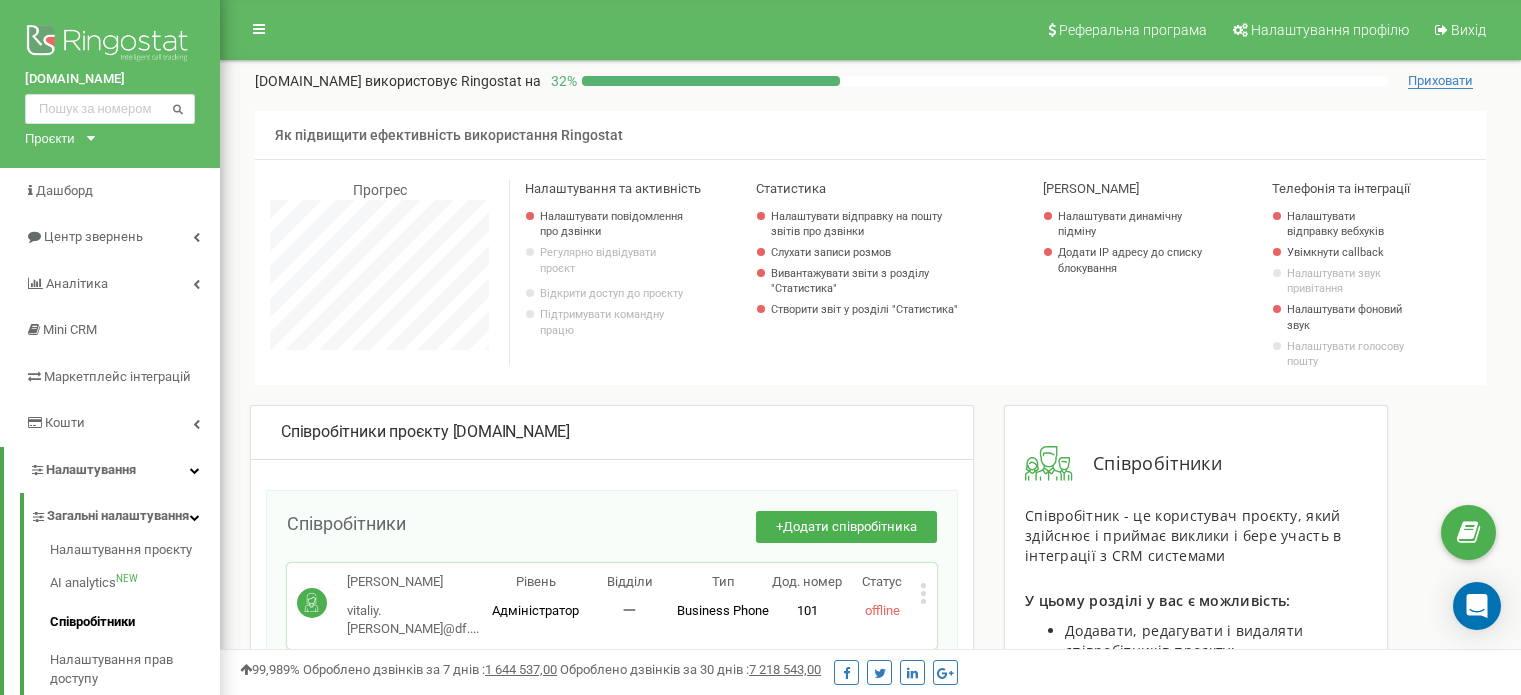 scroll, scrollTop: 0, scrollLeft: 0, axis: both 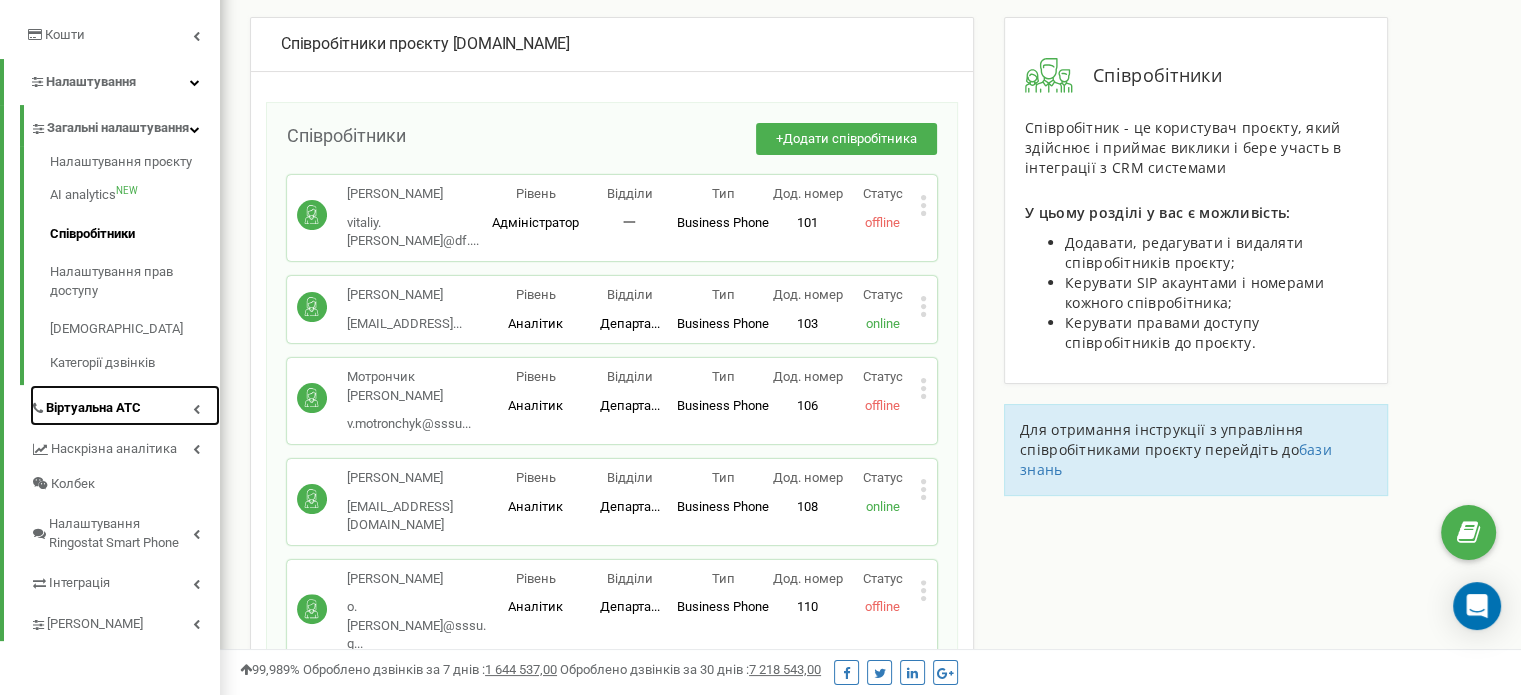 click on "Віртуальна АТС" at bounding box center [93, 408] 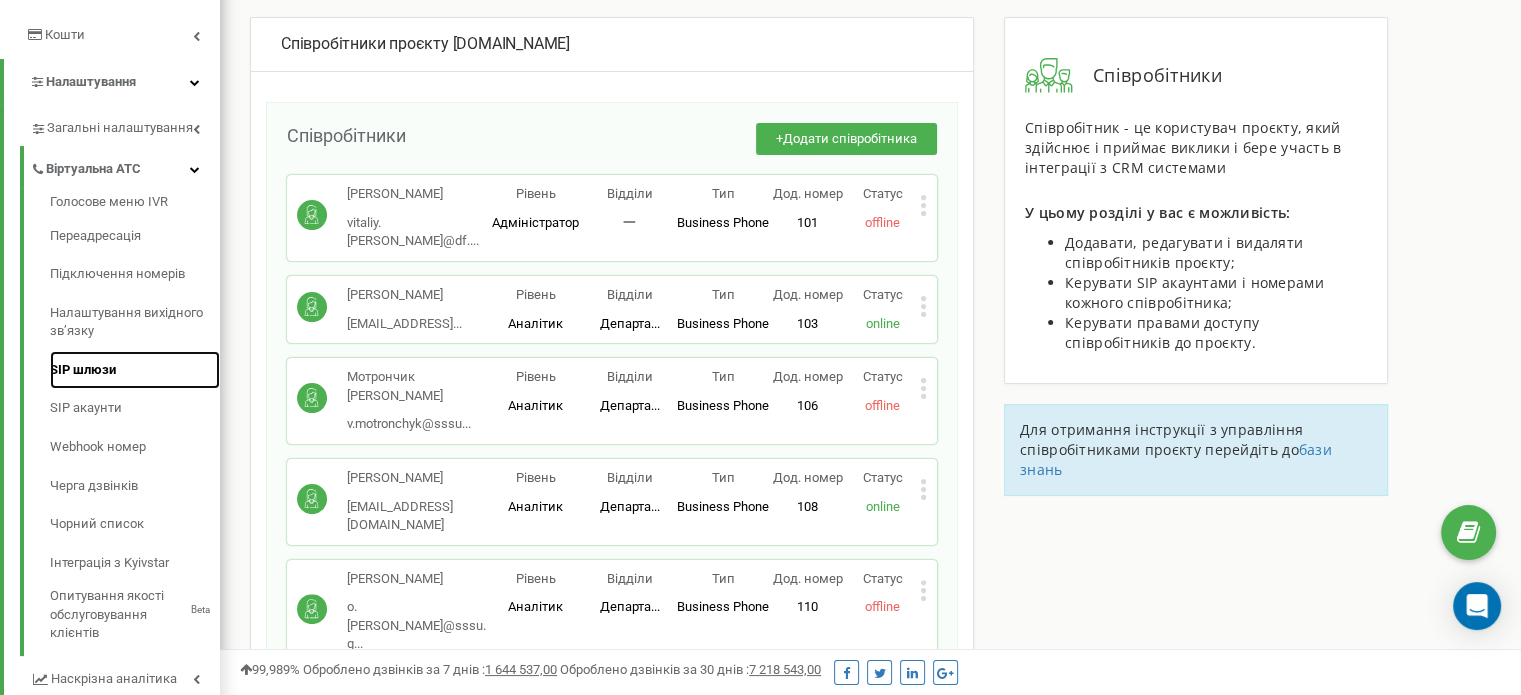 click on "SIP шлюзи" at bounding box center (135, 370) 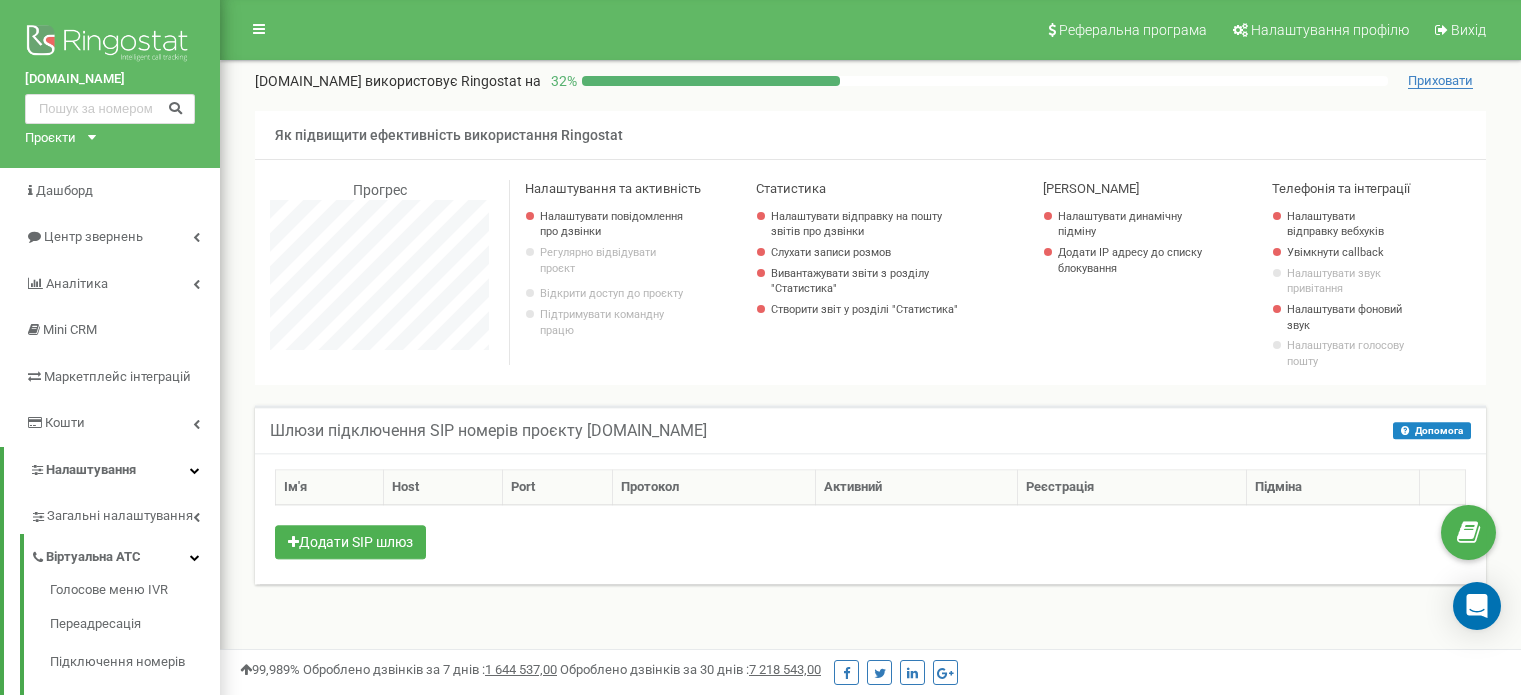 scroll, scrollTop: 0, scrollLeft: 0, axis: both 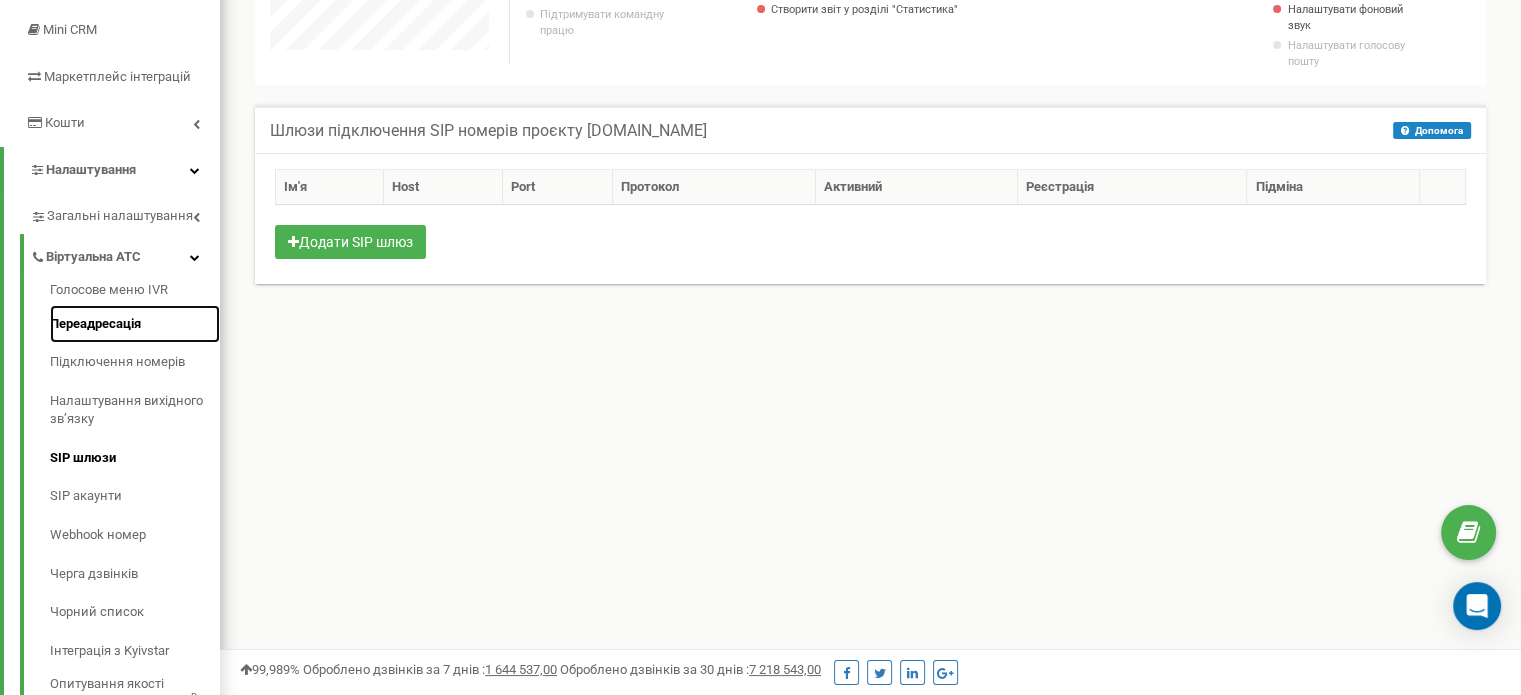 click on "Переадресація" at bounding box center [135, 324] 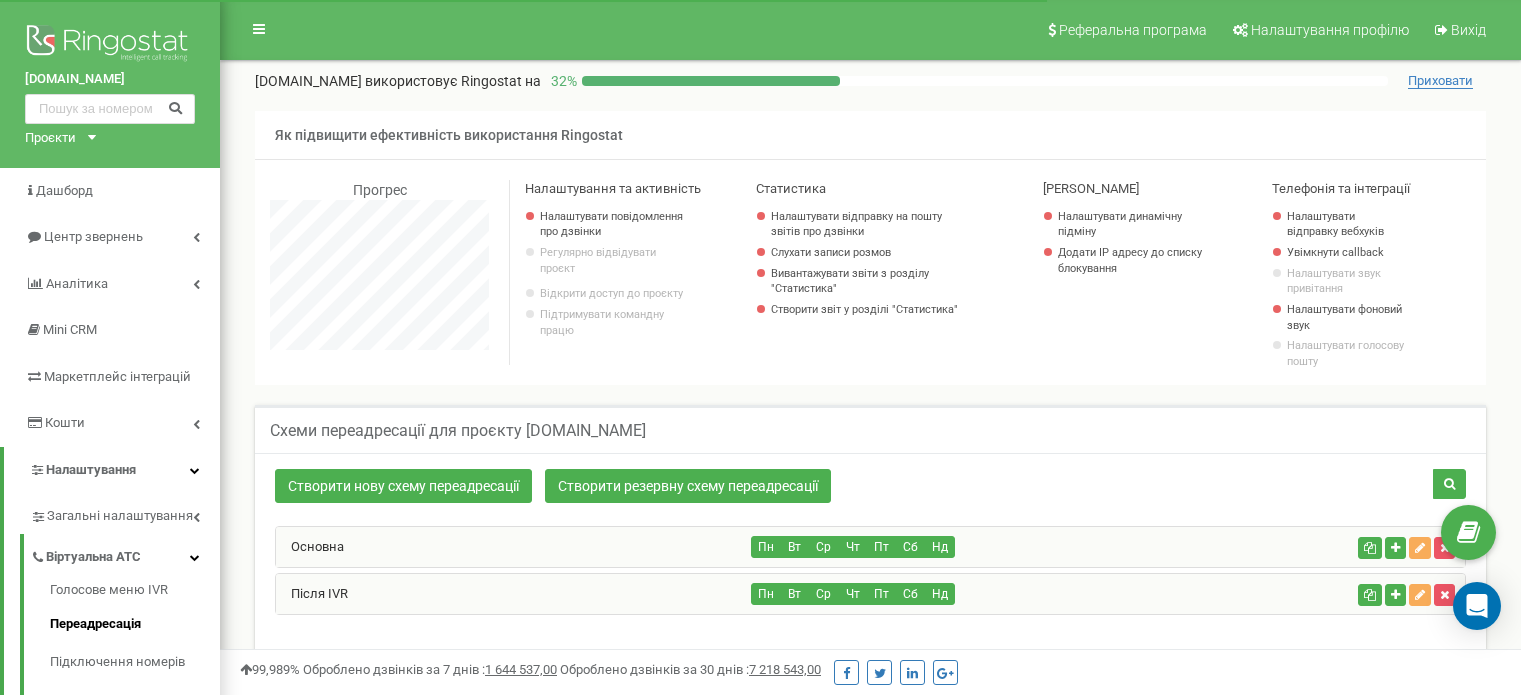 scroll, scrollTop: 0, scrollLeft: 0, axis: both 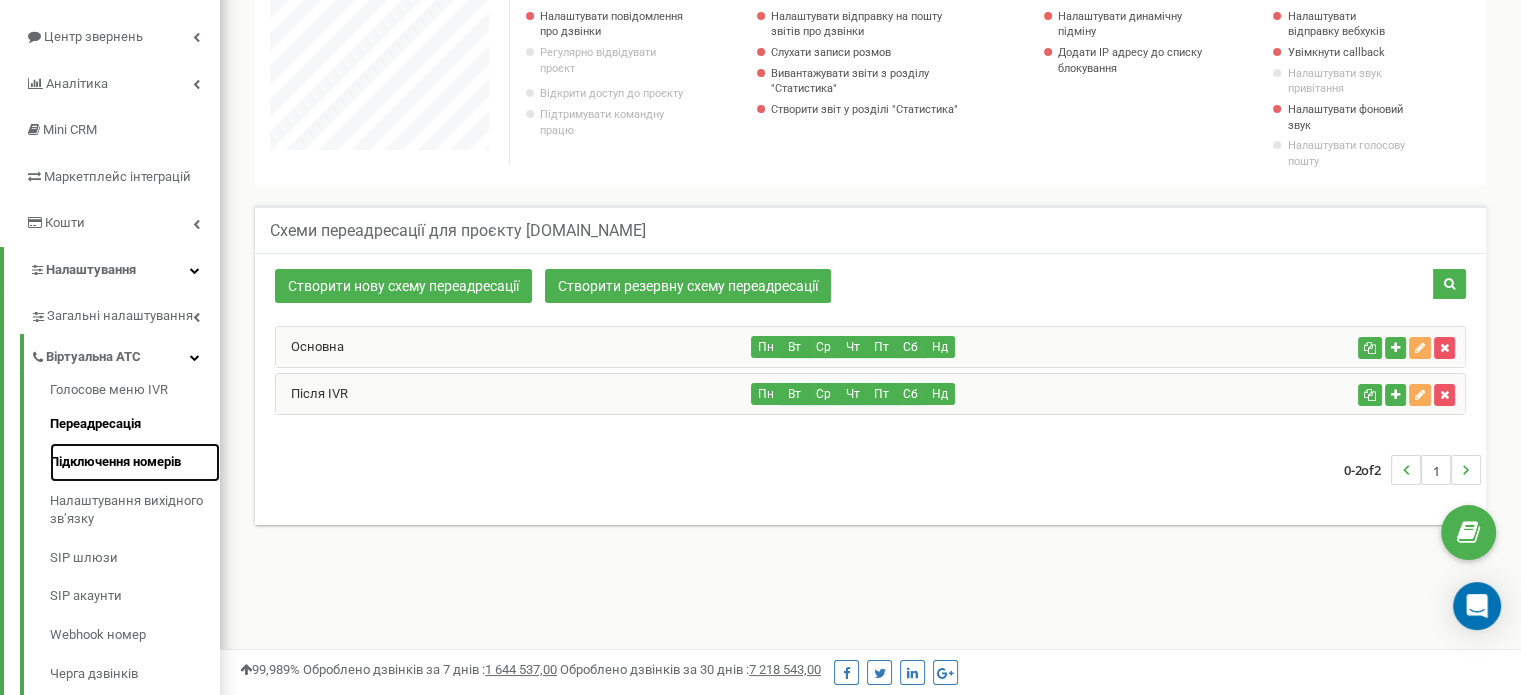 click on "Підключення номерів" at bounding box center [135, 462] 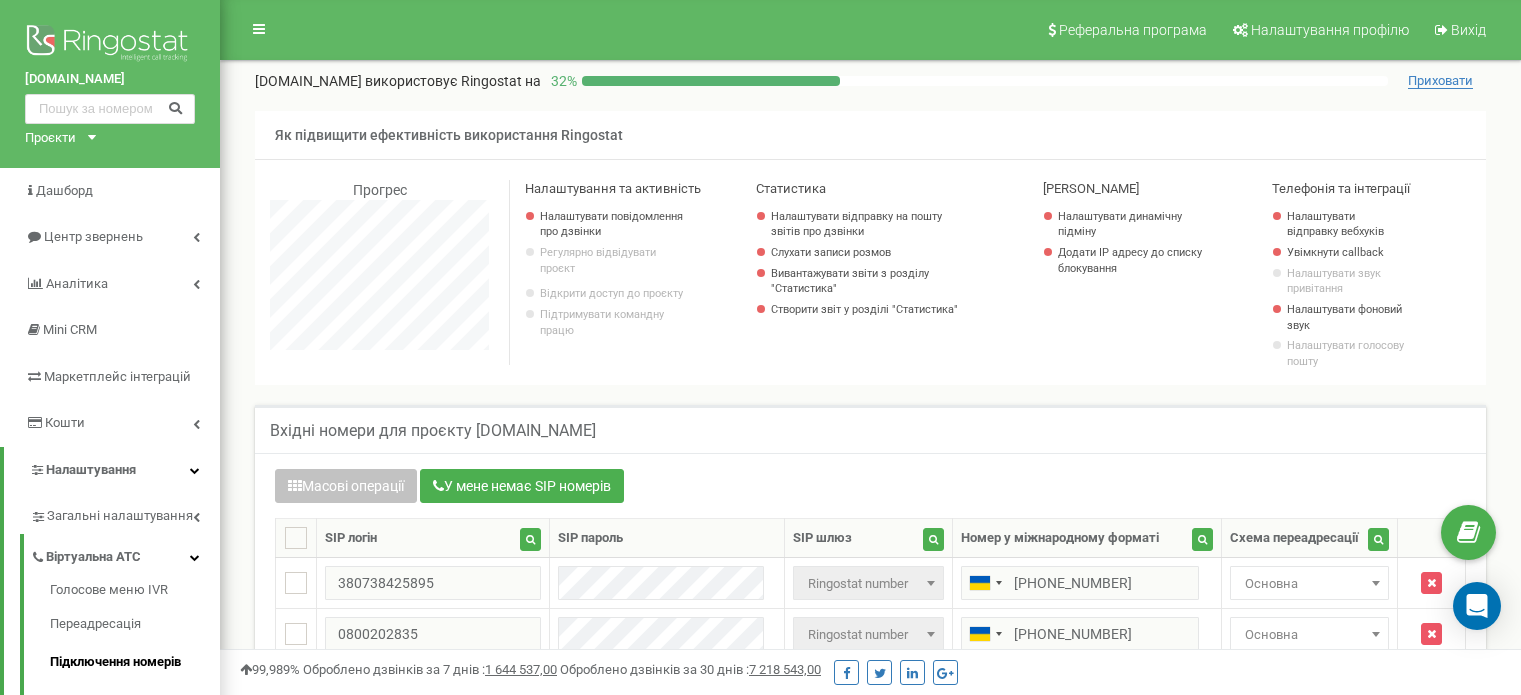 scroll, scrollTop: 400, scrollLeft: 0, axis: vertical 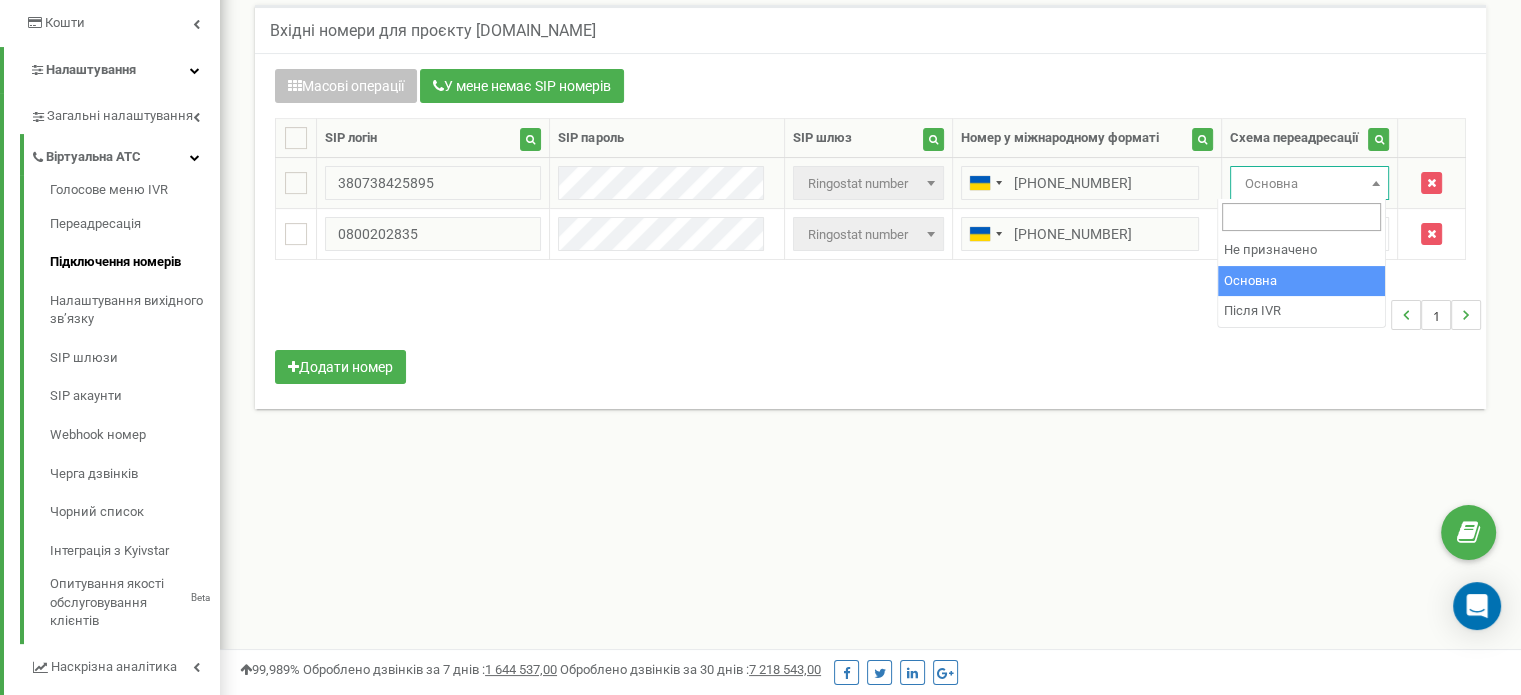 click at bounding box center (1376, 183) 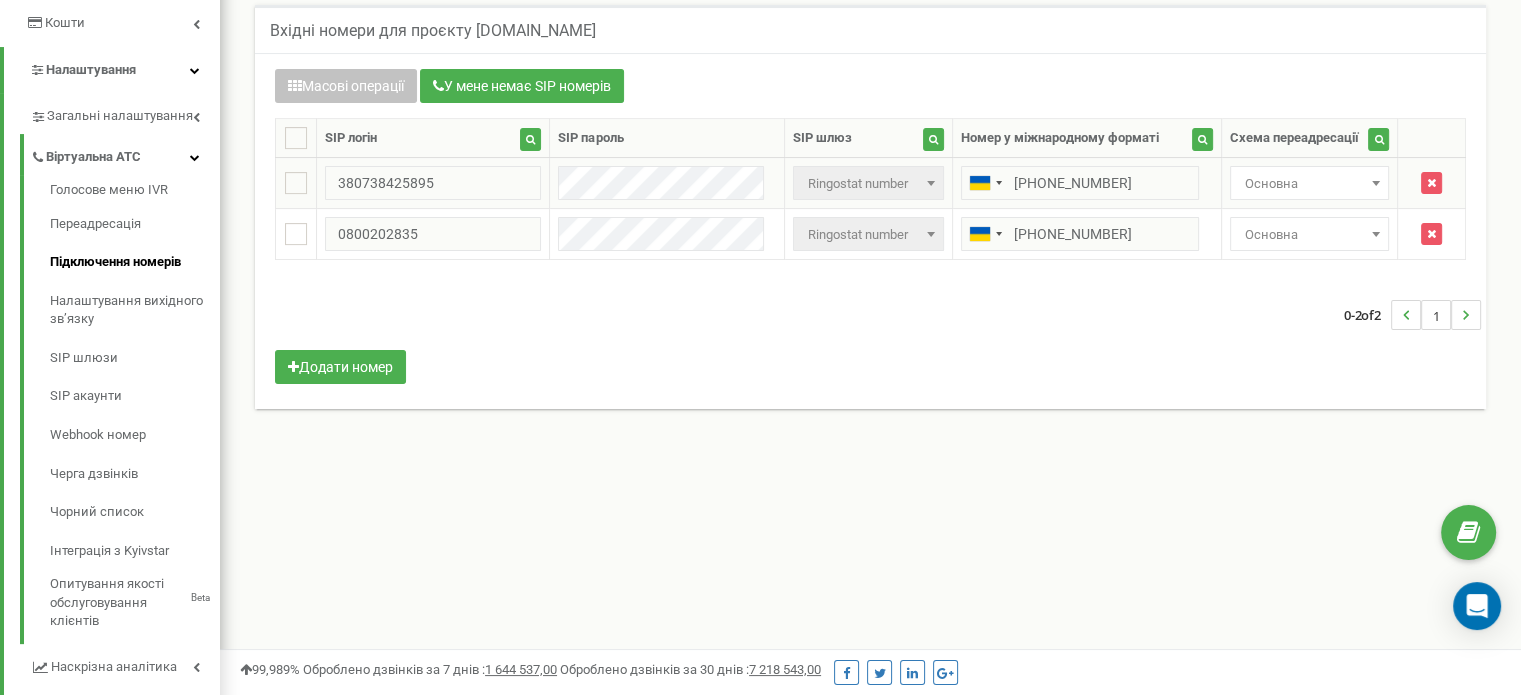 click at bounding box center (1376, 183) 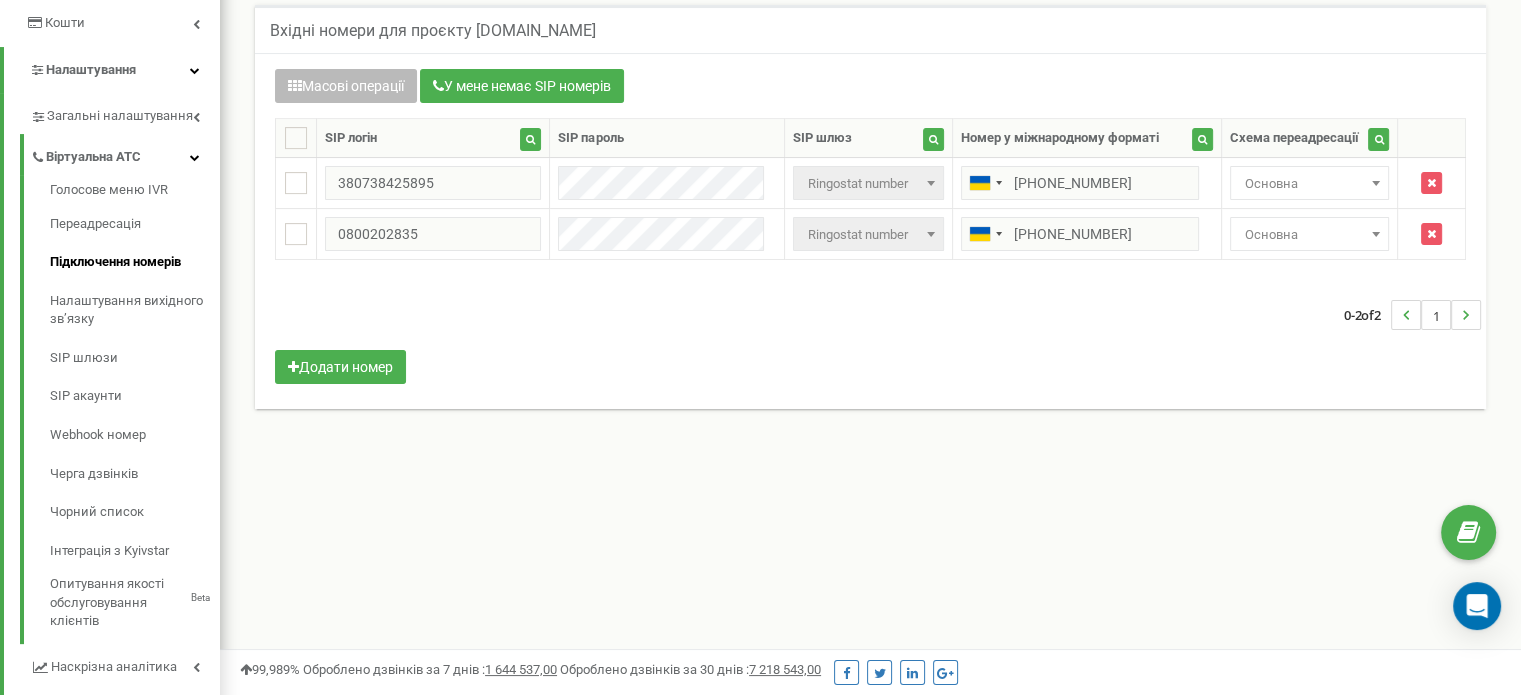 click on "Масові операції" at bounding box center [346, 86] 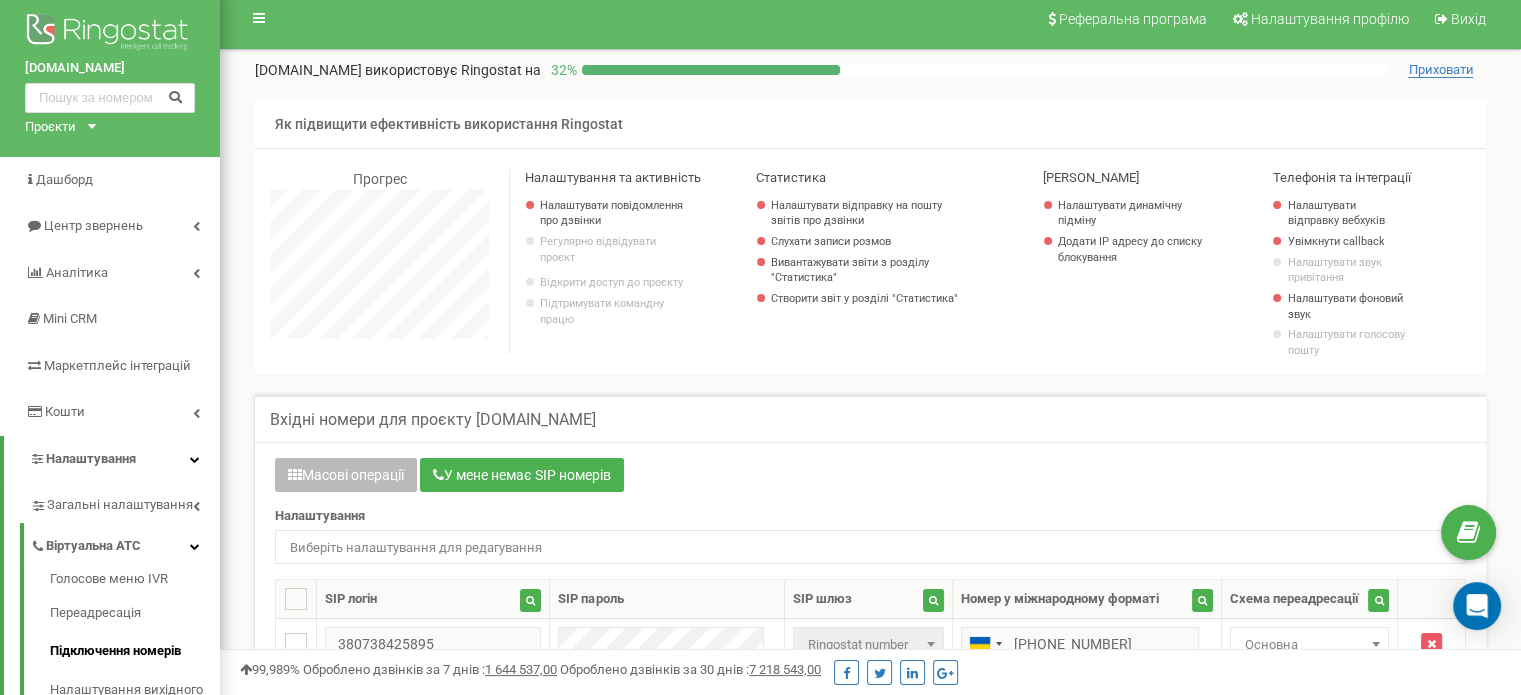 scroll, scrollTop: 0, scrollLeft: 0, axis: both 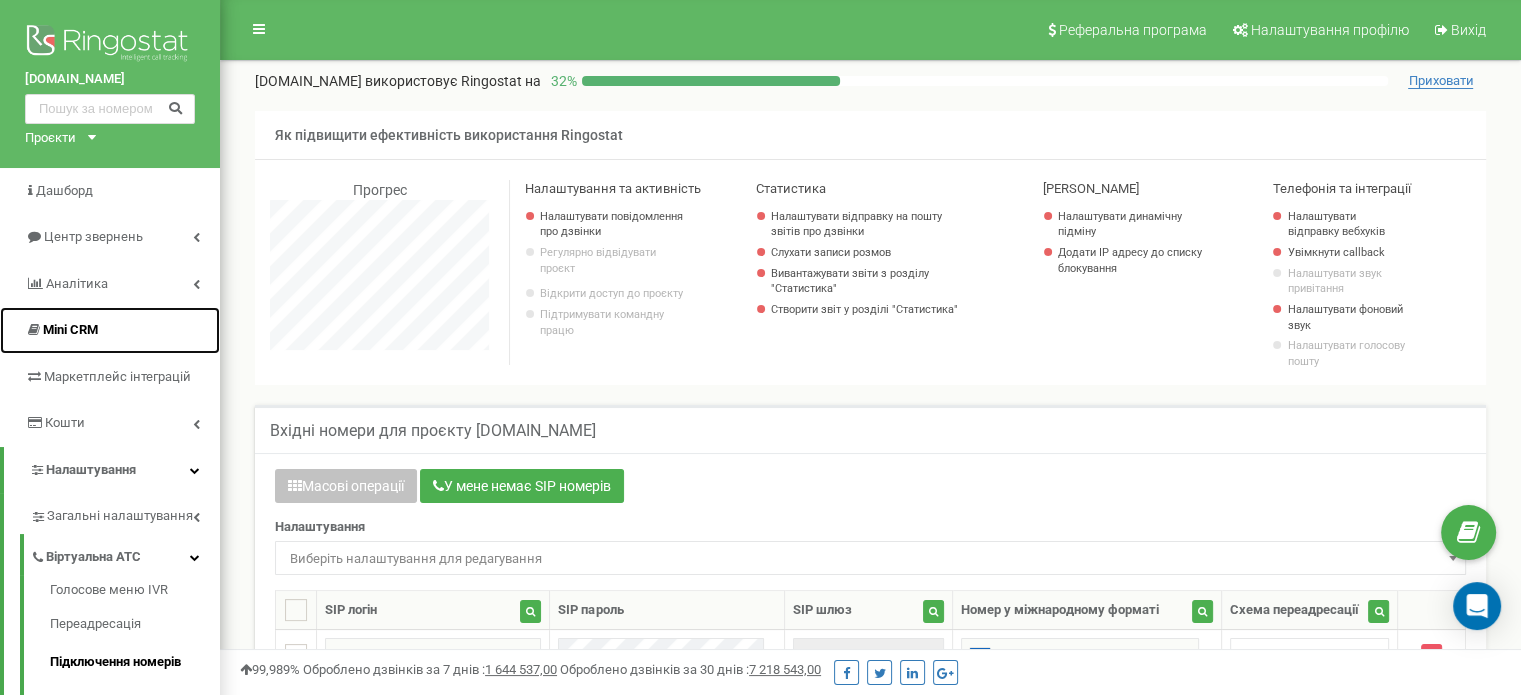 click on "Mini CRM" at bounding box center [70, 329] 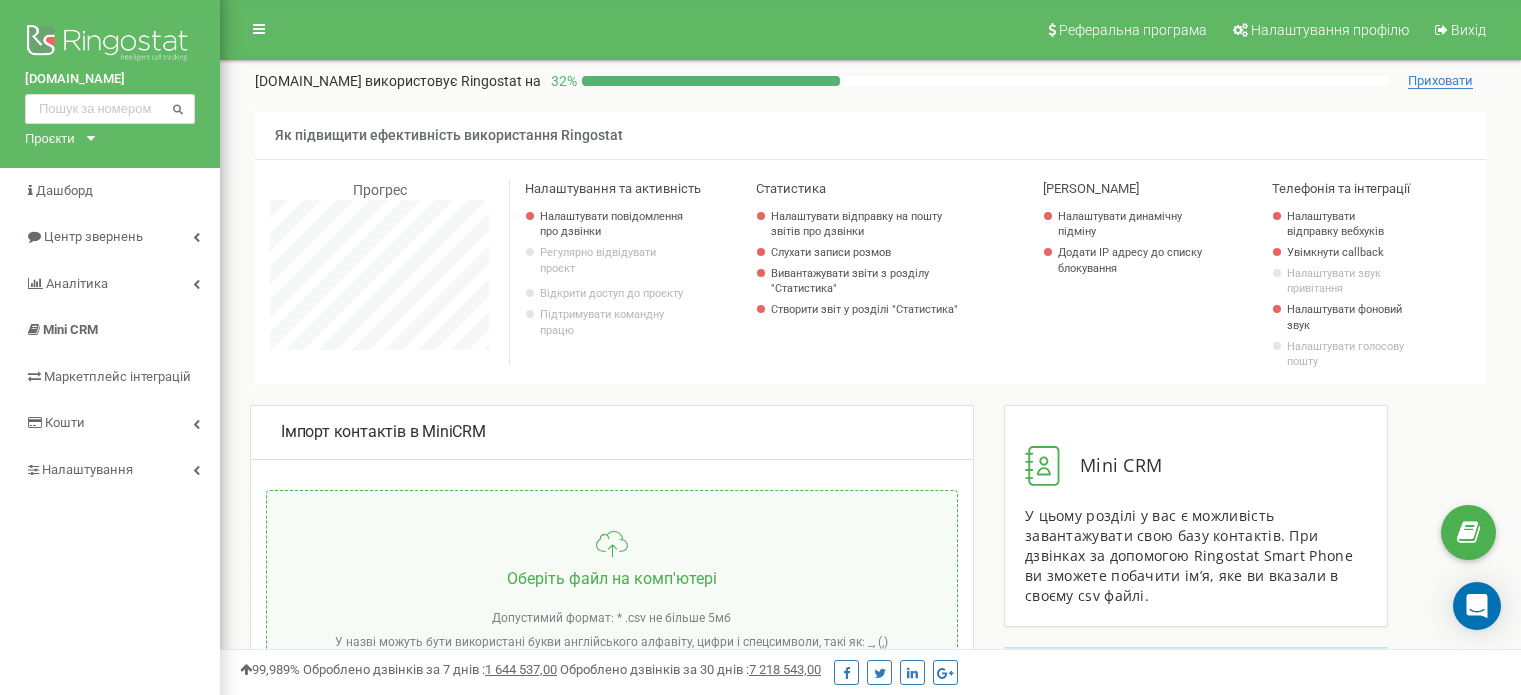 scroll, scrollTop: 504, scrollLeft: 0, axis: vertical 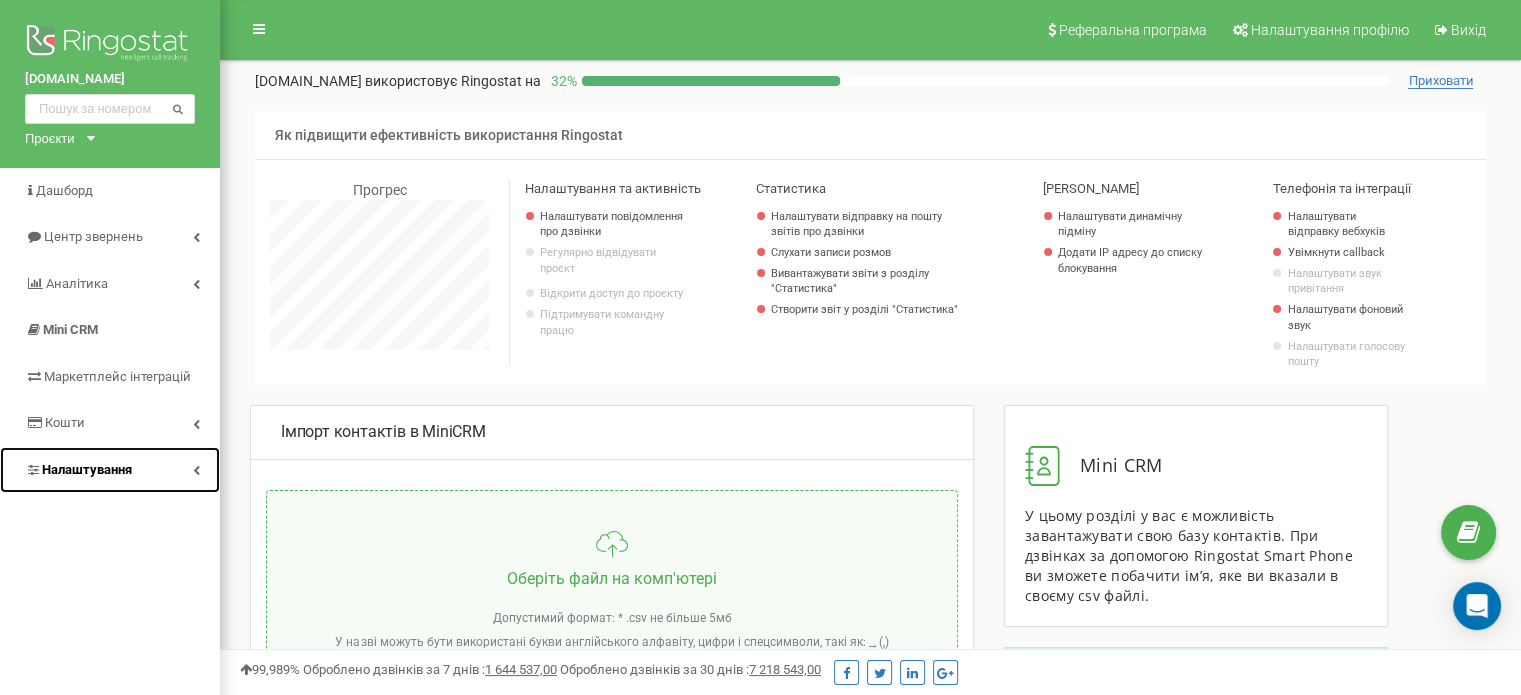 click on "Налаштування" at bounding box center (87, 469) 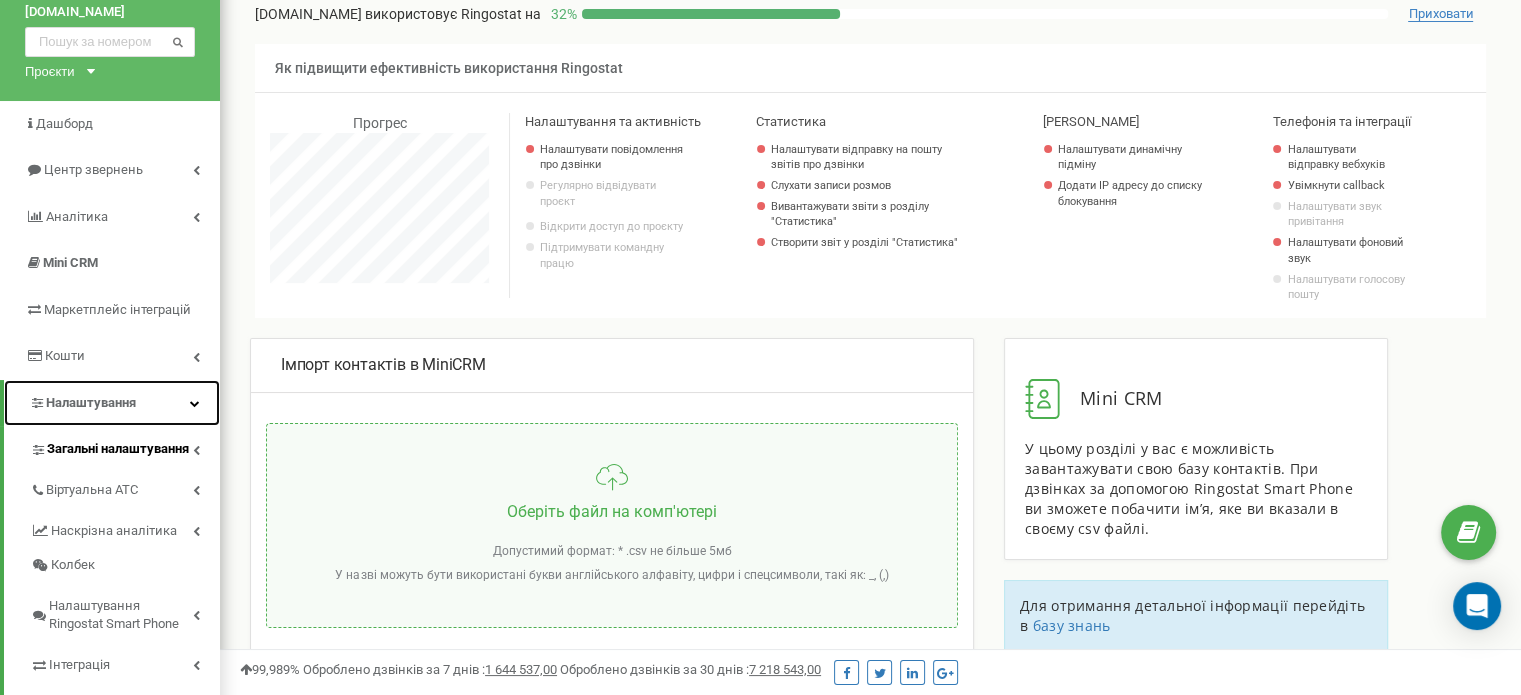 scroll, scrollTop: 300, scrollLeft: 0, axis: vertical 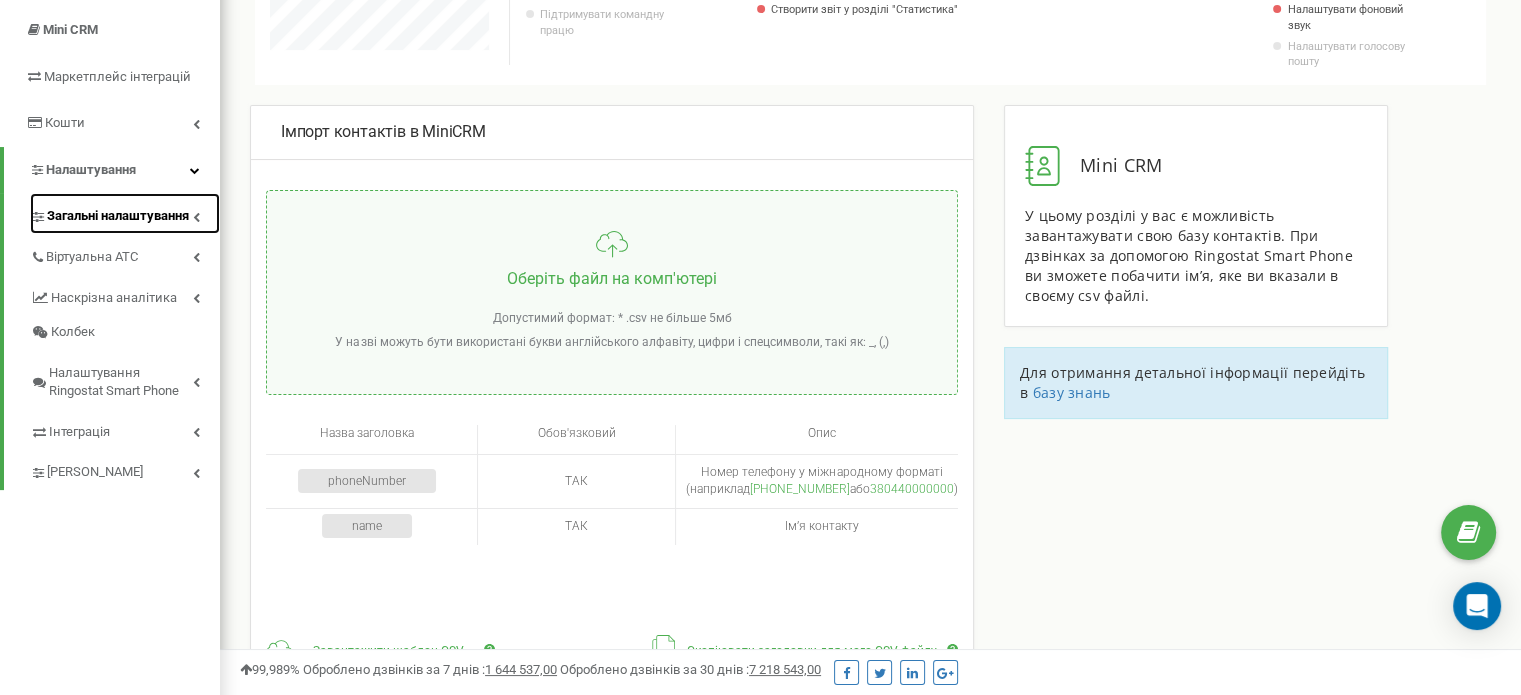 click on "Загальні налаштування" at bounding box center (118, 216) 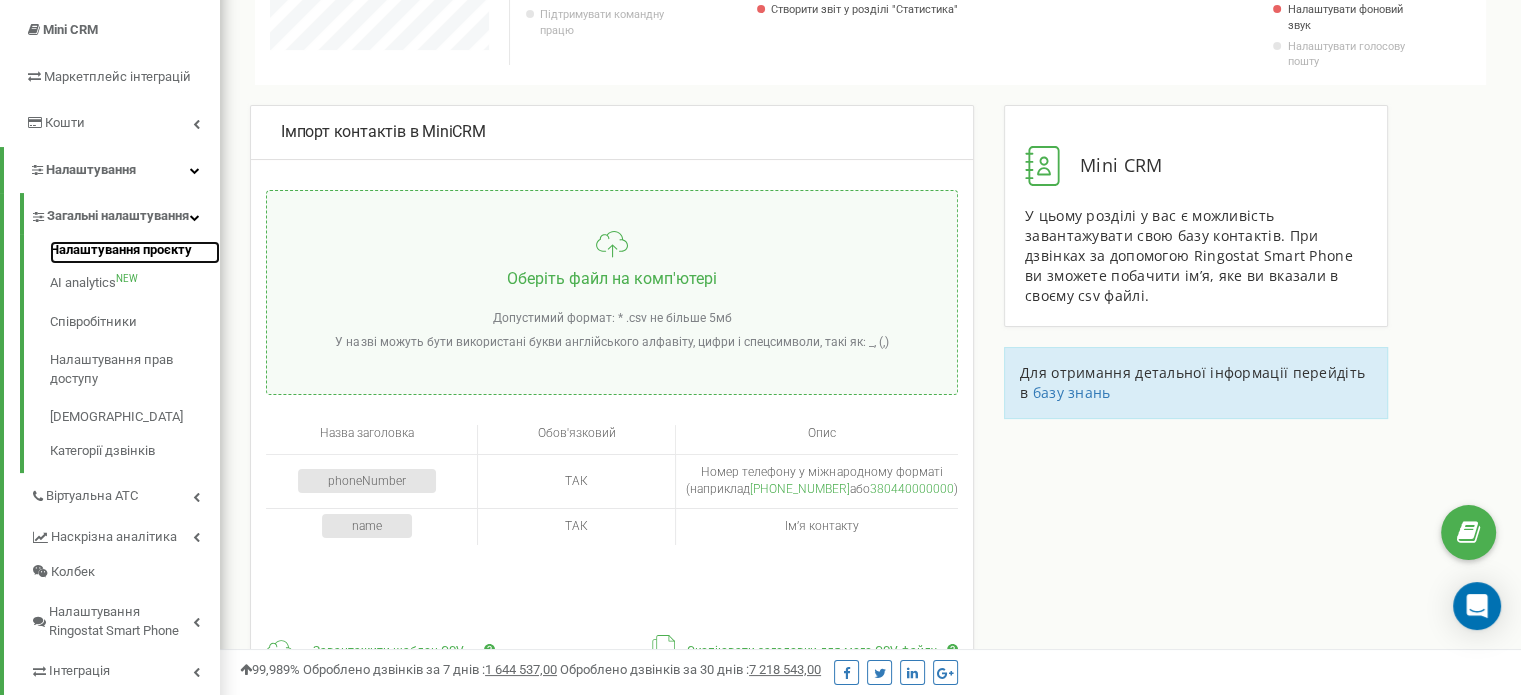 click on "Налаштування проєкту" at bounding box center (135, 253) 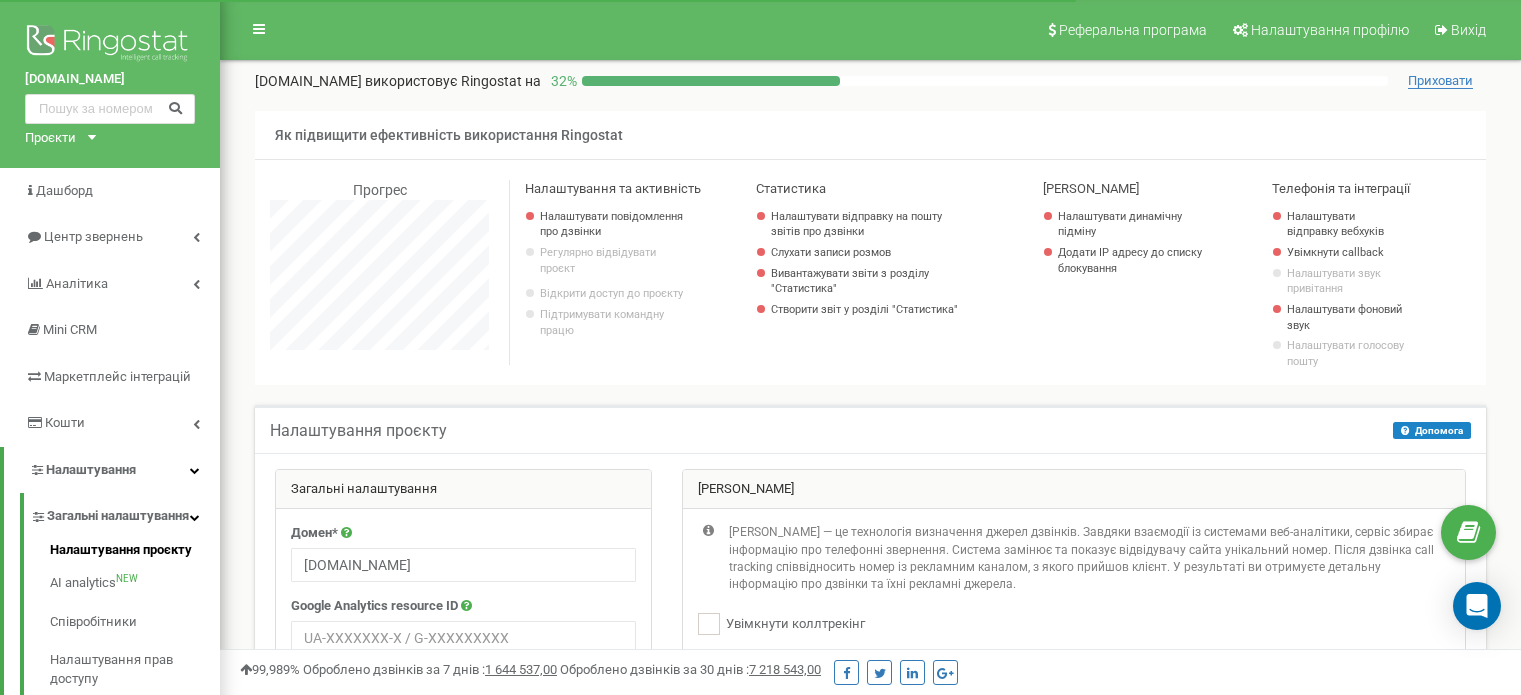scroll, scrollTop: 500, scrollLeft: 0, axis: vertical 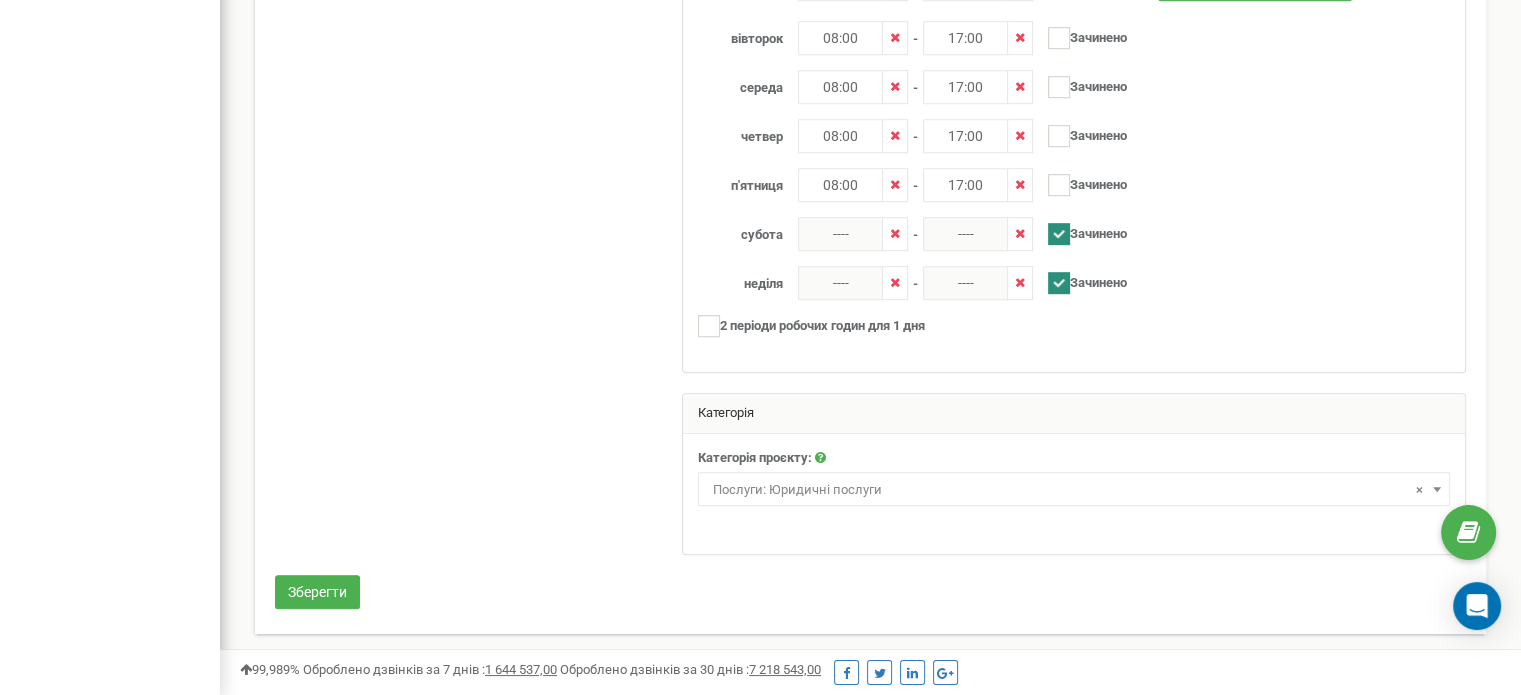 click at bounding box center (1437, 489) 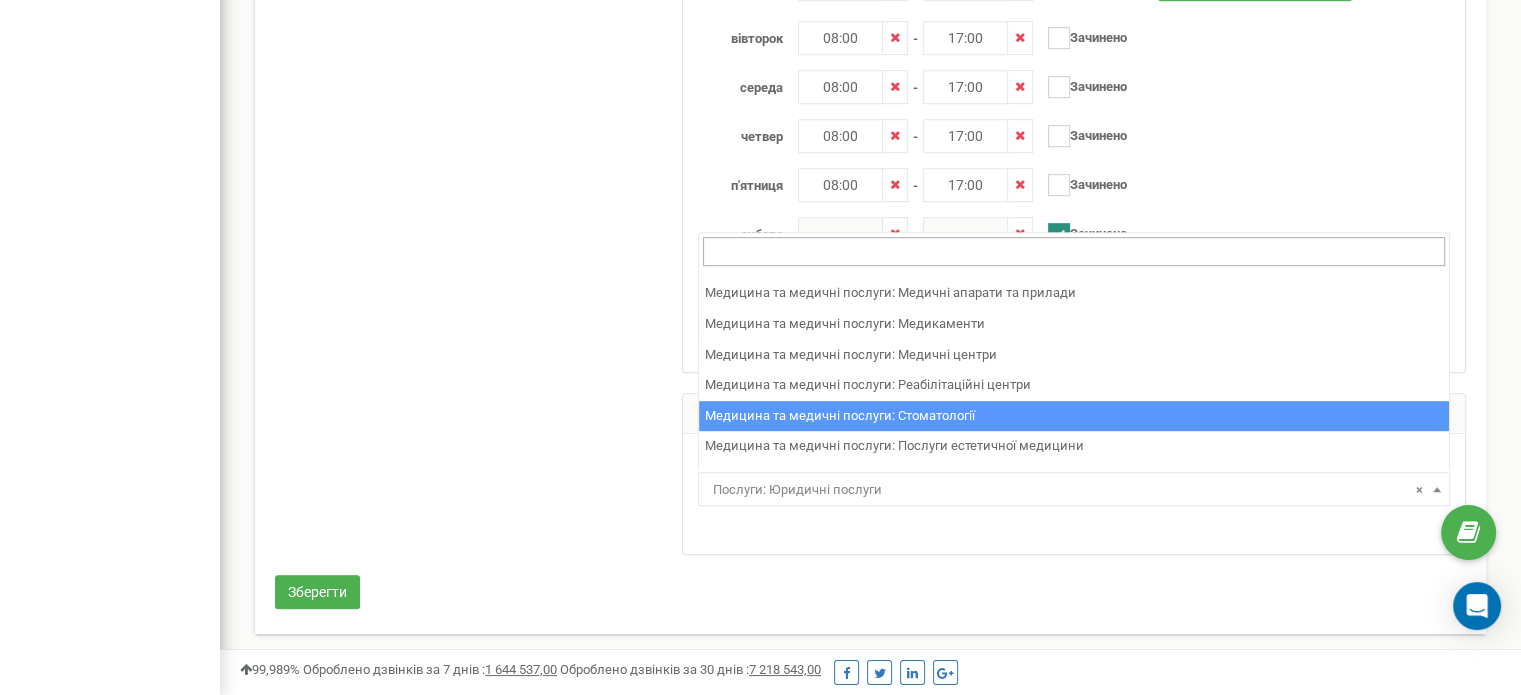 scroll, scrollTop: 2184, scrollLeft: 0, axis: vertical 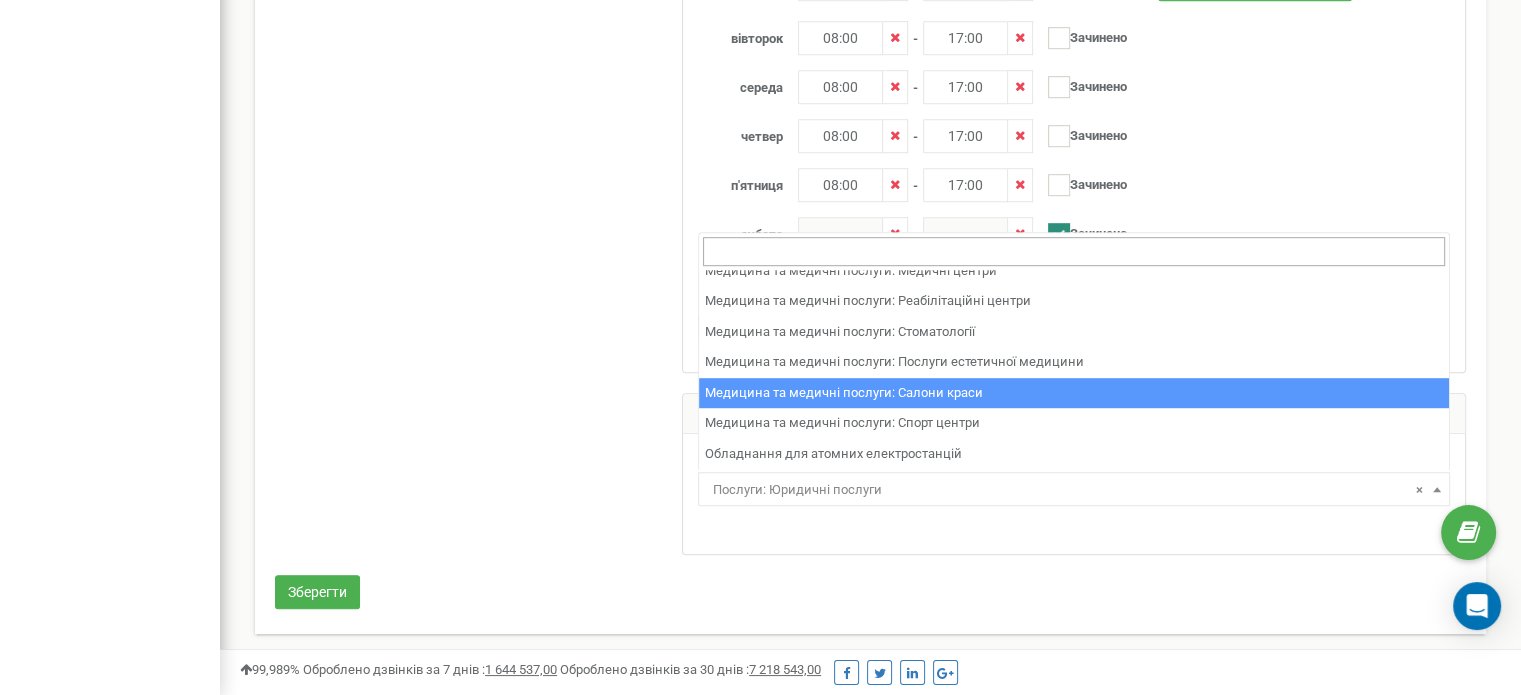 click at bounding box center [870, -46] 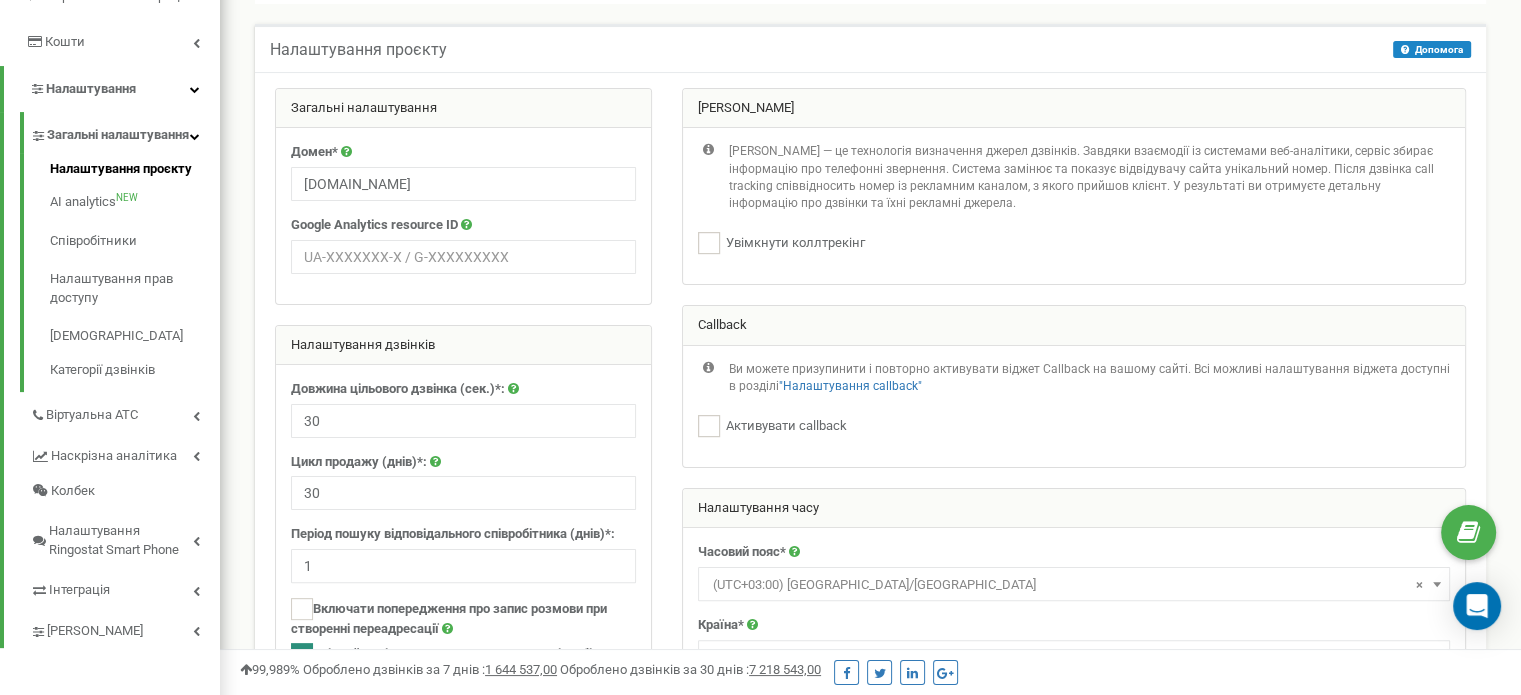 scroll, scrollTop: 400, scrollLeft: 0, axis: vertical 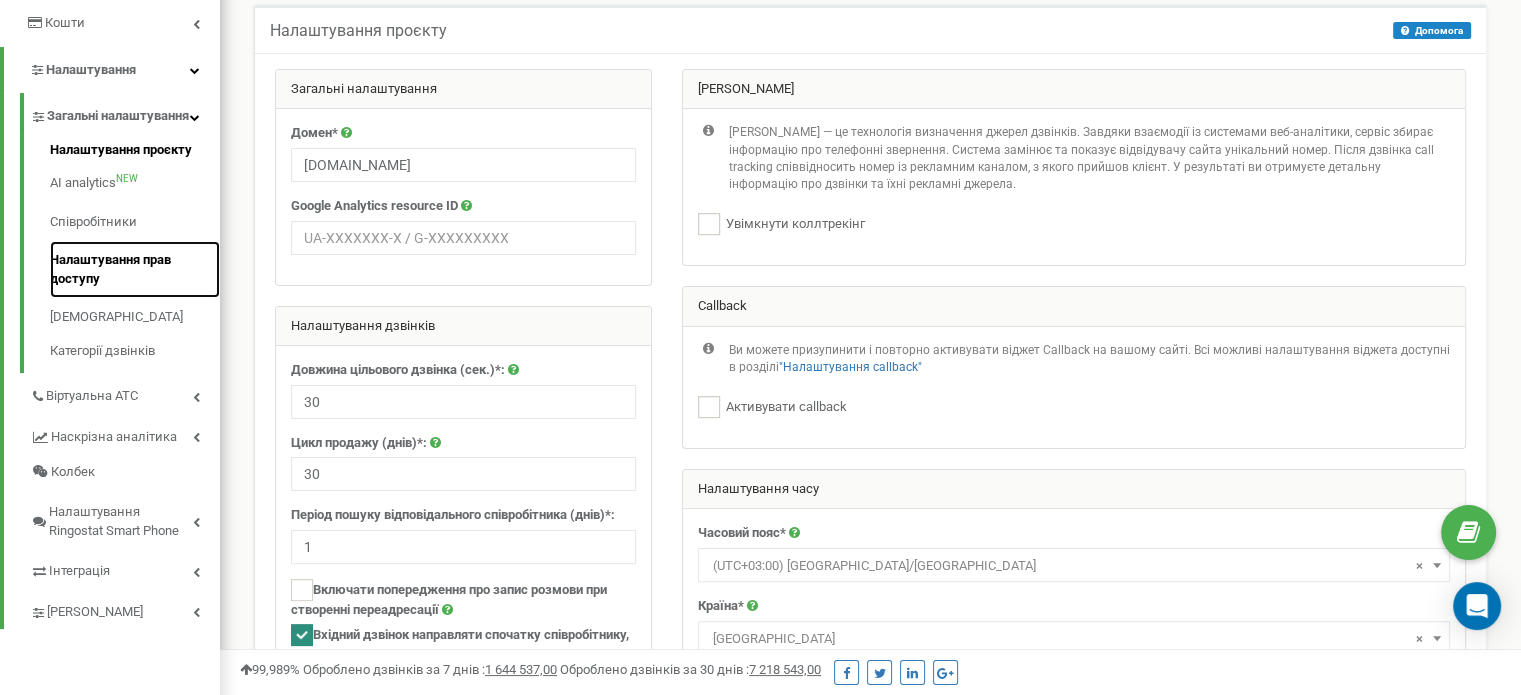 click on "Налаштування прав доступу" at bounding box center (135, 269) 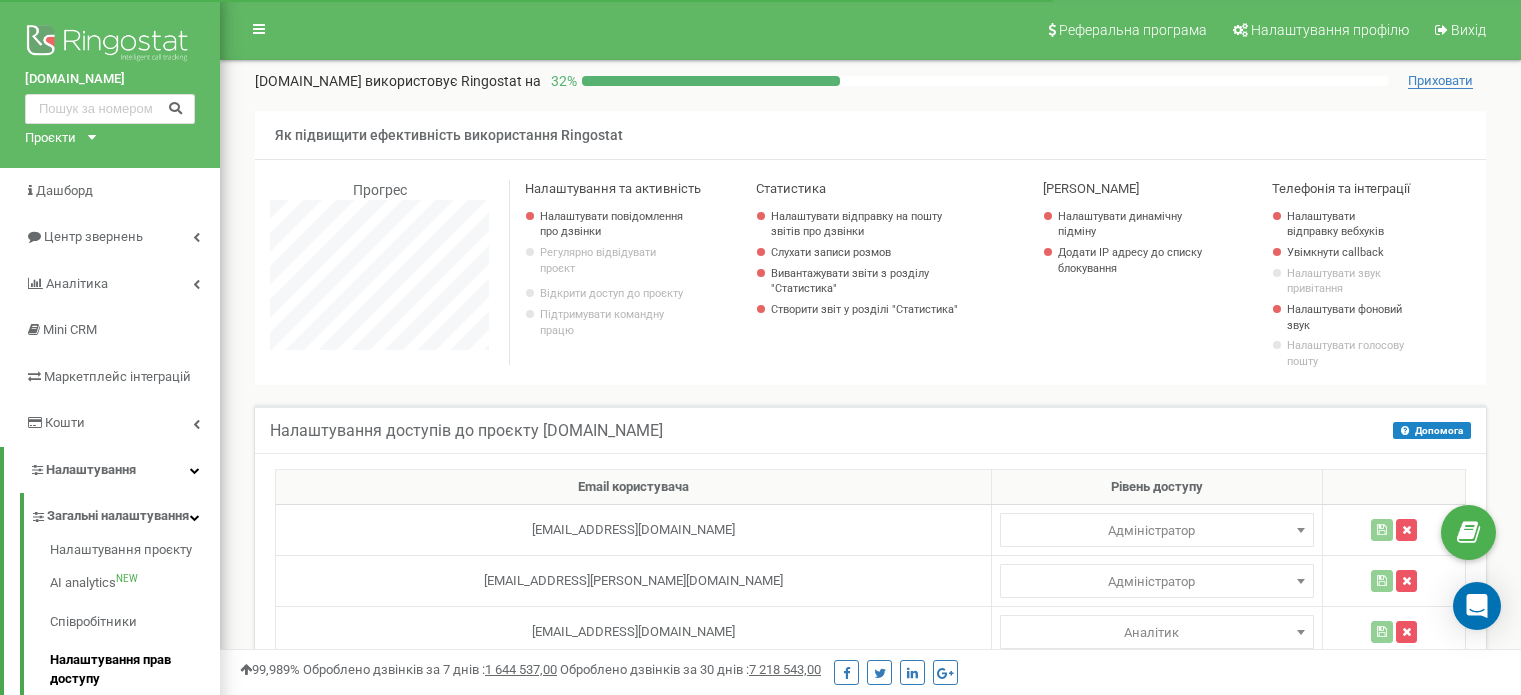 scroll, scrollTop: 500, scrollLeft: 0, axis: vertical 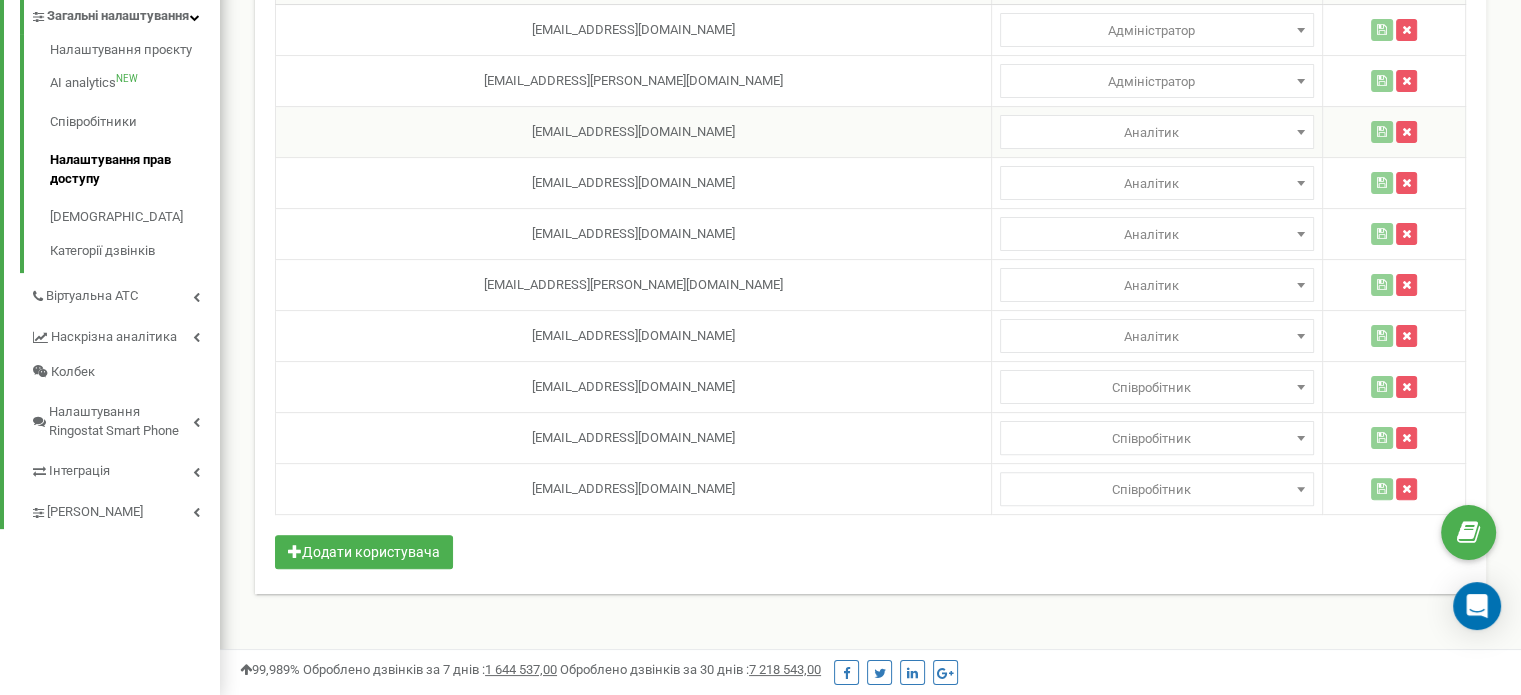 select 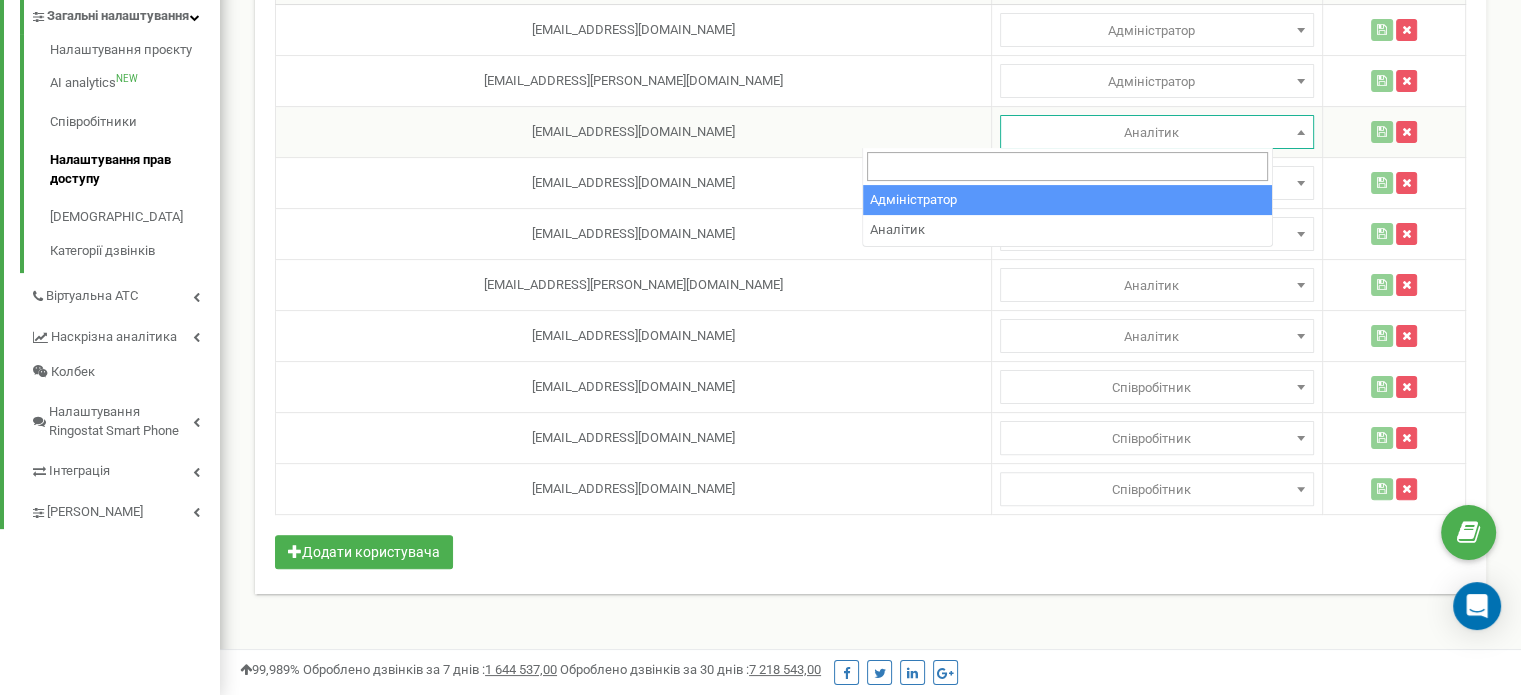 click at bounding box center (1301, 132) 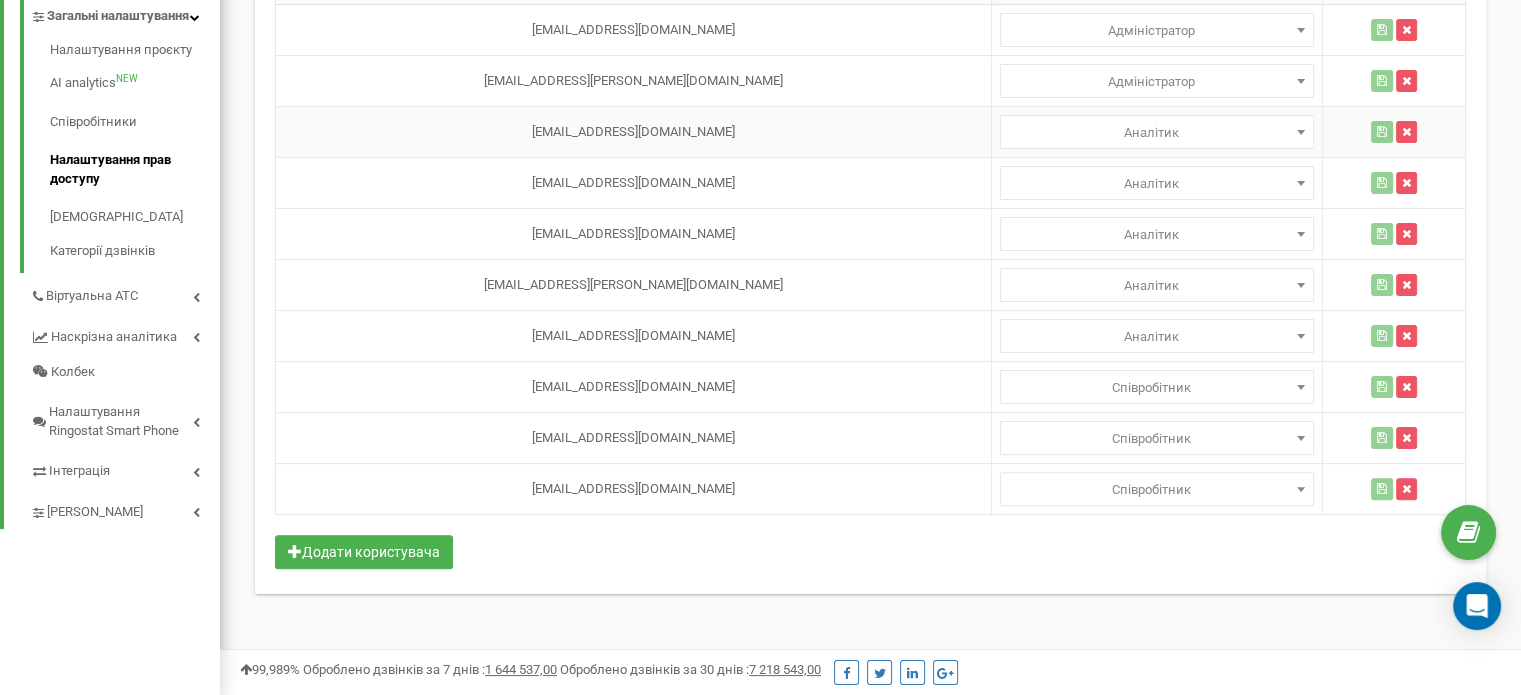 click at bounding box center (1301, 132) 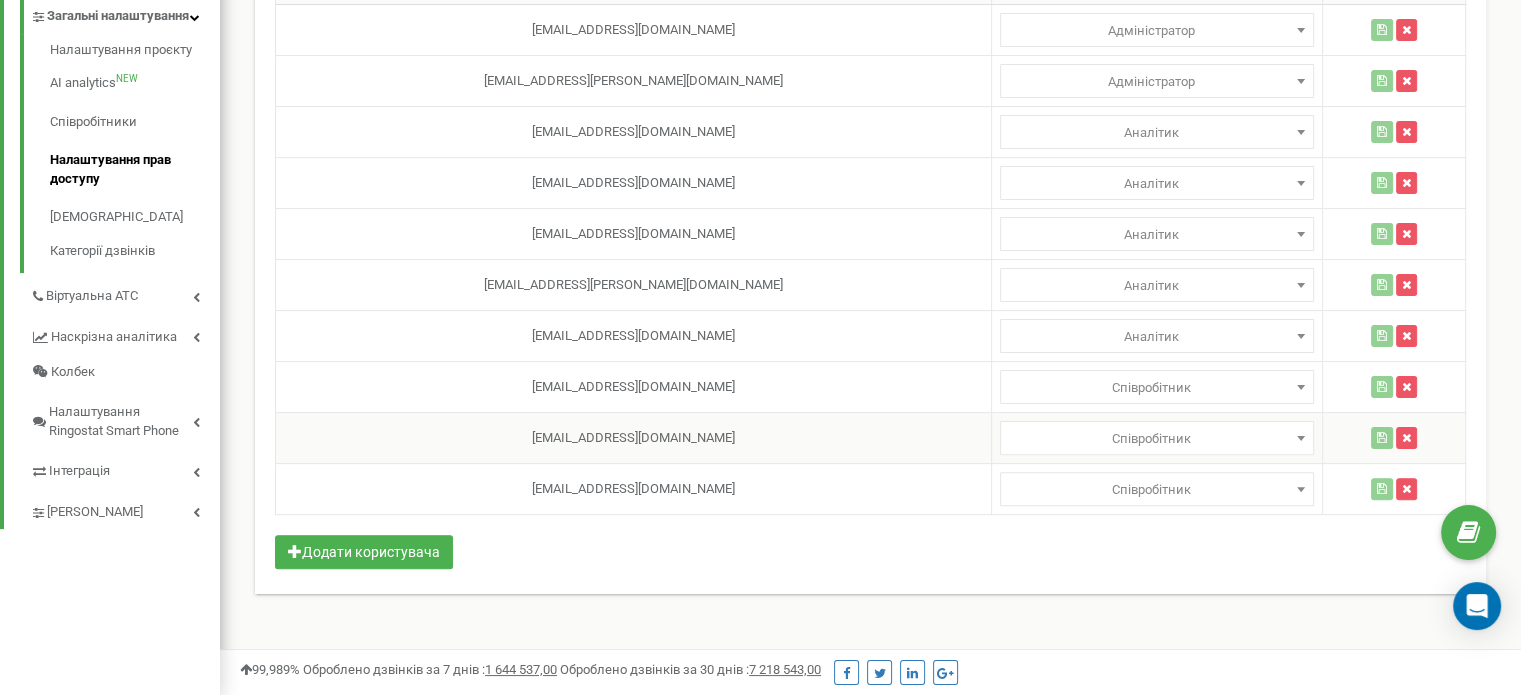 select 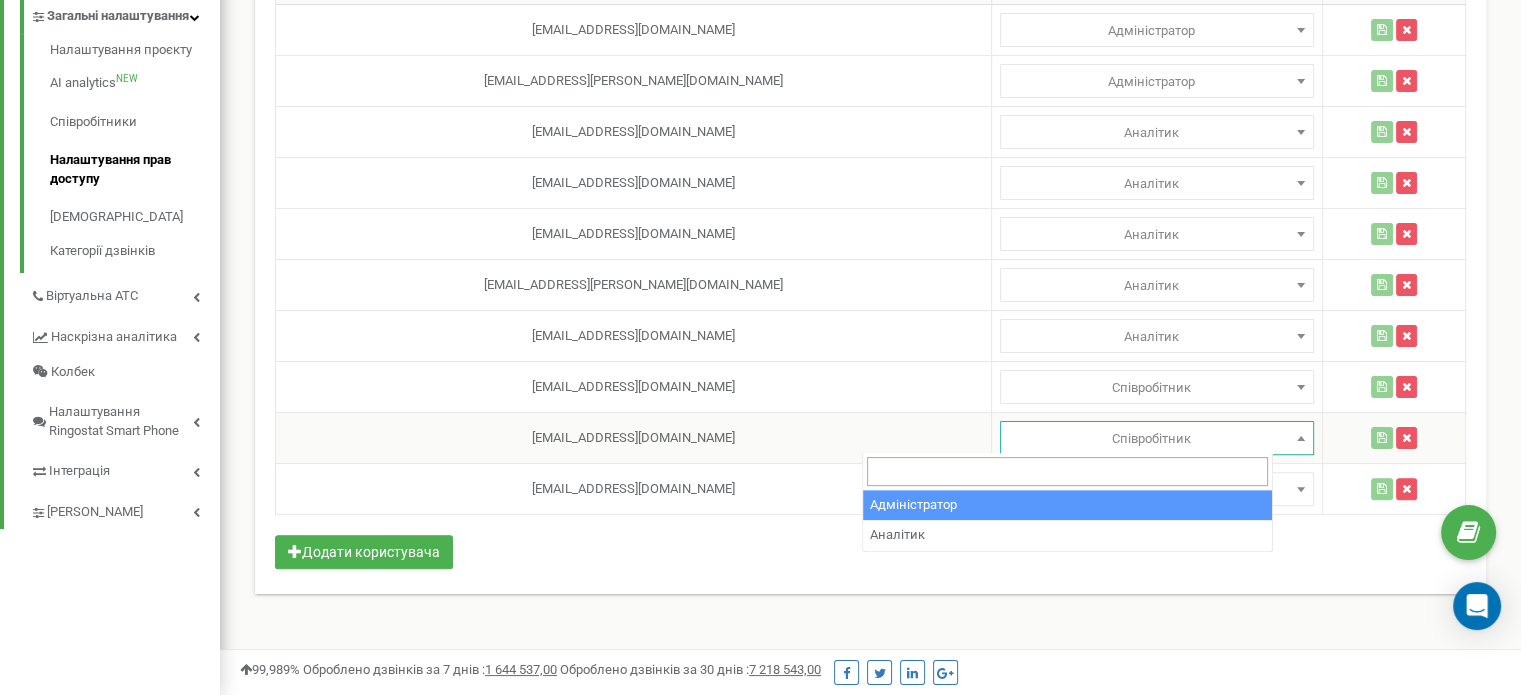 click at bounding box center [1301, 438] 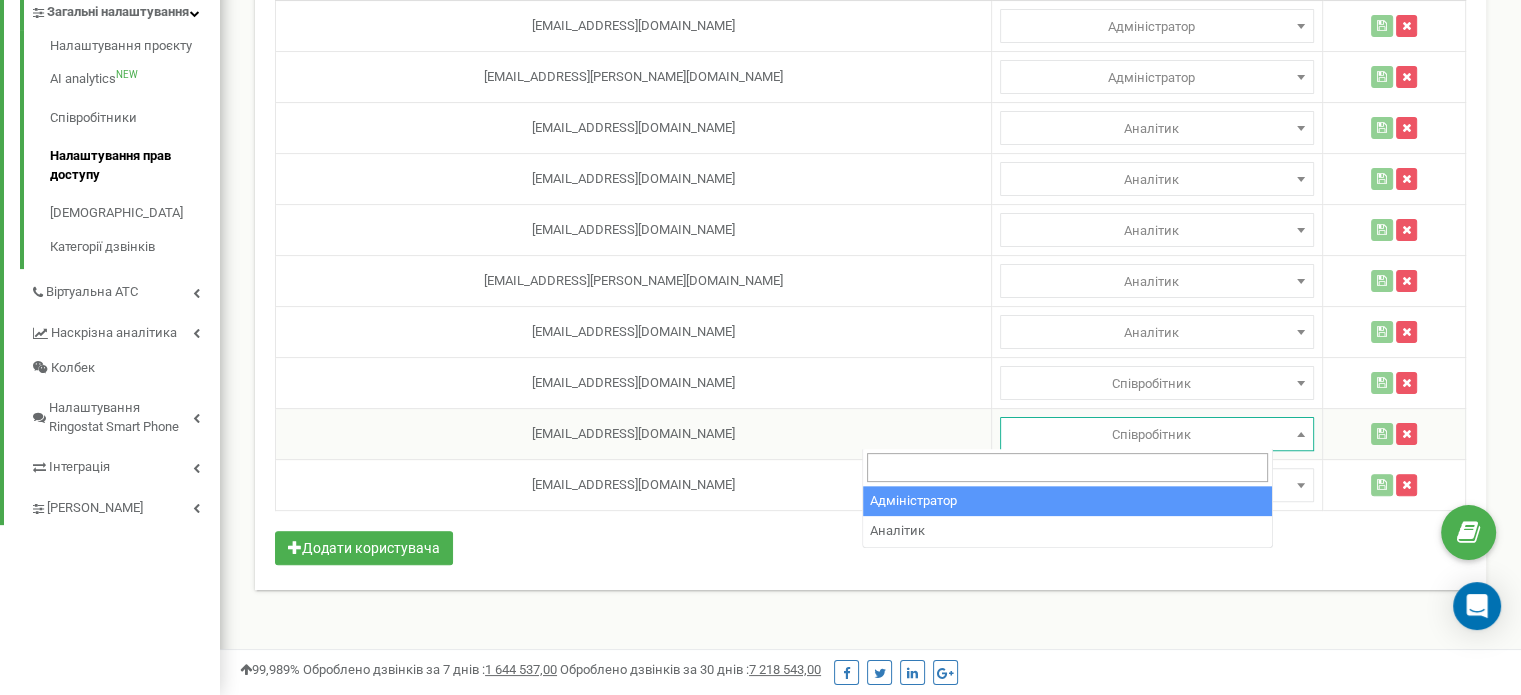 scroll, scrollTop: 504, scrollLeft: 0, axis: vertical 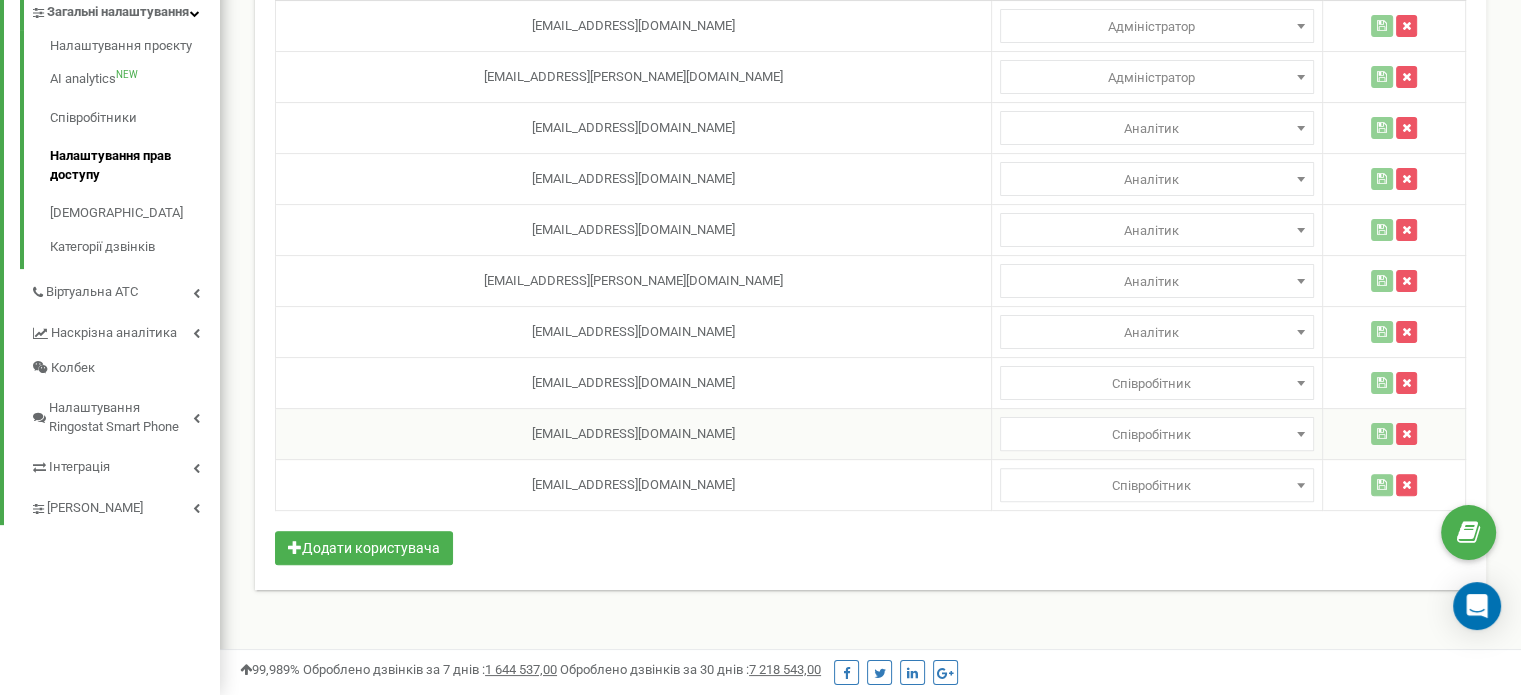 click at bounding box center [1301, 434] 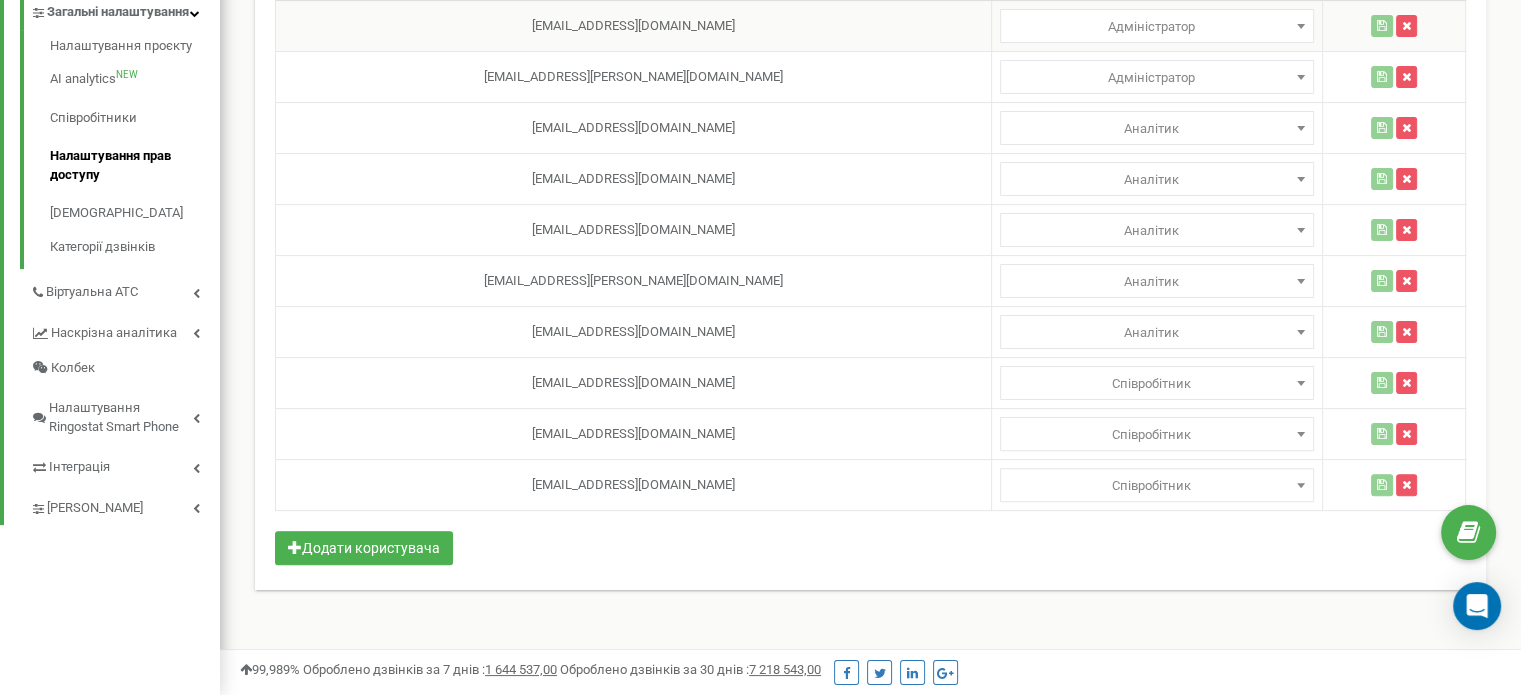 scroll, scrollTop: 404, scrollLeft: 0, axis: vertical 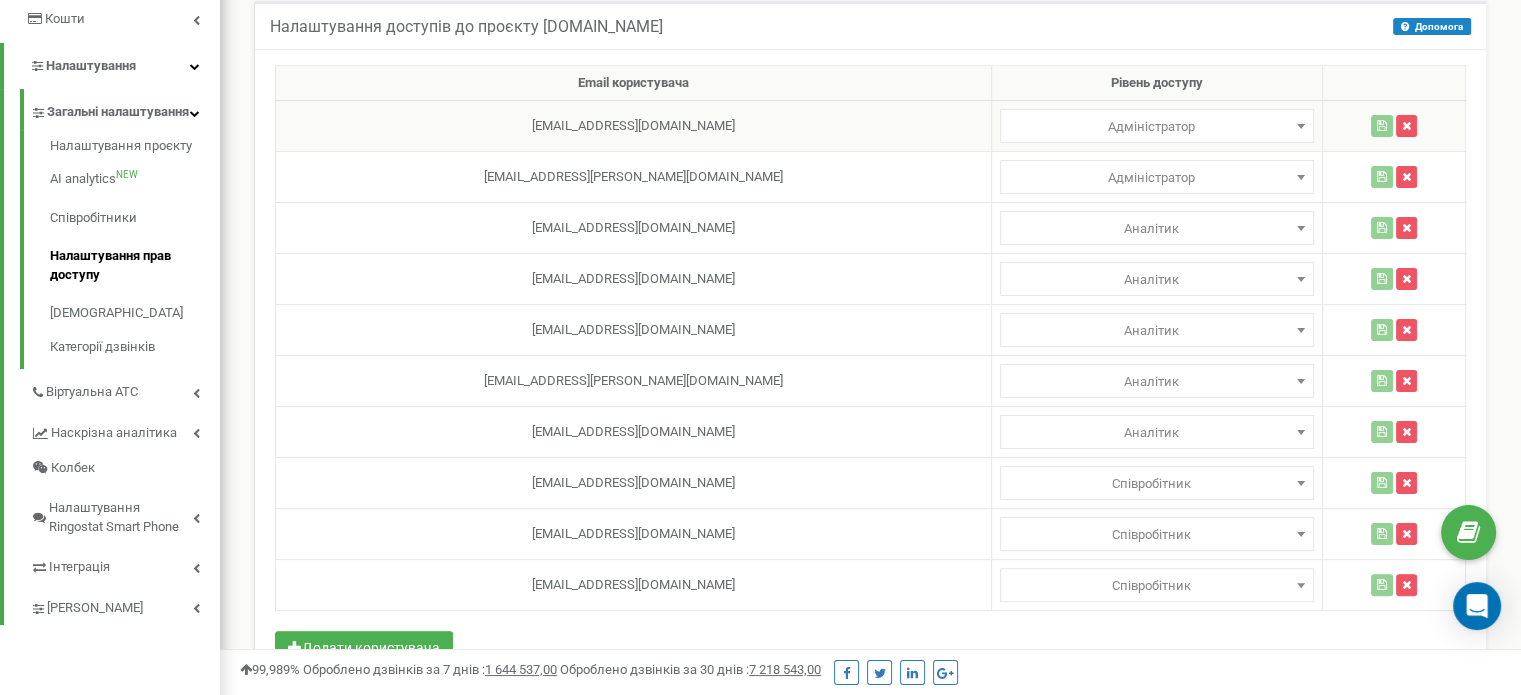 select 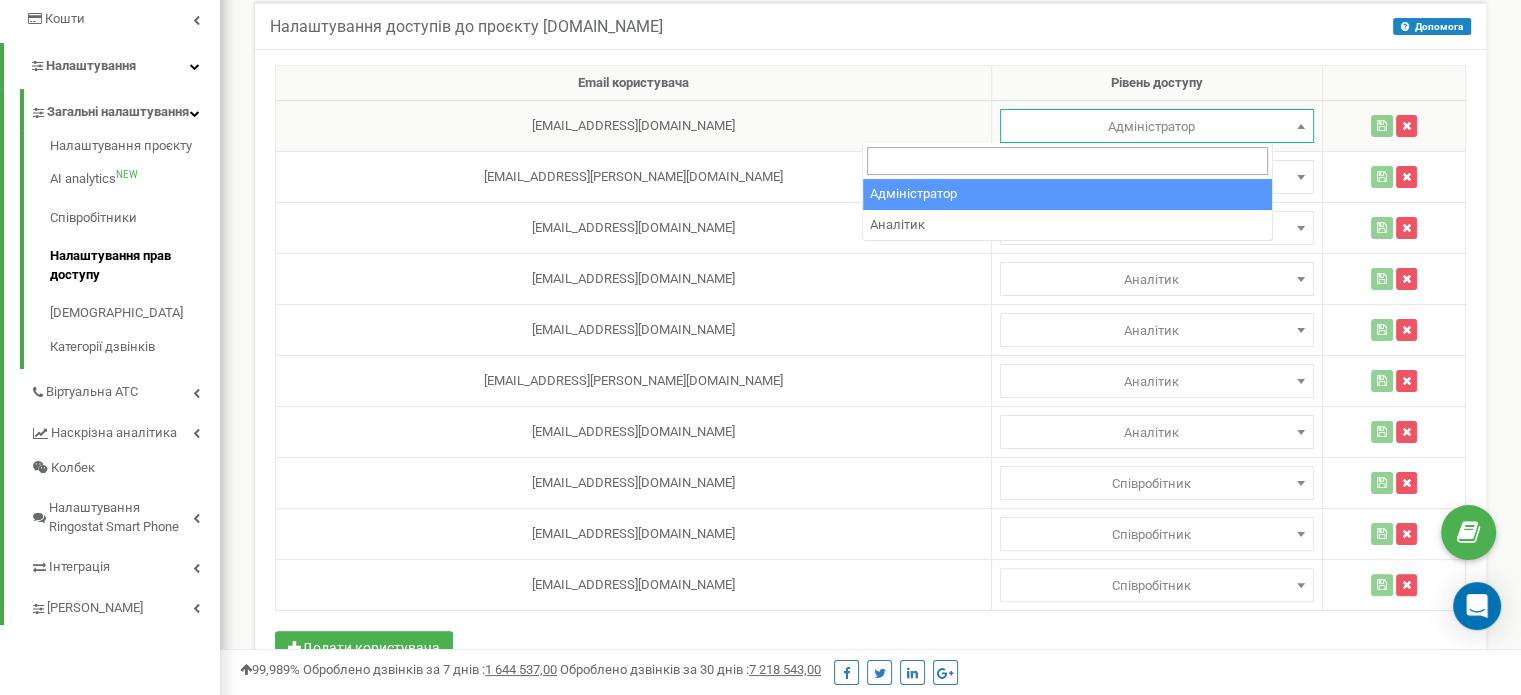 click at bounding box center (1301, 126) 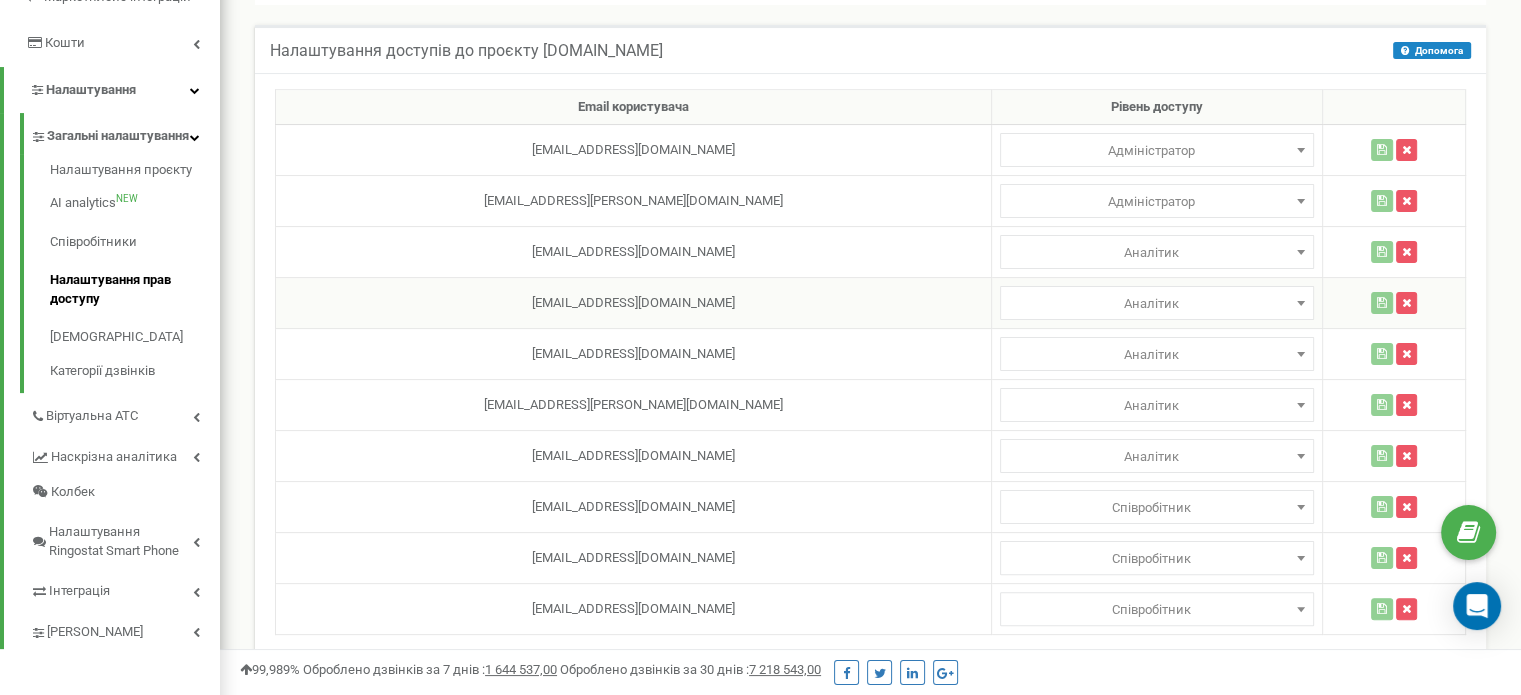 scroll, scrollTop: 504, scrollLeft: 0, axis: vertical 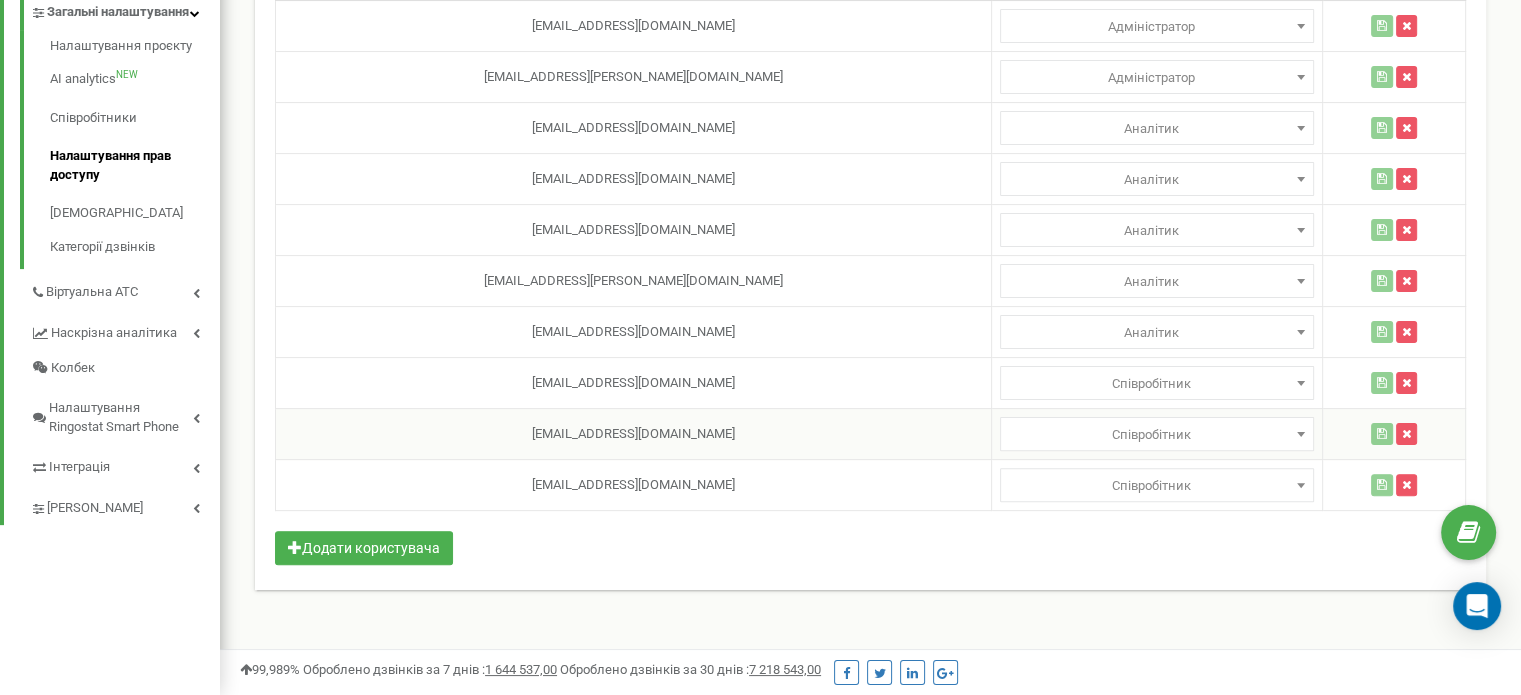 click at bounding box center [1301, 434] 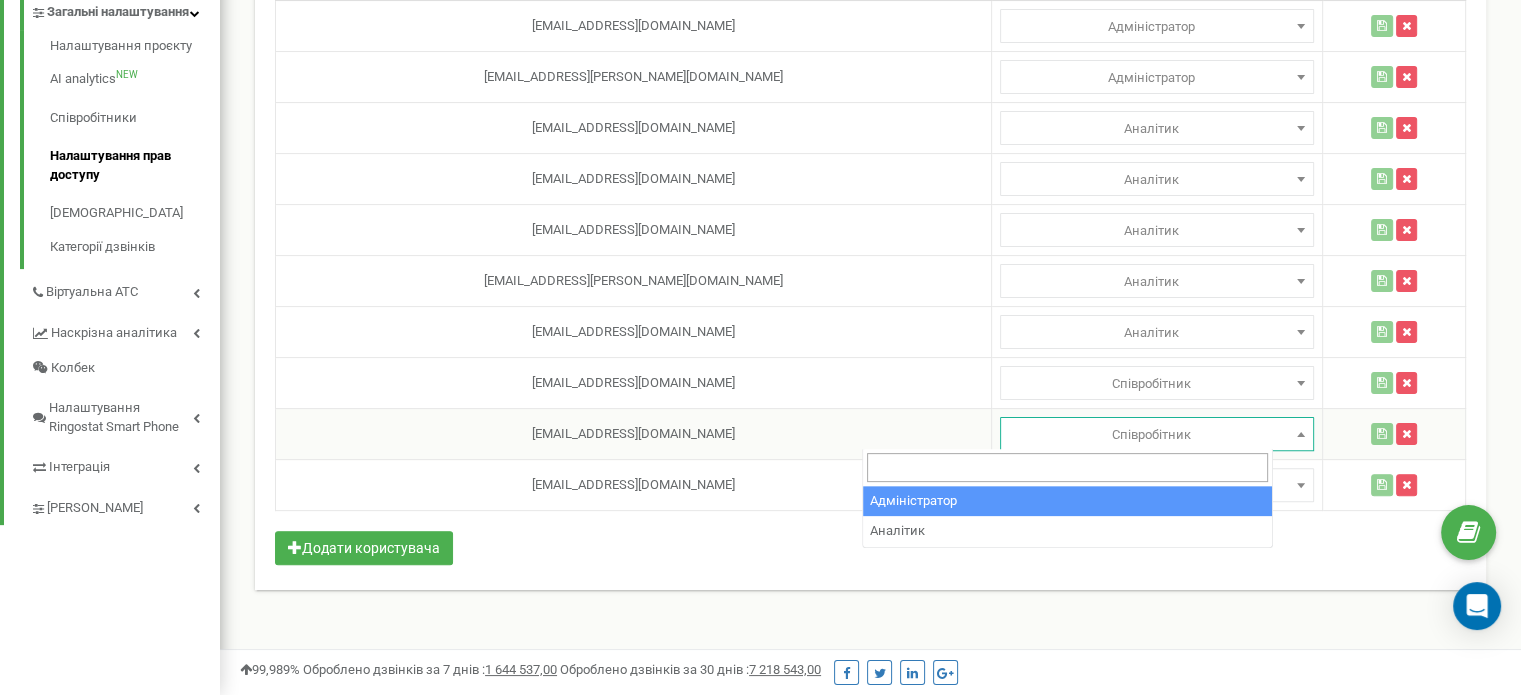 click at bounding box center [1301, 434] 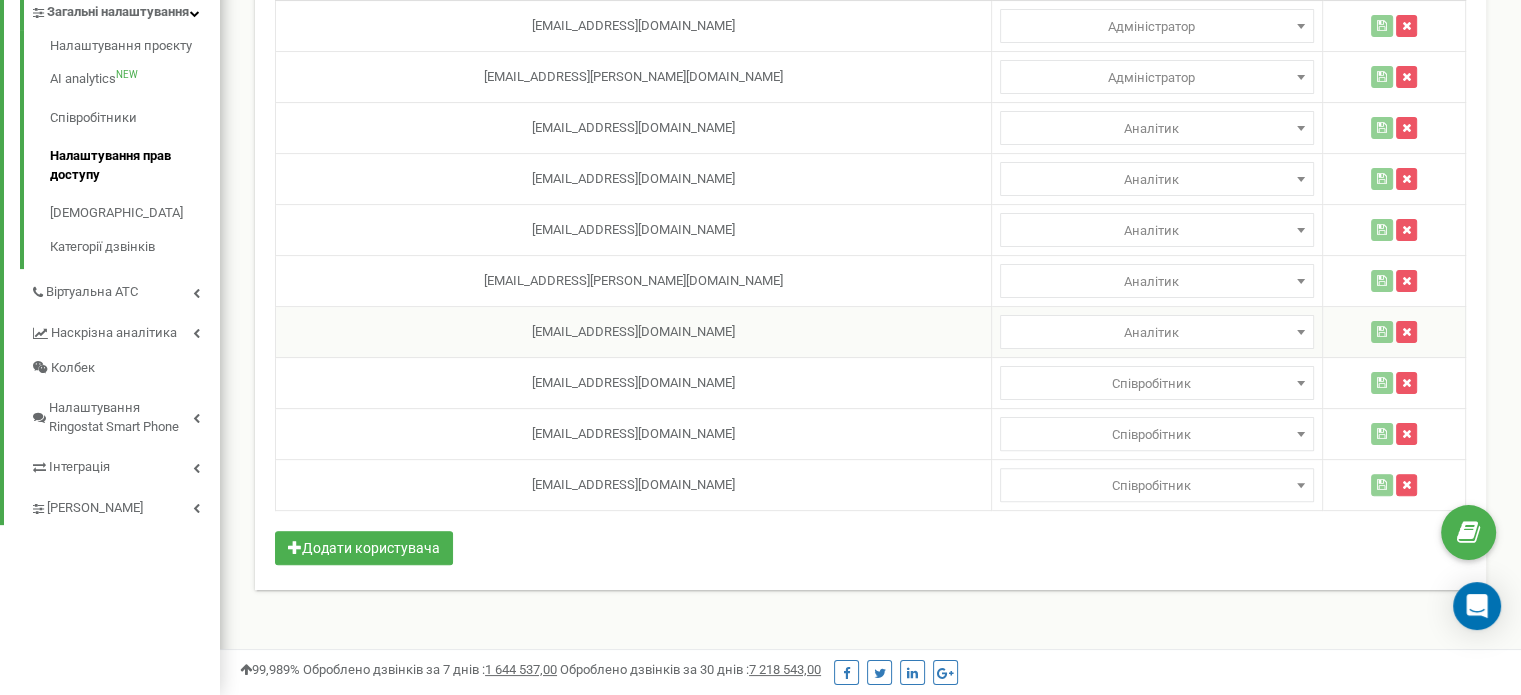 select 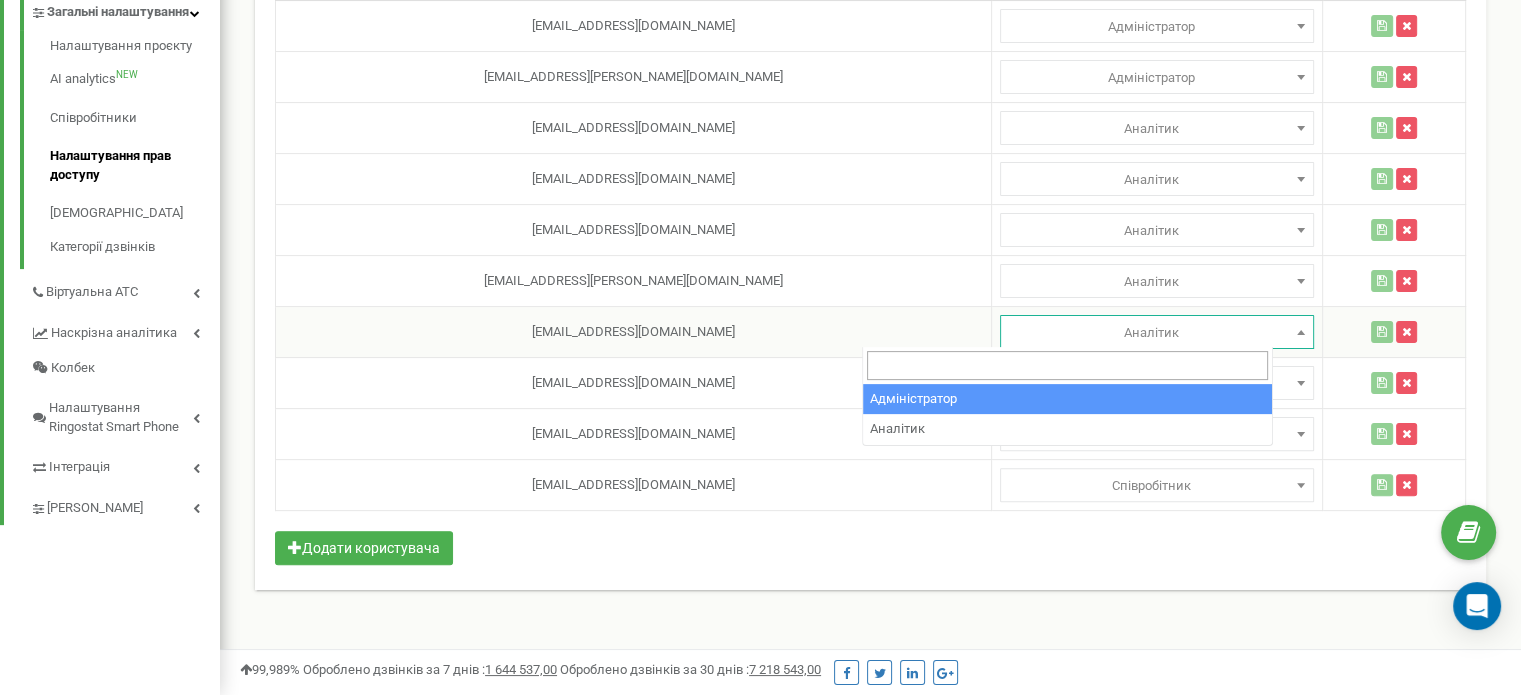 click at bounding box center [1301, 332] 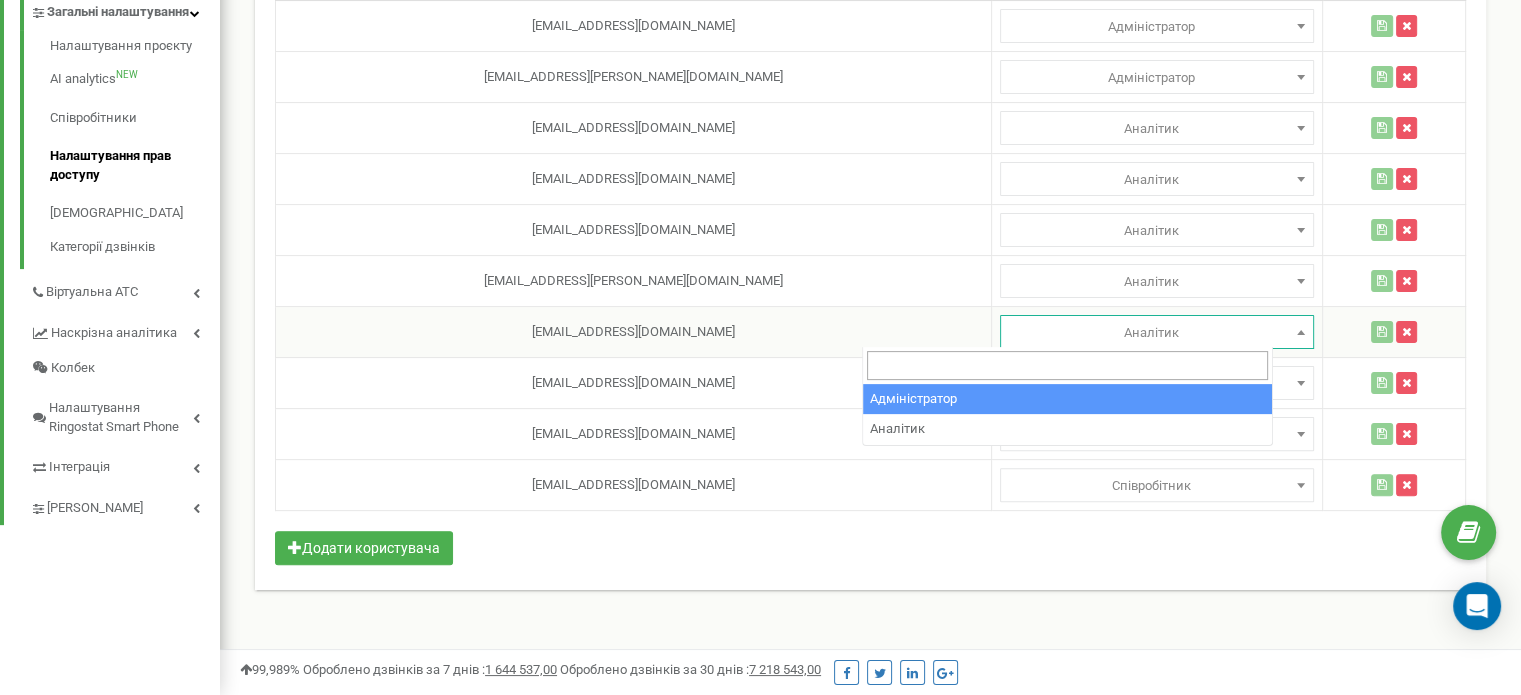 click at bounding box center [1301, 332] 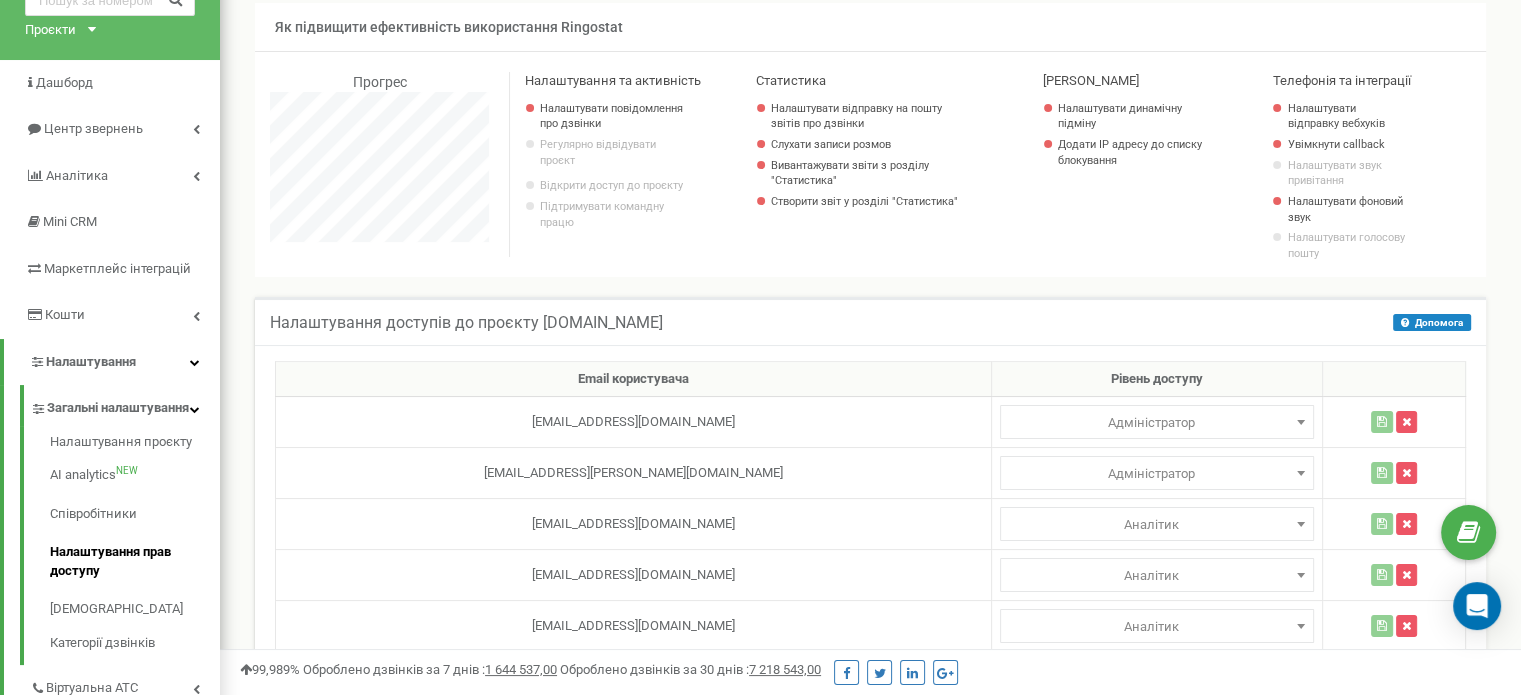 scroll, scrollTop: 104, scrollLeft: 0, axis: vertical 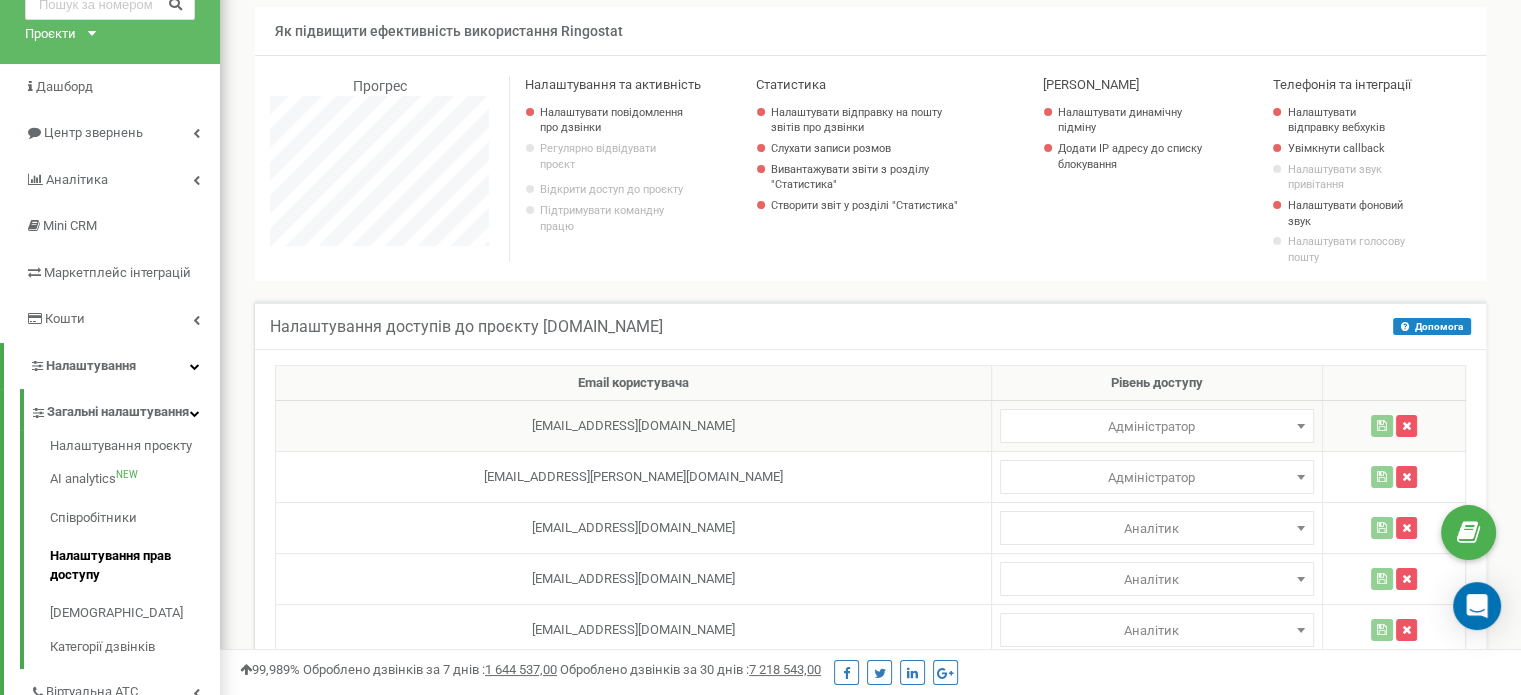 click at bounding box center (1301, 426) 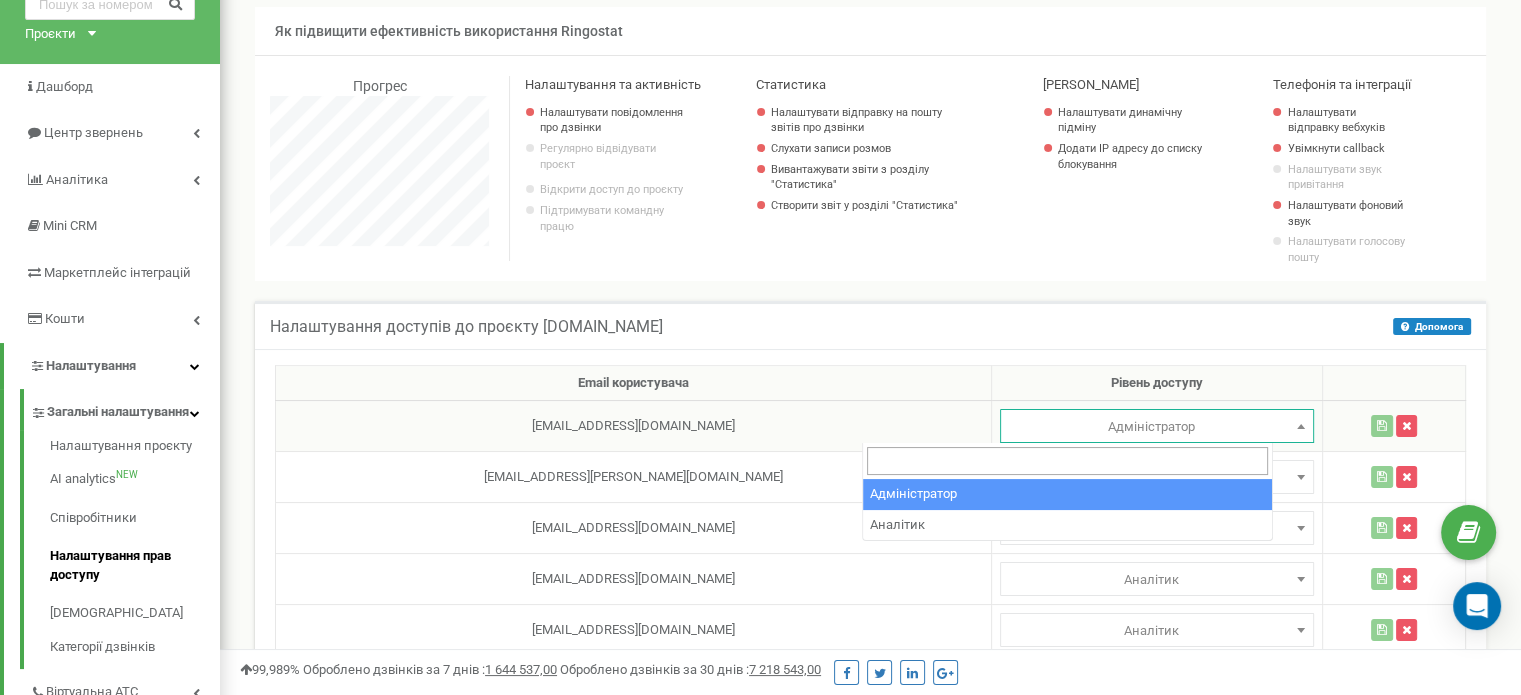 click at bounding box center [1301, 426] 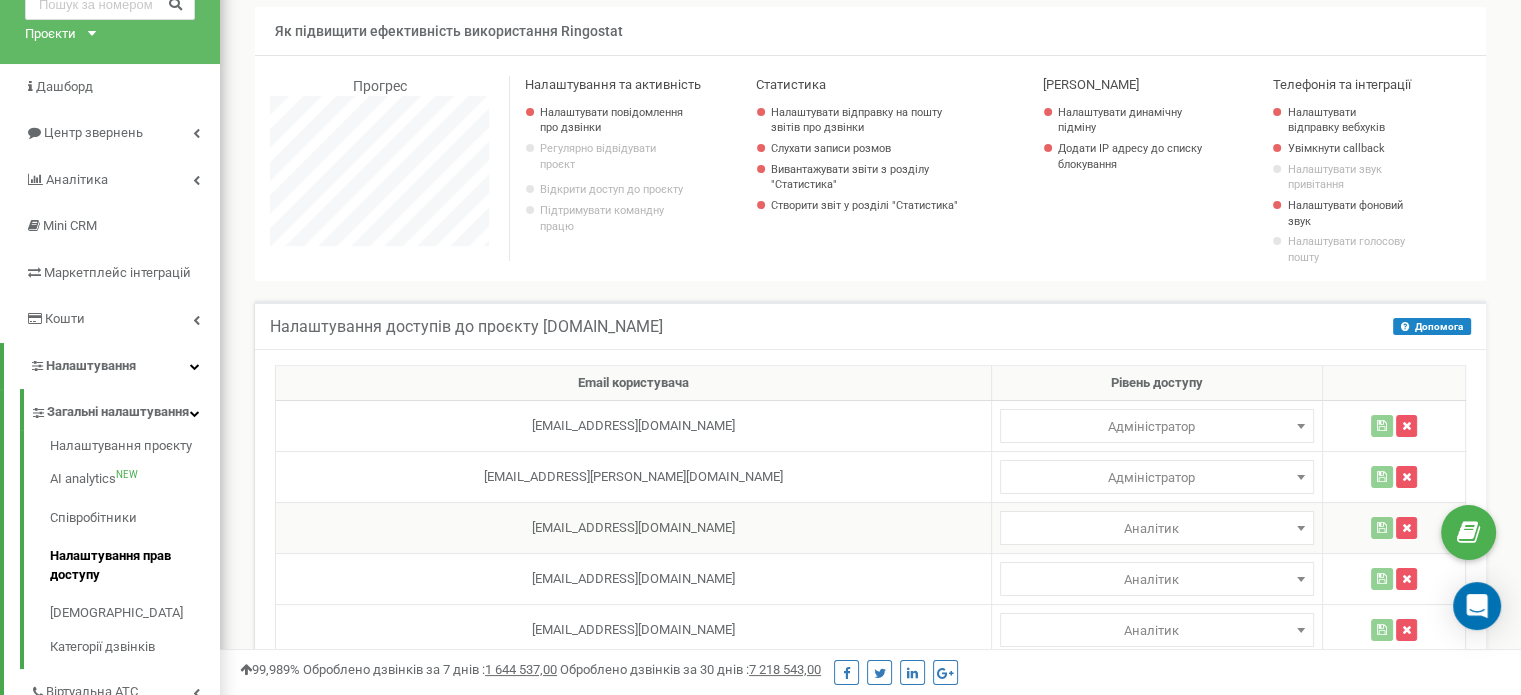 click at bounding box center (1301, 528) 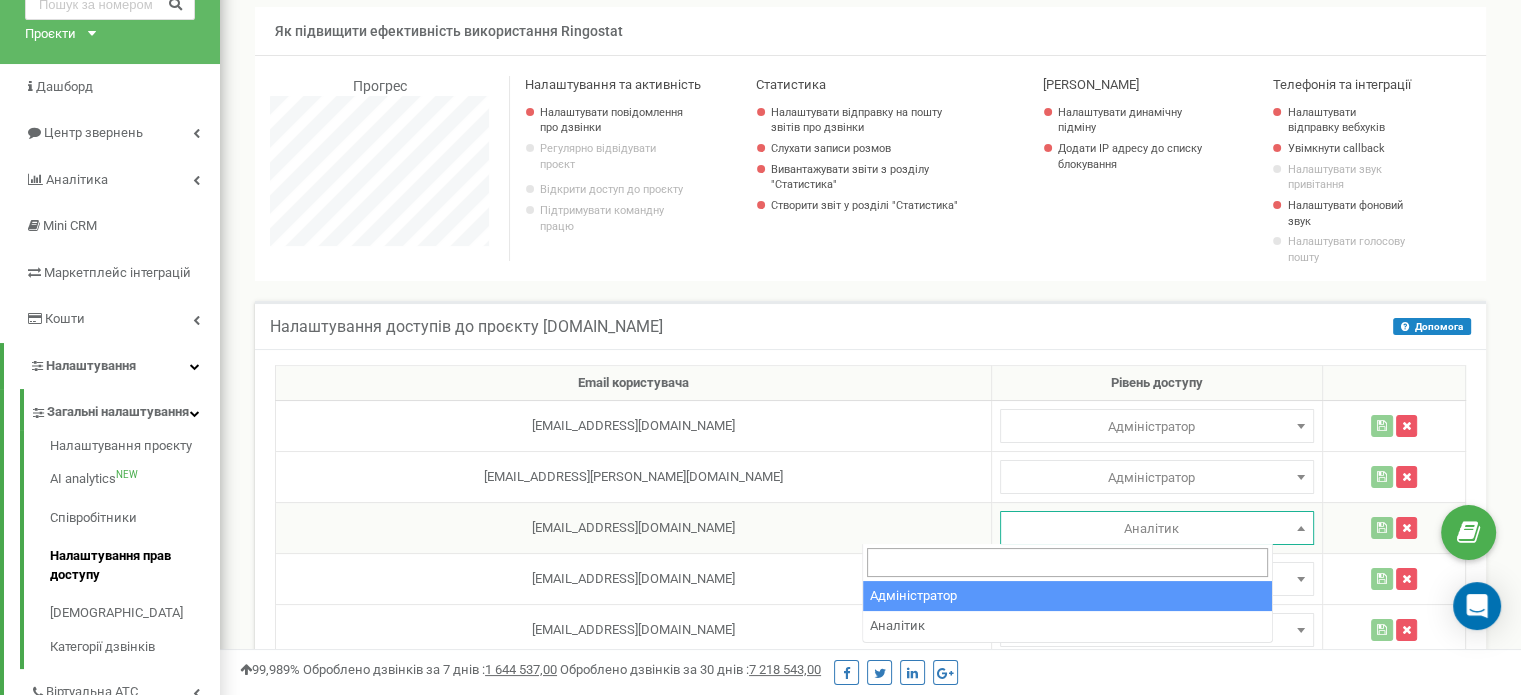 click at bounding box center (1301, 528) 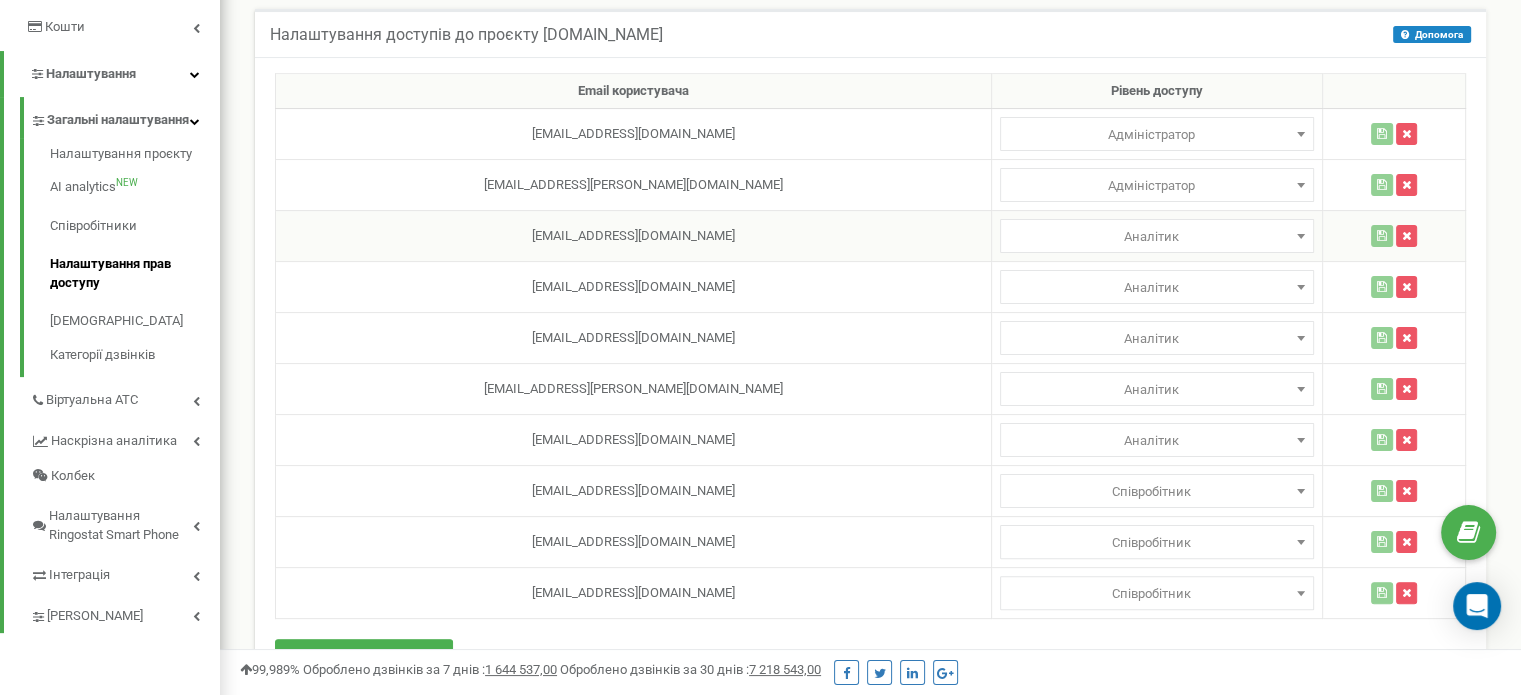 scroll, scrollTop: 404, scrollLeft: 0, axis: vertical 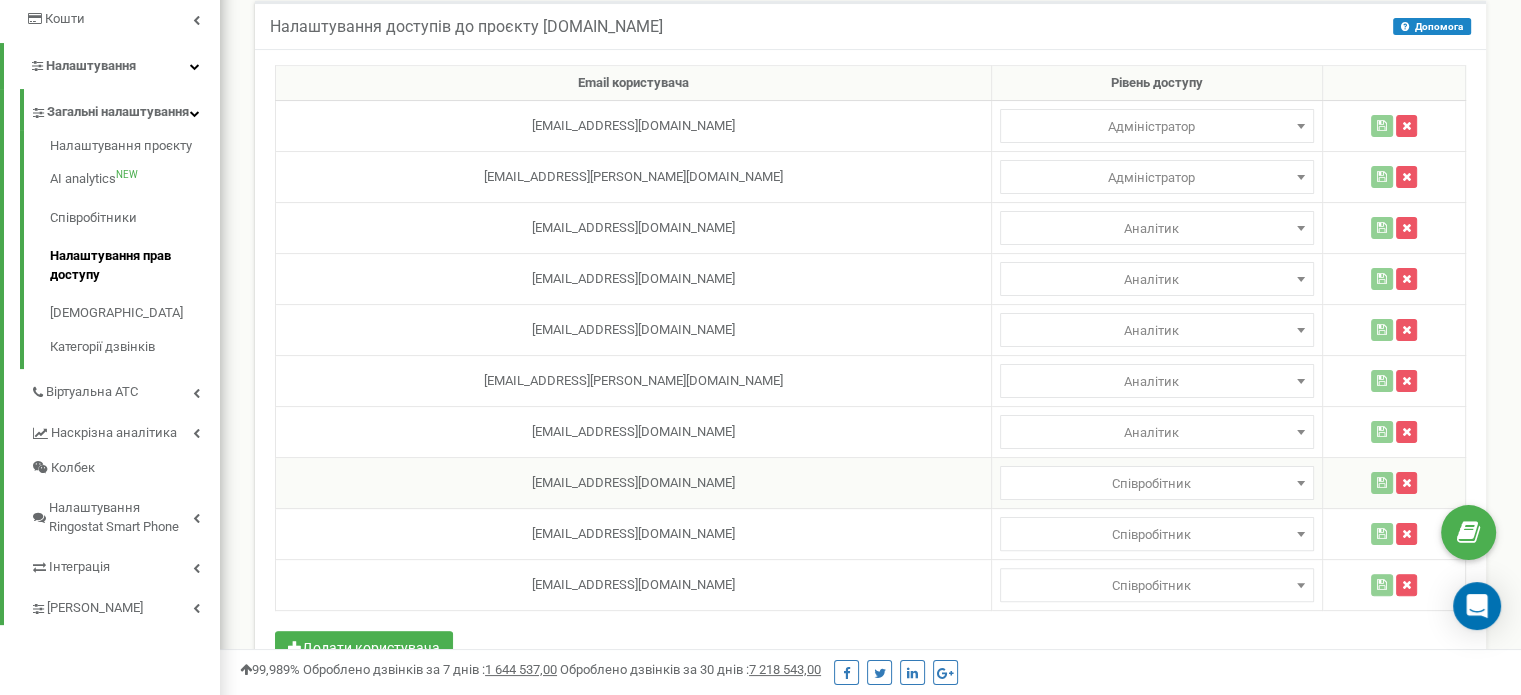 select 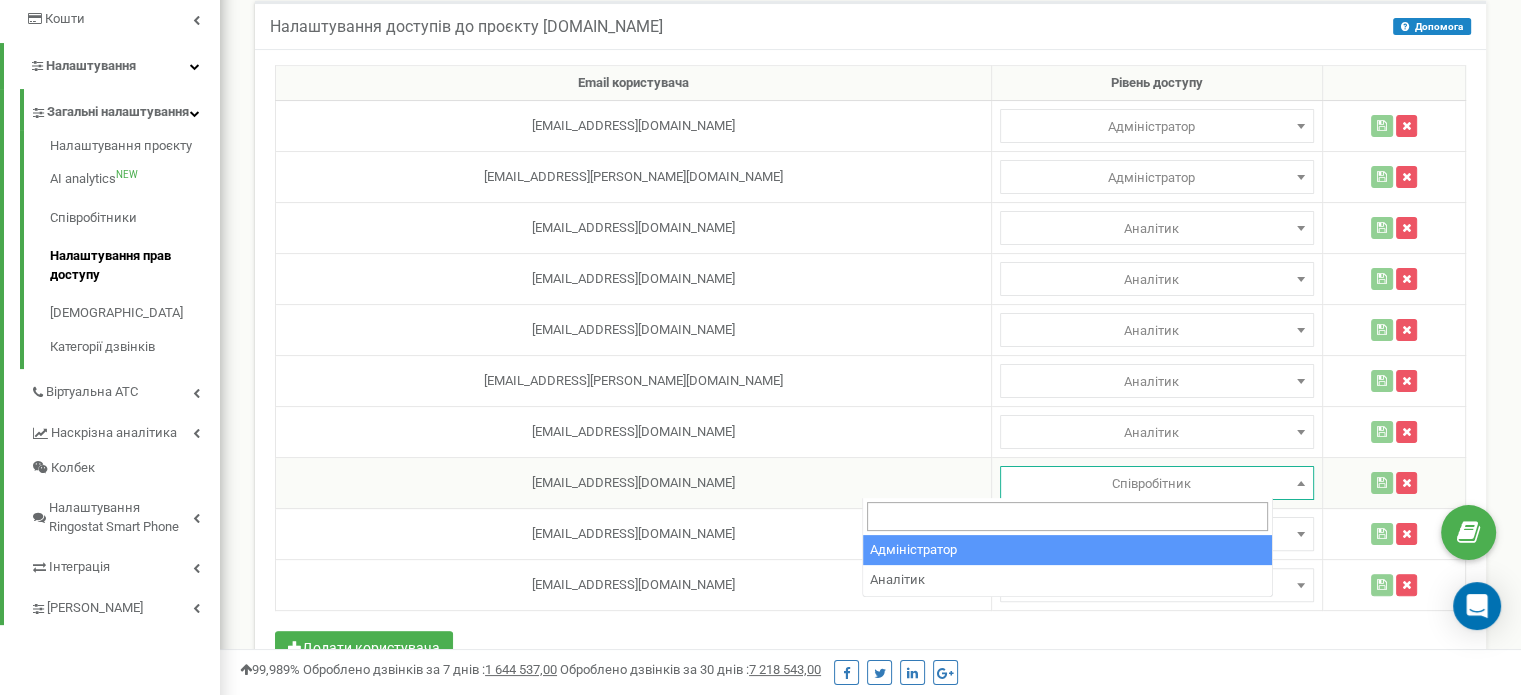 click at bounding box center (1301, 483) 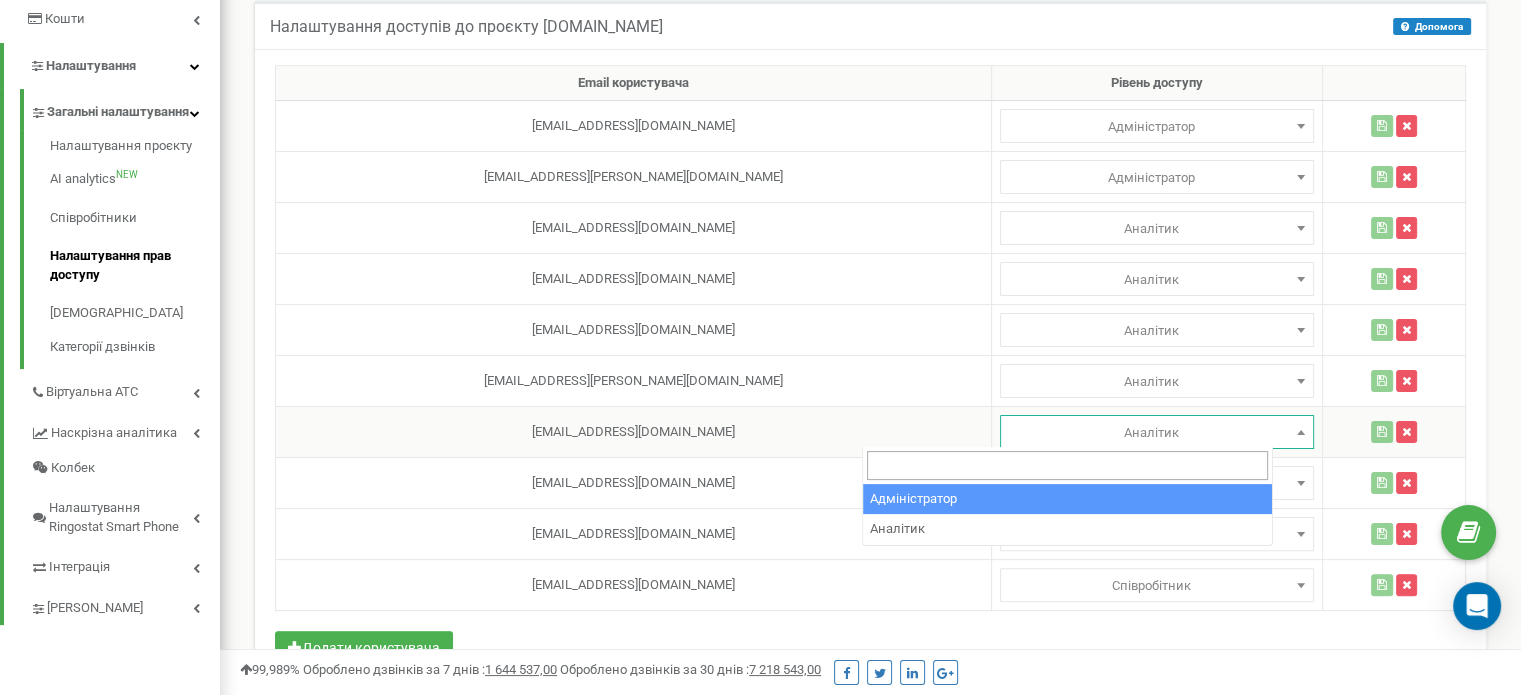 click at bounding box center [1301, 432] 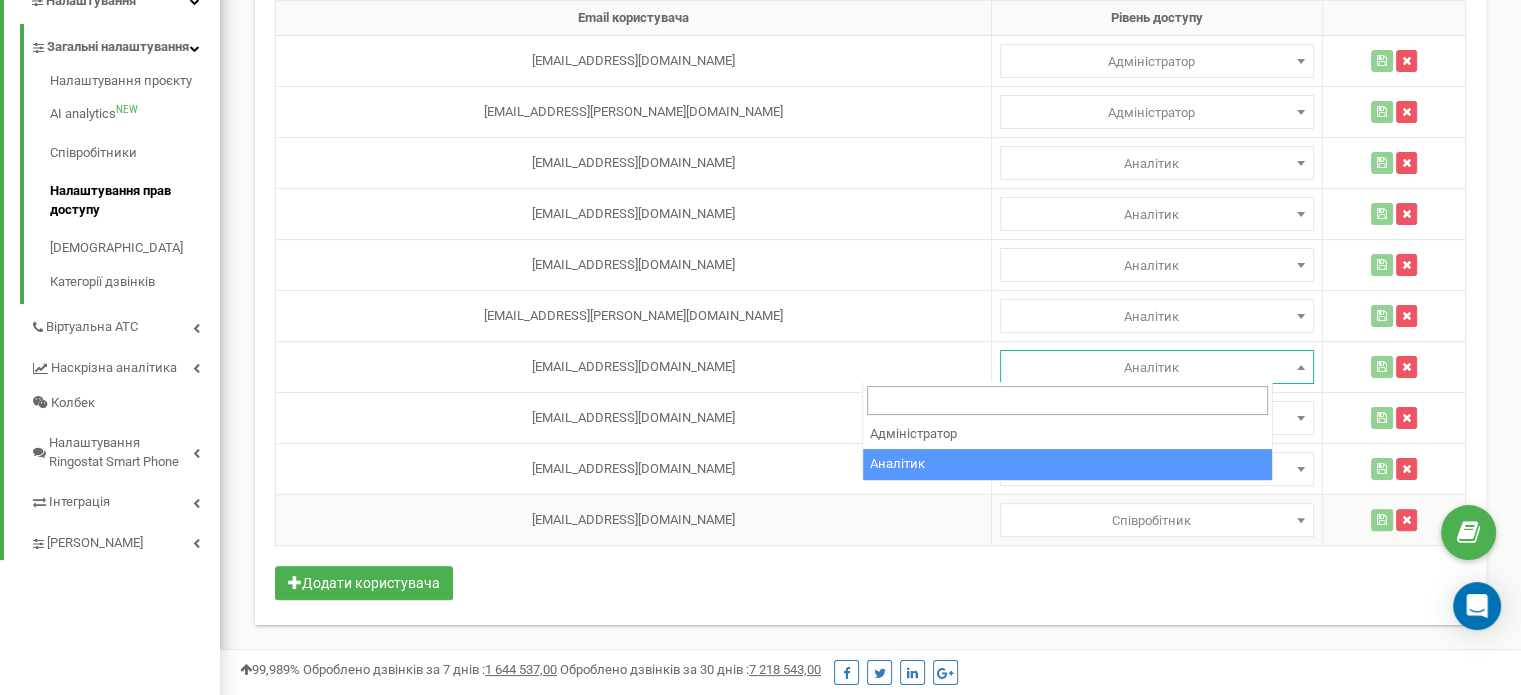 scroll, scrollTop: 504, scrollLeft: 0, axis: vertical 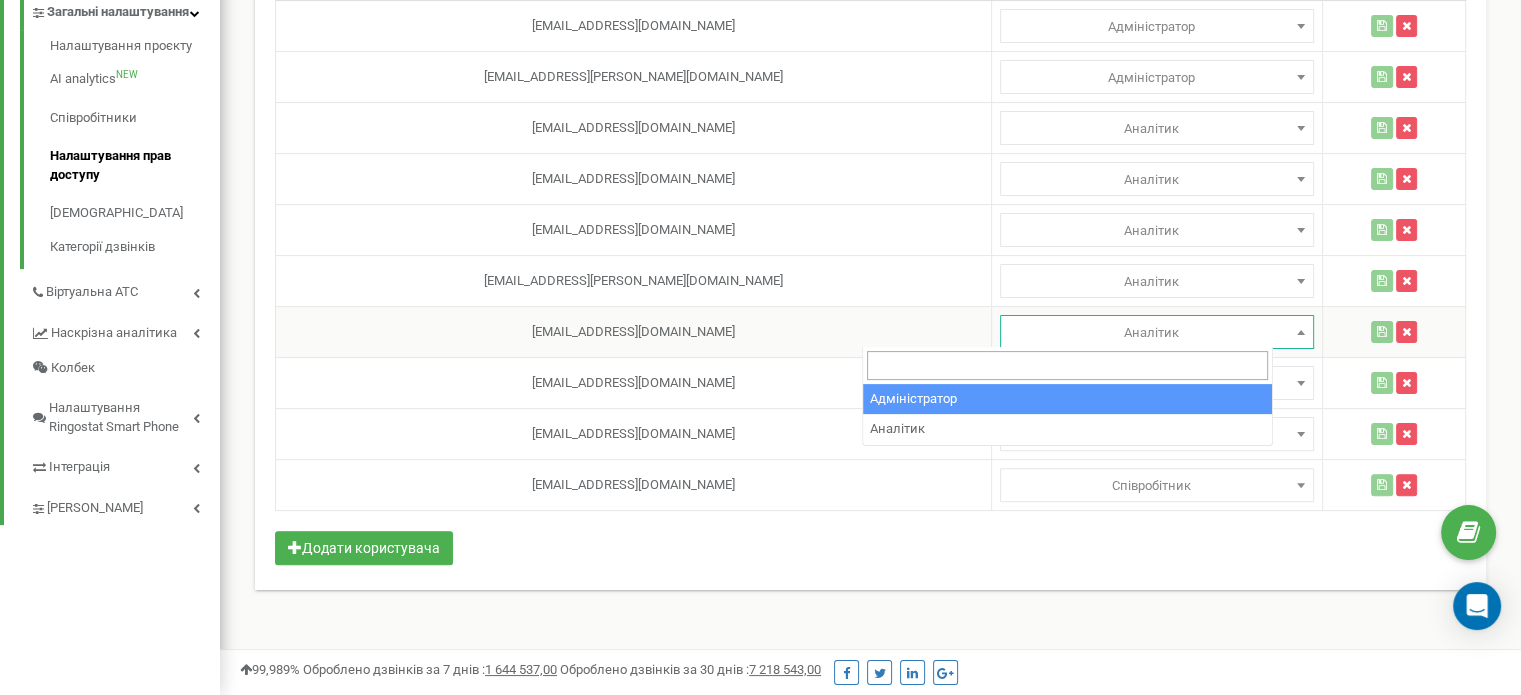 click at bounding box center [1301, 332] 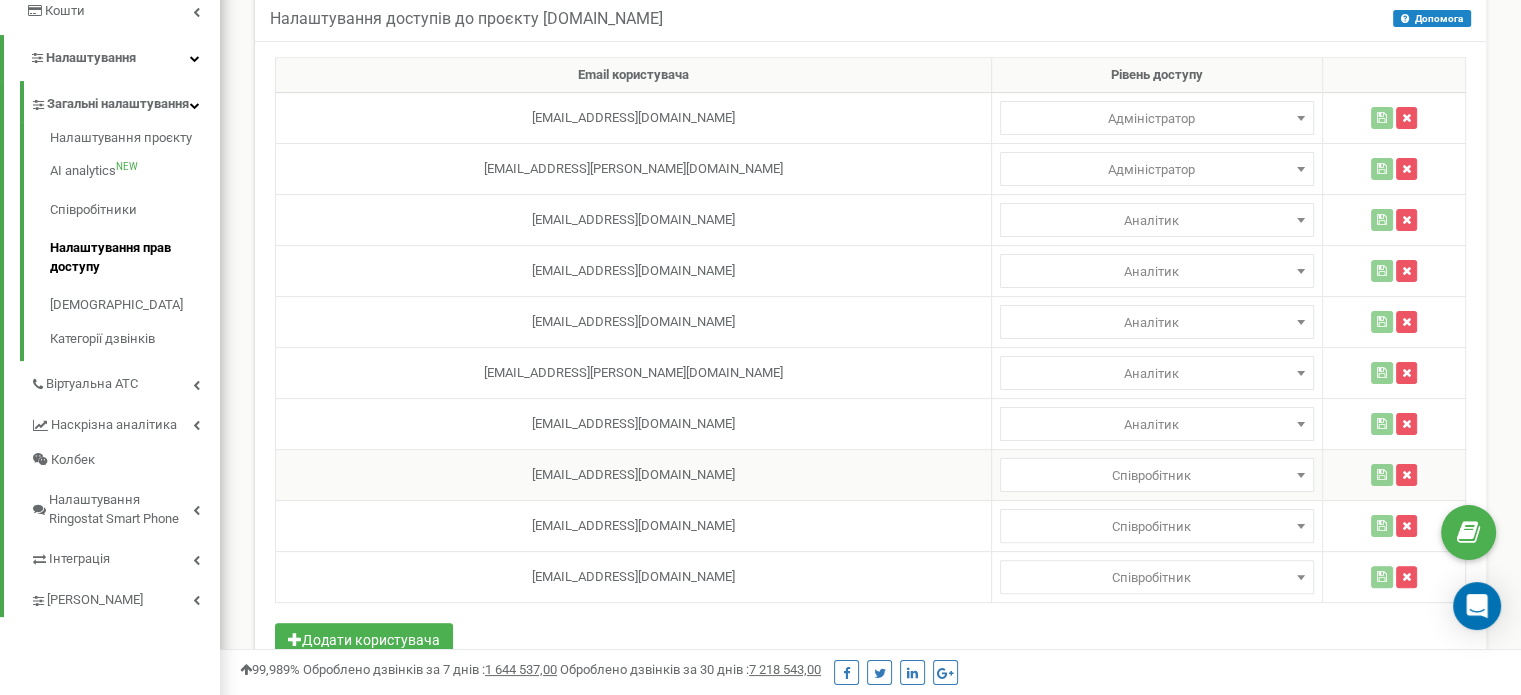 scroll, scrollTop: 304, scrollLeft: 0, axis: vertical 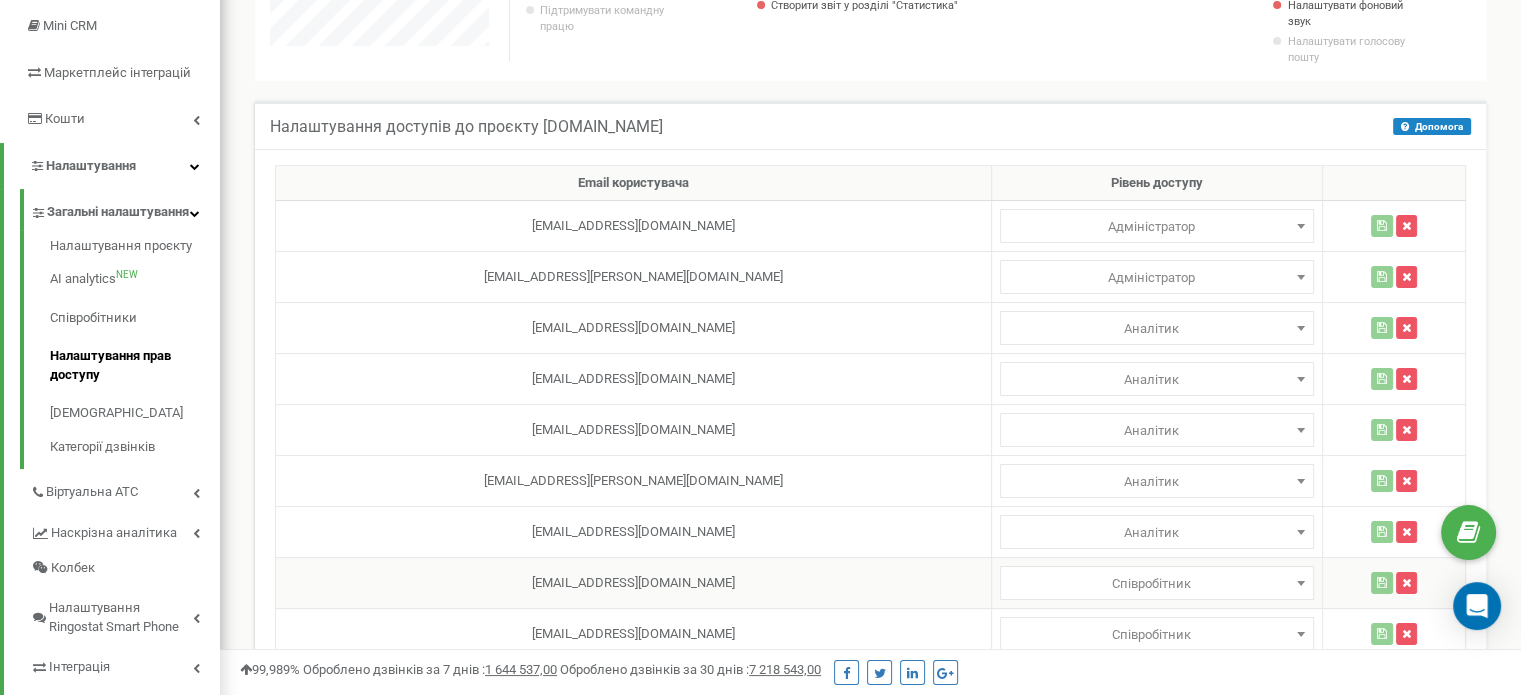 click at bounding box center (1301, 583) 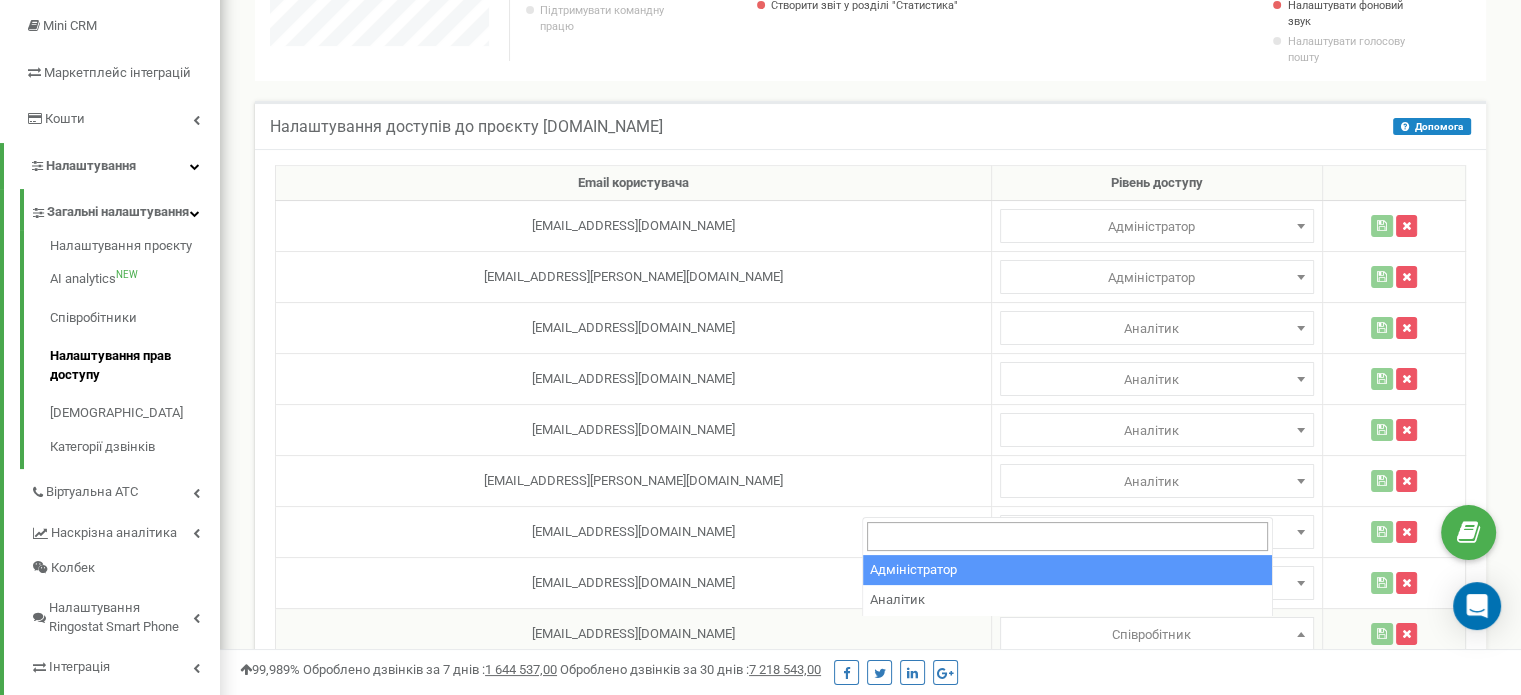 click at bounding box center (1301, 634) 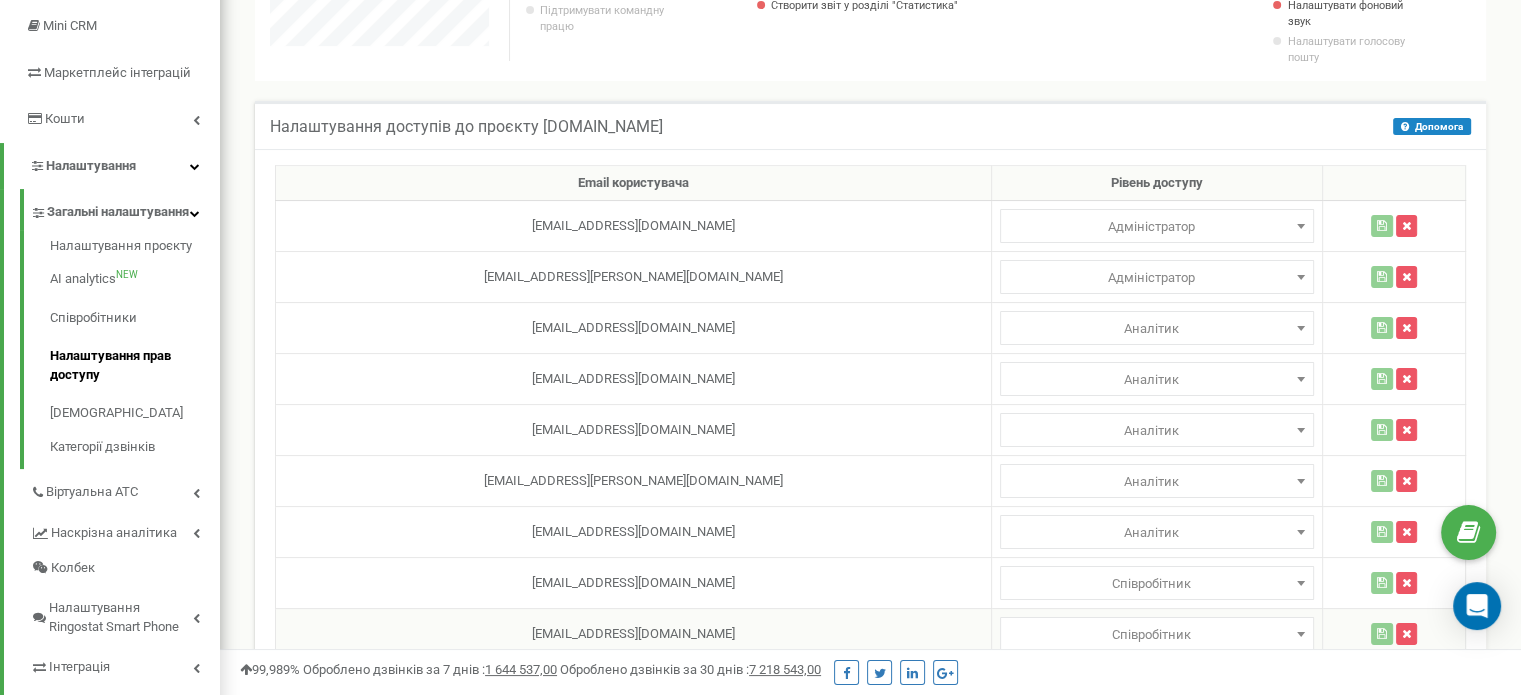 click at bounding box center (1301, 634) 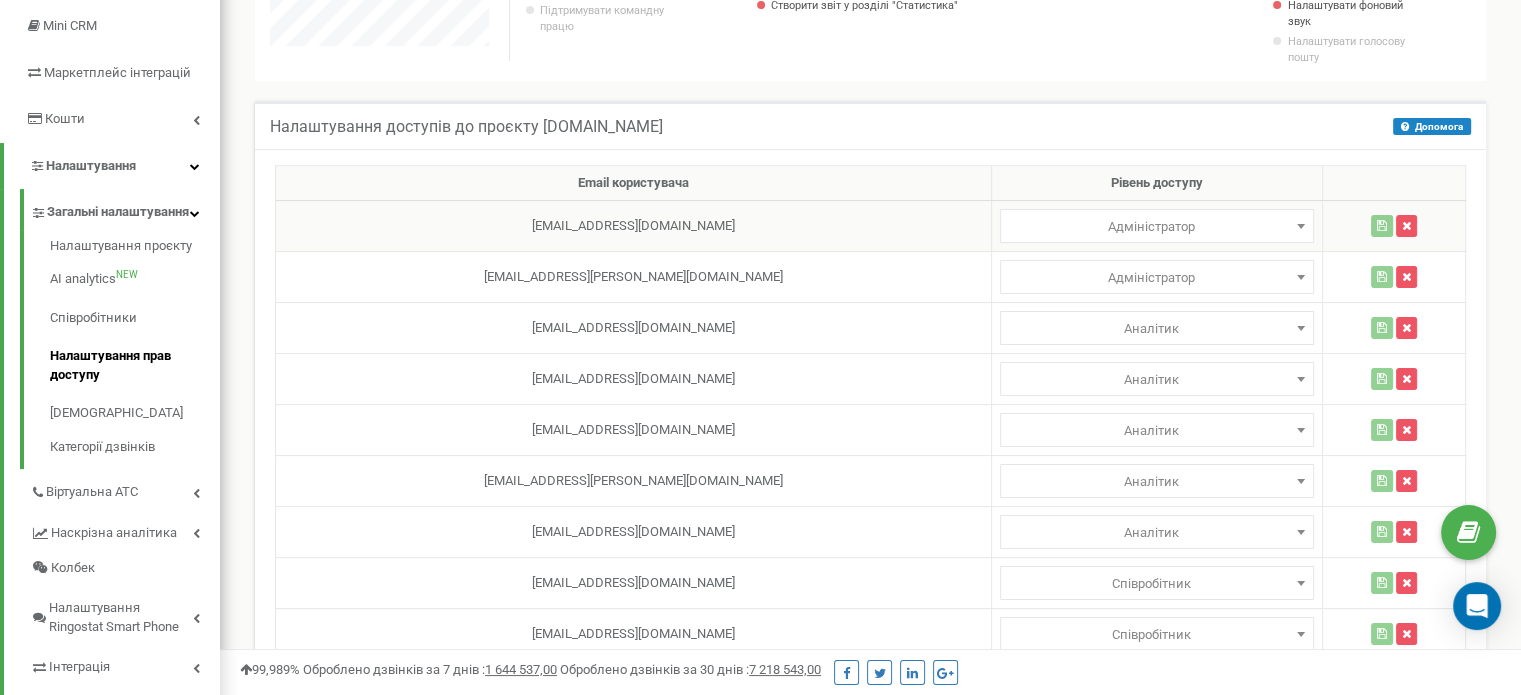 click at bounding box center (1301, 226) 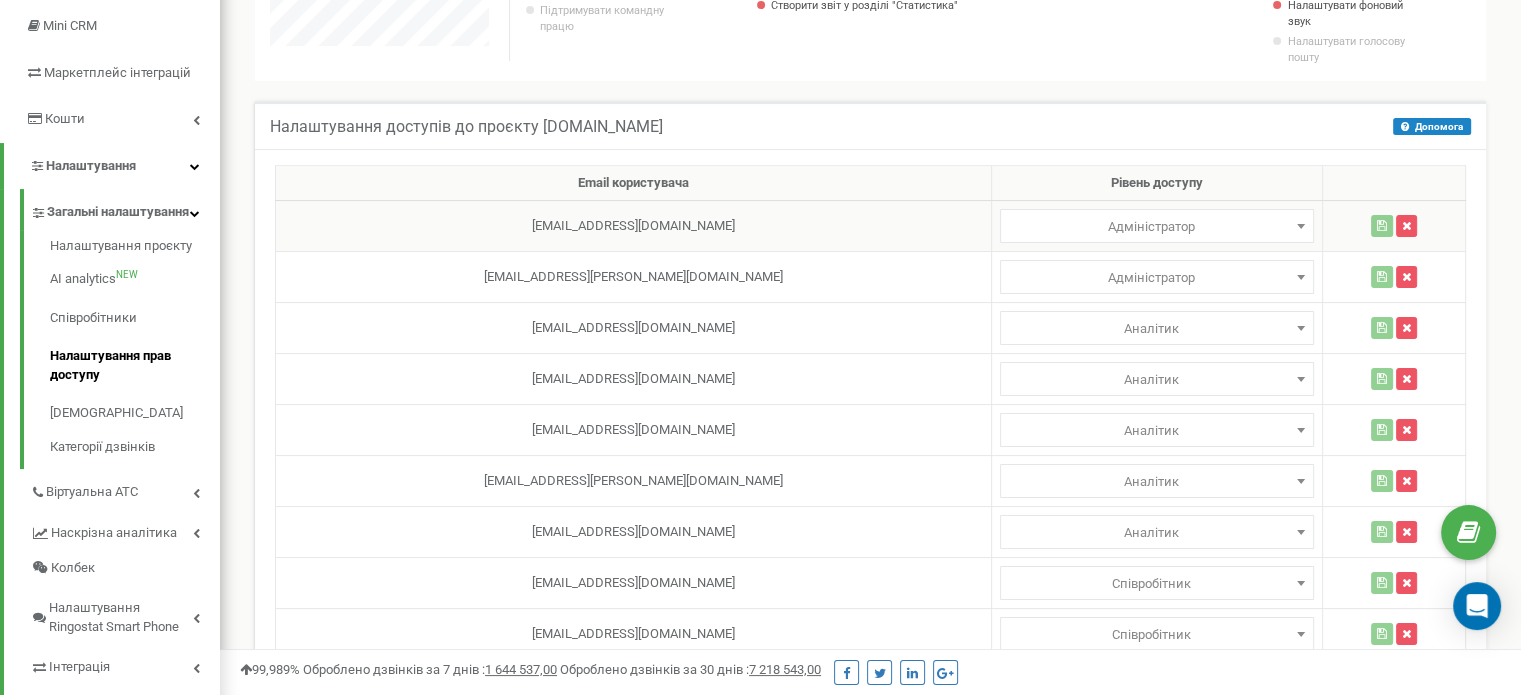 click at bounding box center [1301, 226] 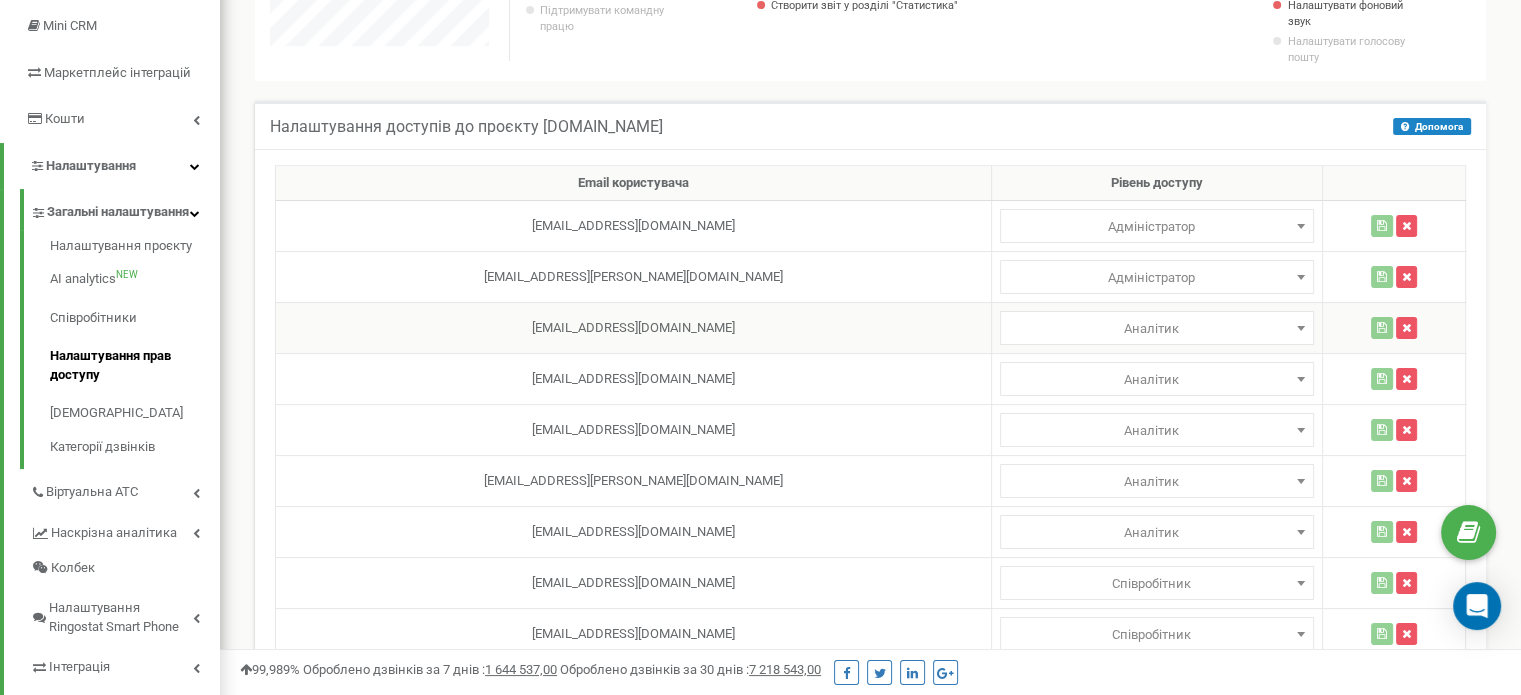 click at bounding box center [1301, 328] 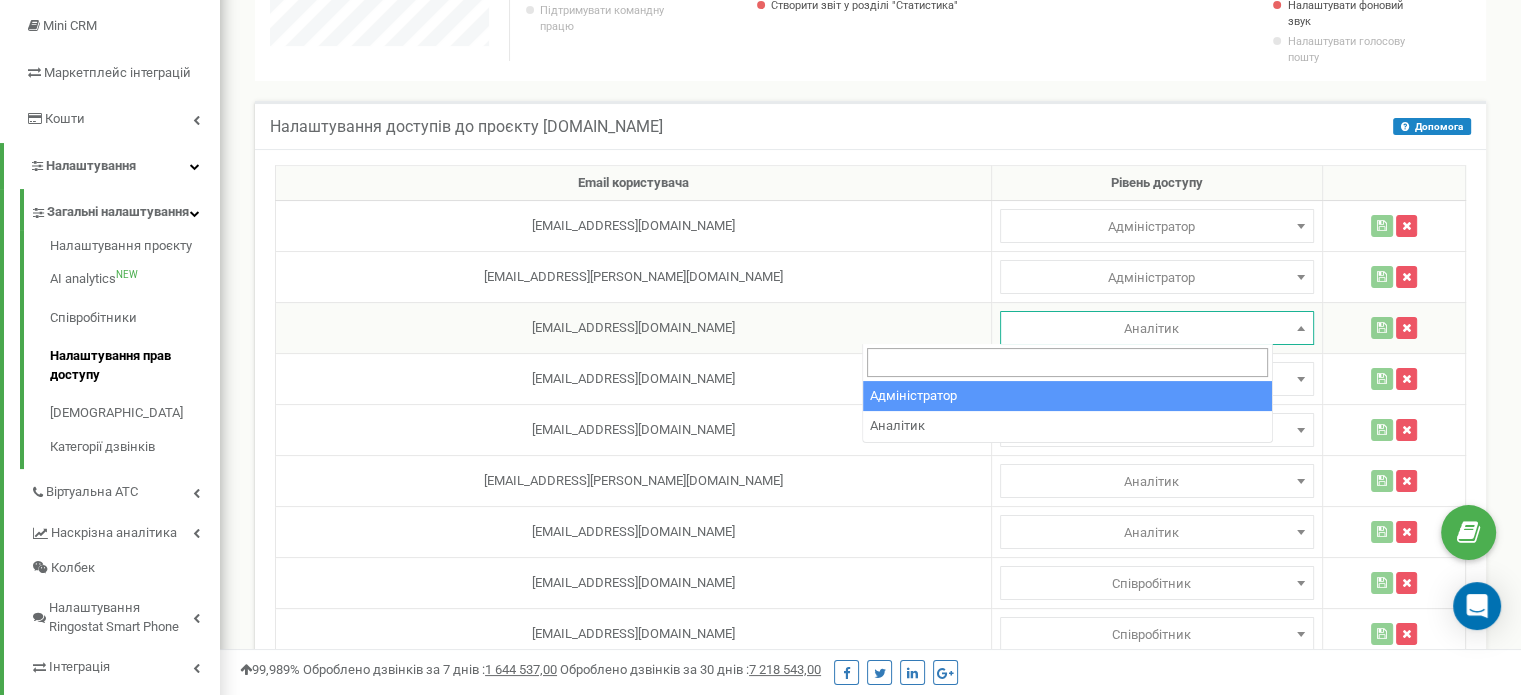 click at bounding box center (1301, 328) 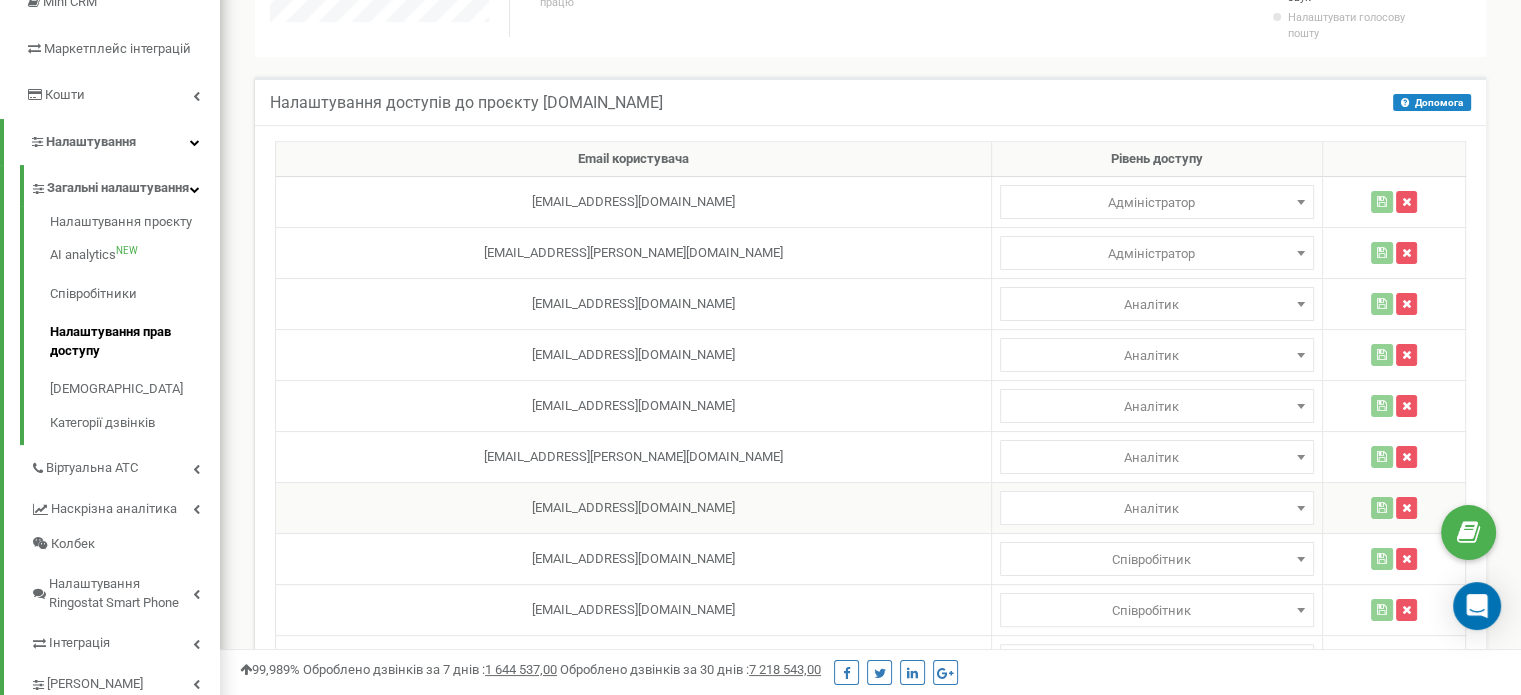 scroll, scrollTop: 504, scrollLeft: 0, axis: vertical 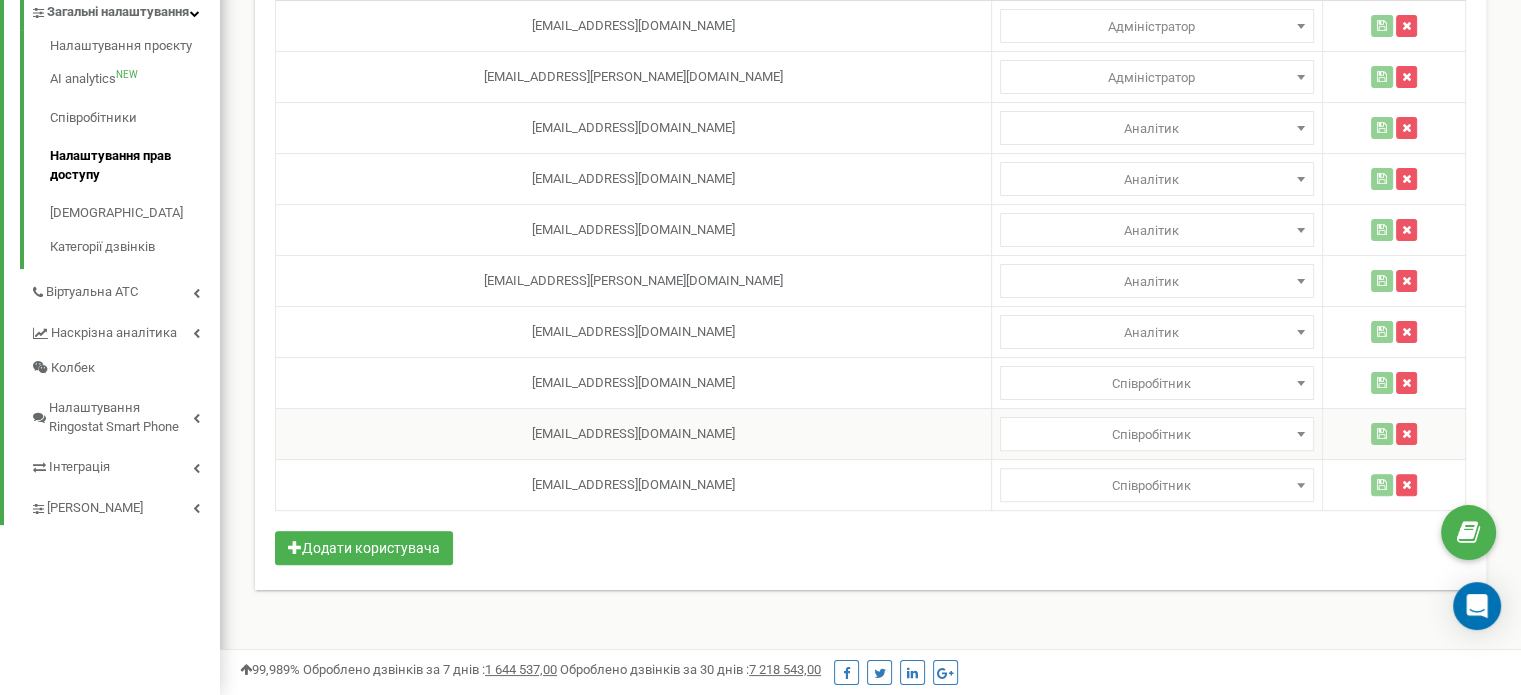 click at bounding box center [1301, 434] 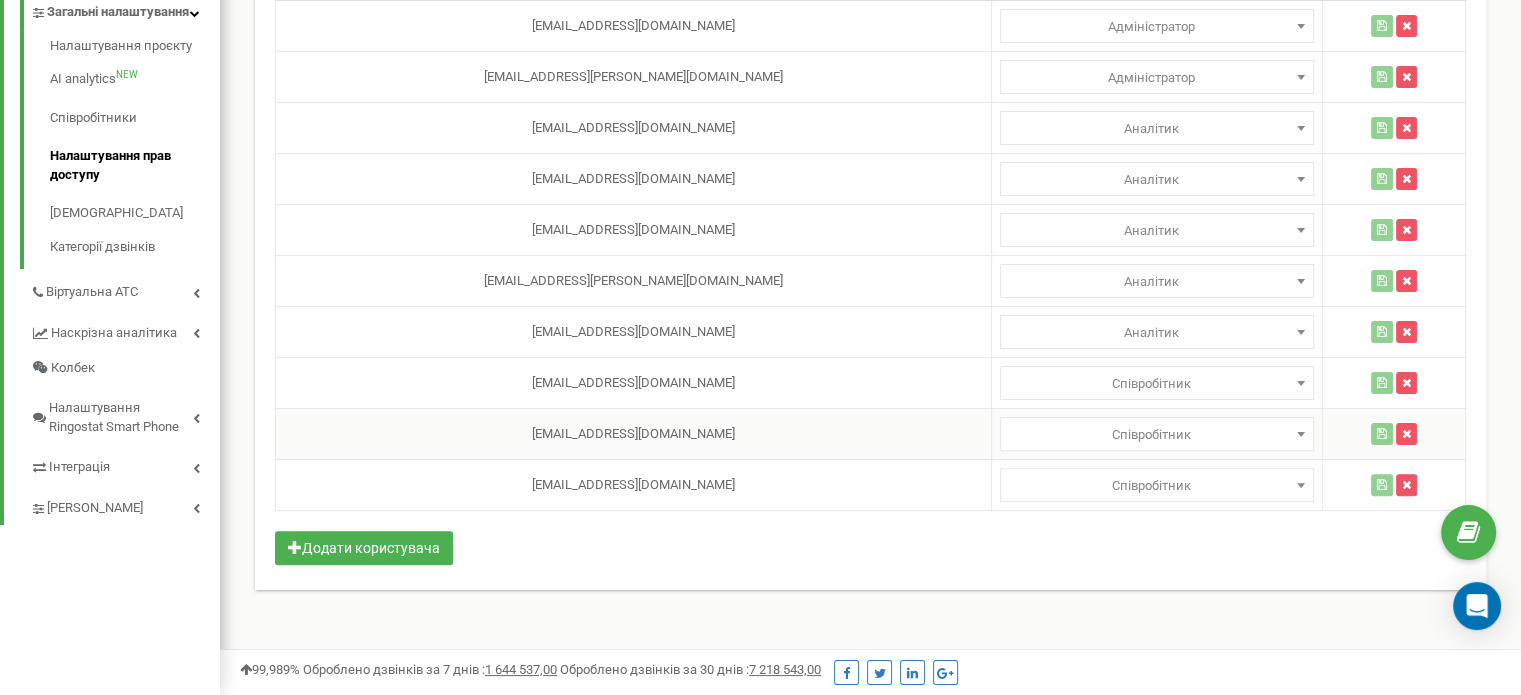 click at bounding box center (1301, 434) 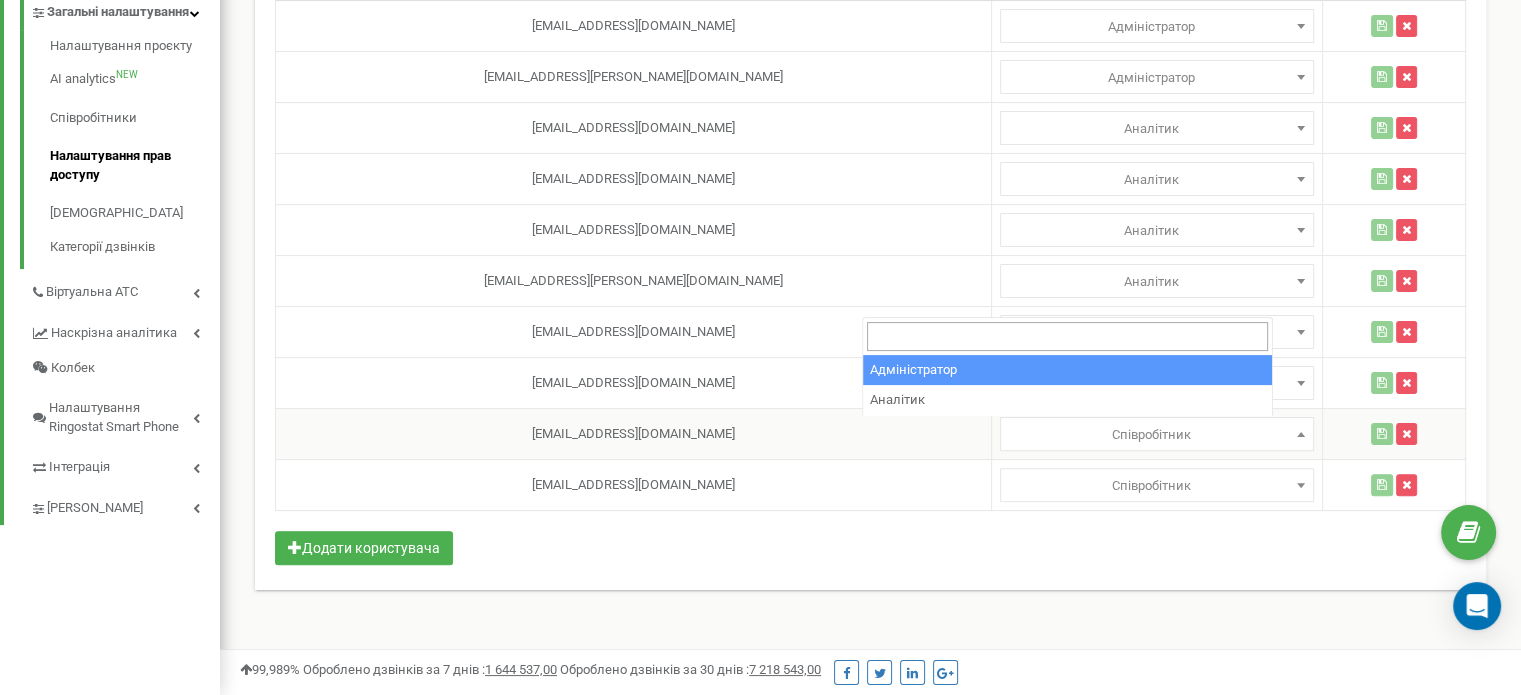 click at bounding box center (1301, 434) 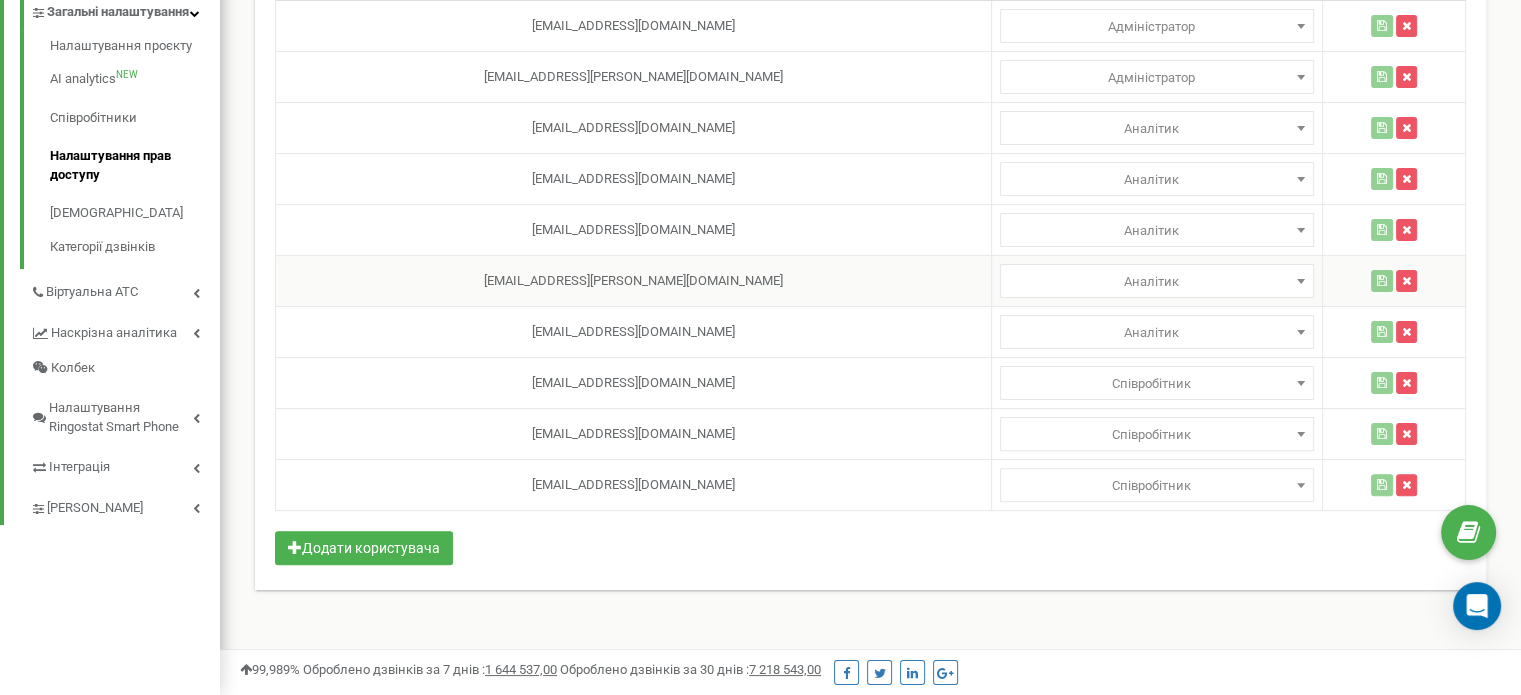 select 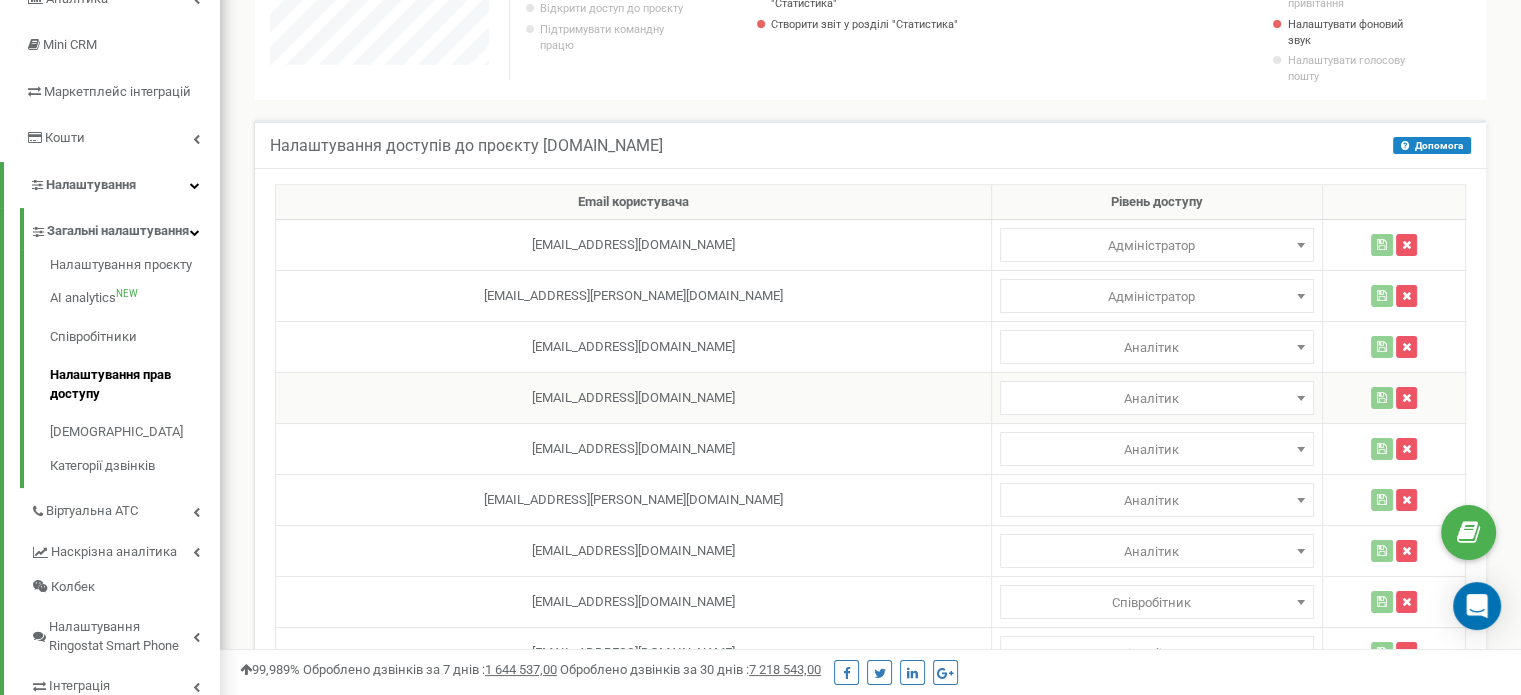 scroll, scrollTop: 504, scrollLeft: 0, axis: vertical 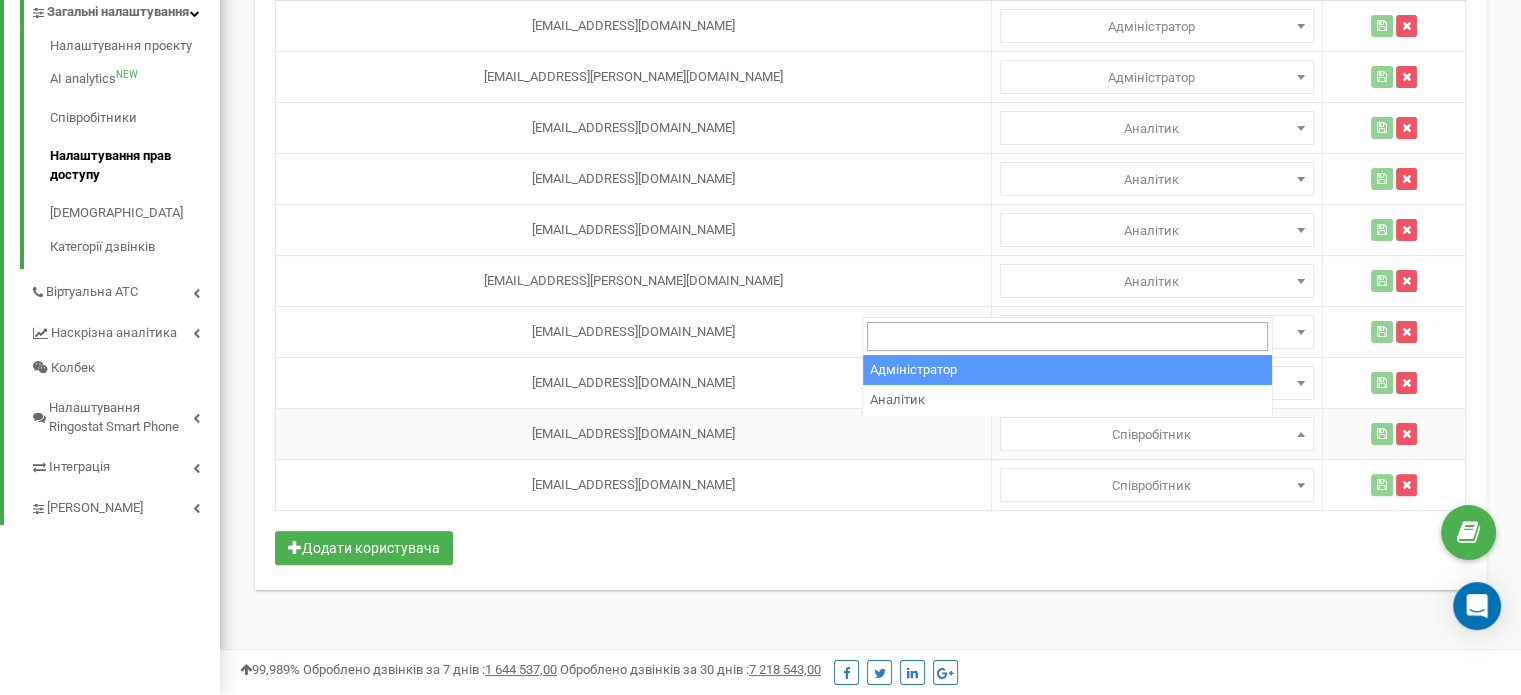 click on "Співробітник" at bounding box center (1157, 435) 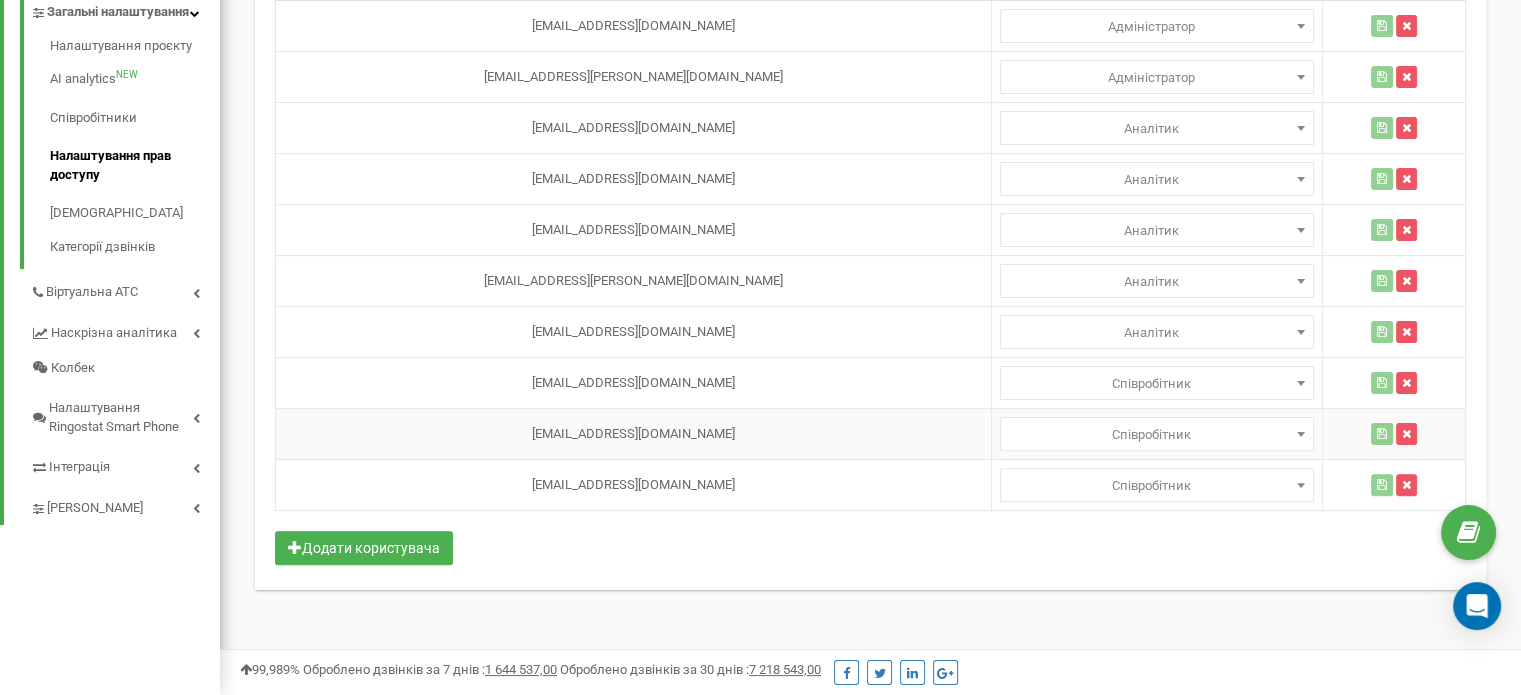 click on "Співробітник" at bounding box center [1157, 435] 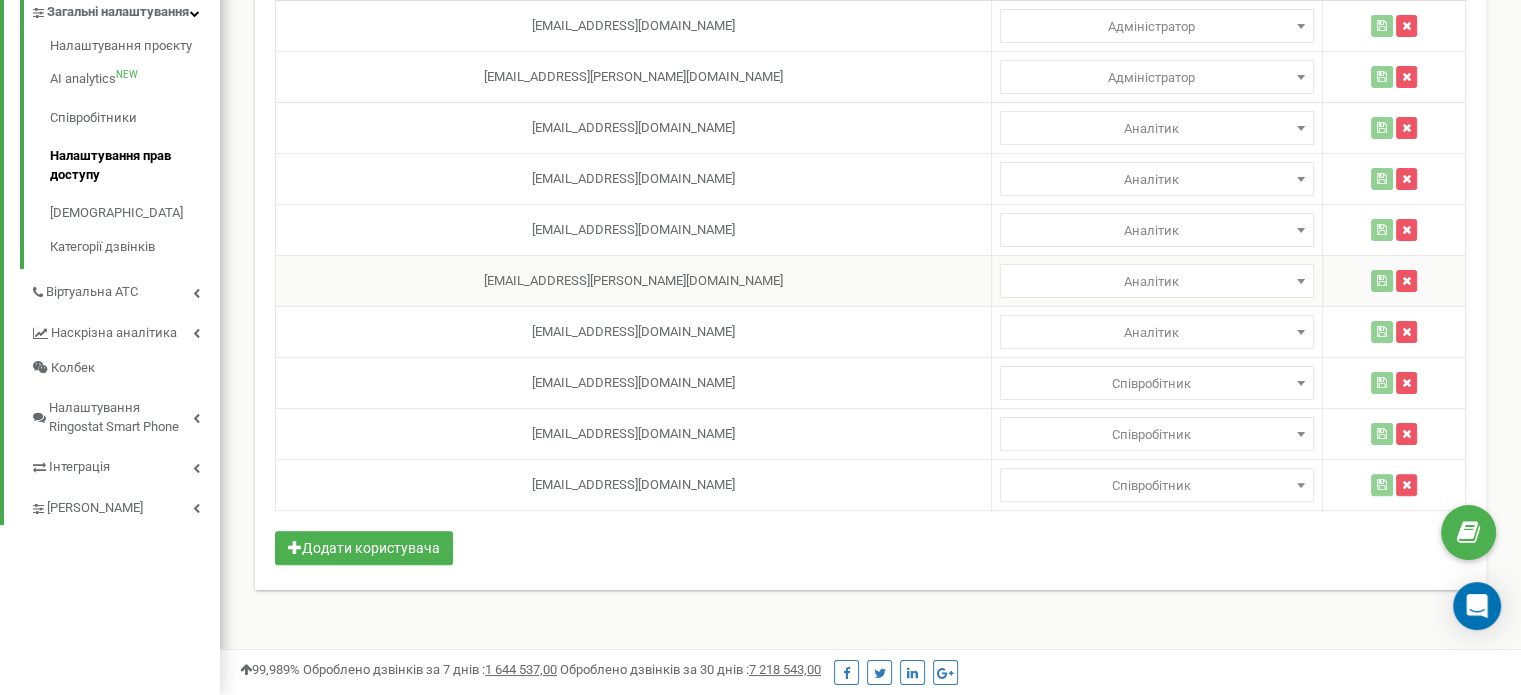 click on "Аналітик" at bounding box center (1157, 282) 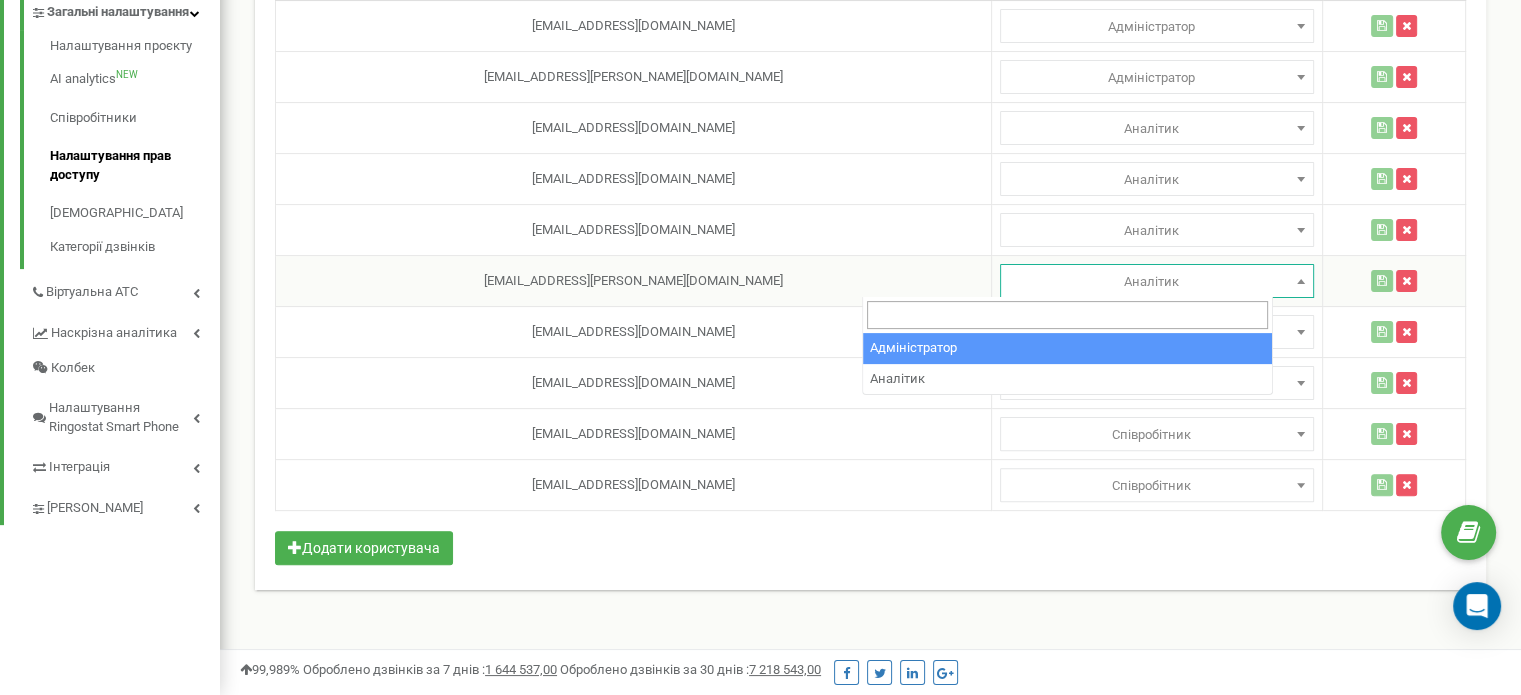 click on "Аналітик" at bounding box center [1157, 282] 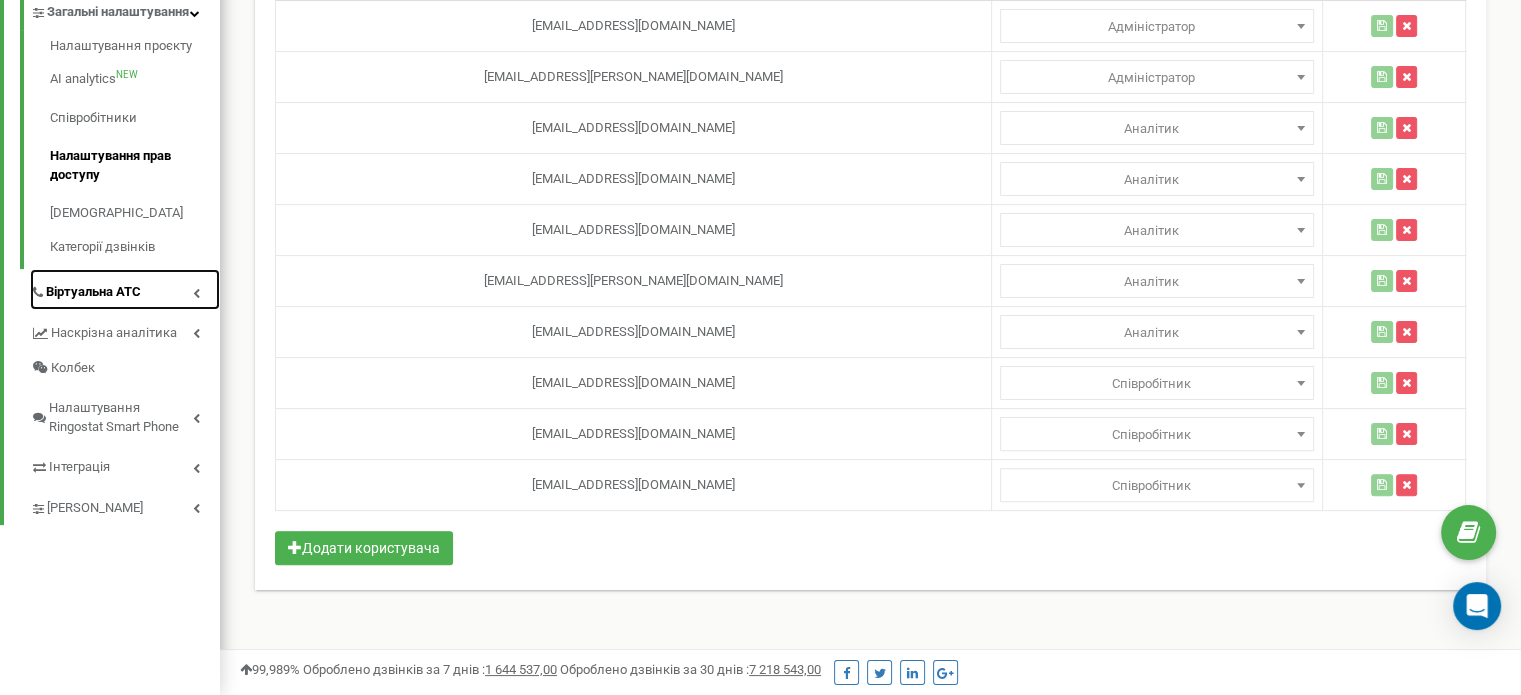 click on "Віртуальна АТС" at bounding box center (93, 292) 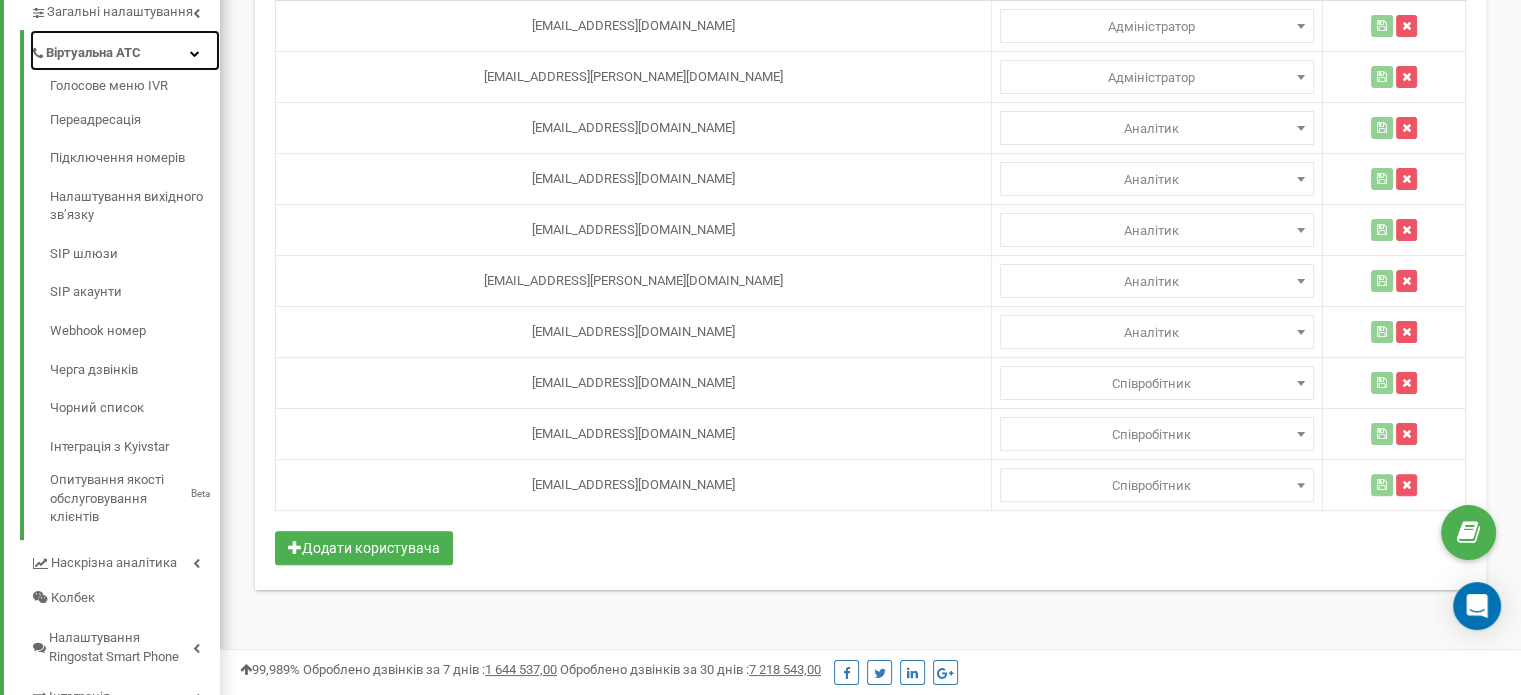 click on "Віртуальна АТС" at bounding box center [93, 53] 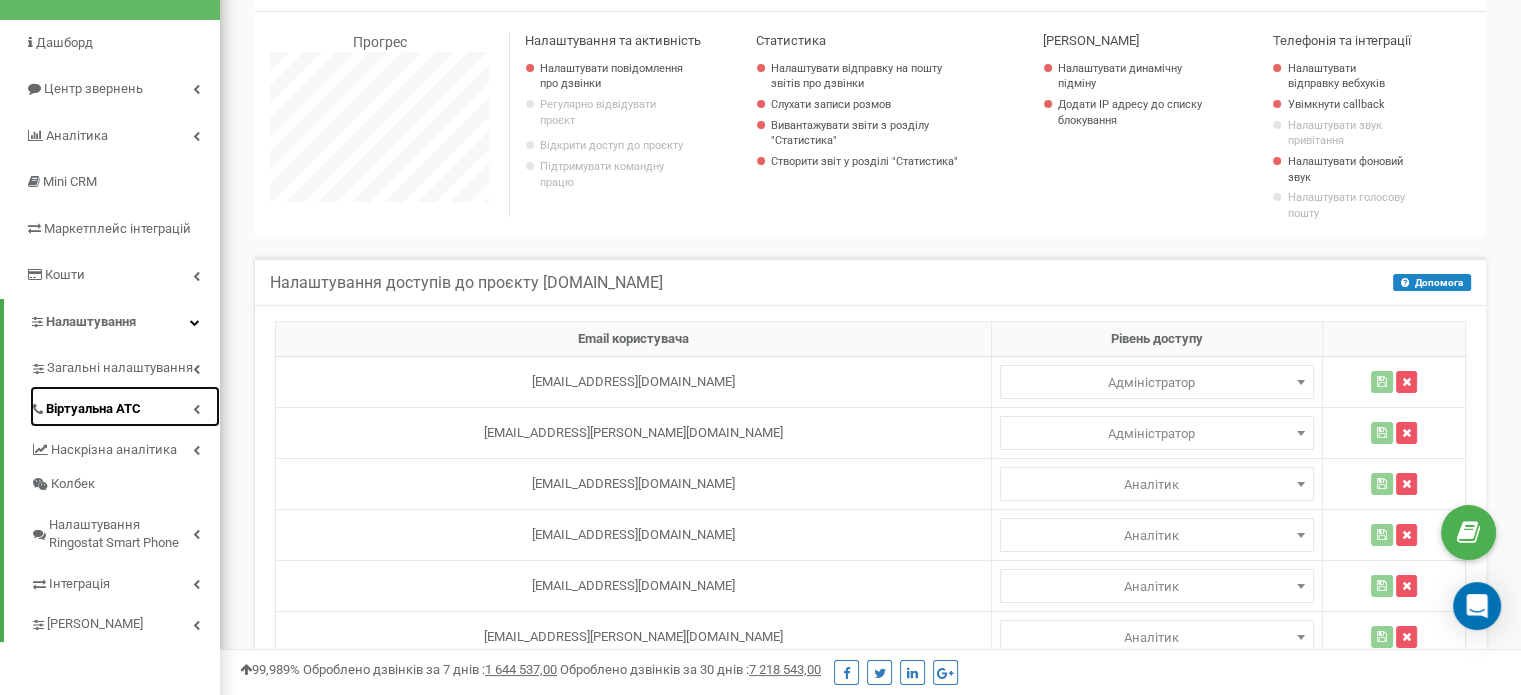 scroll, scrollTop: 104, scrollLeft: 0, axis: vertical 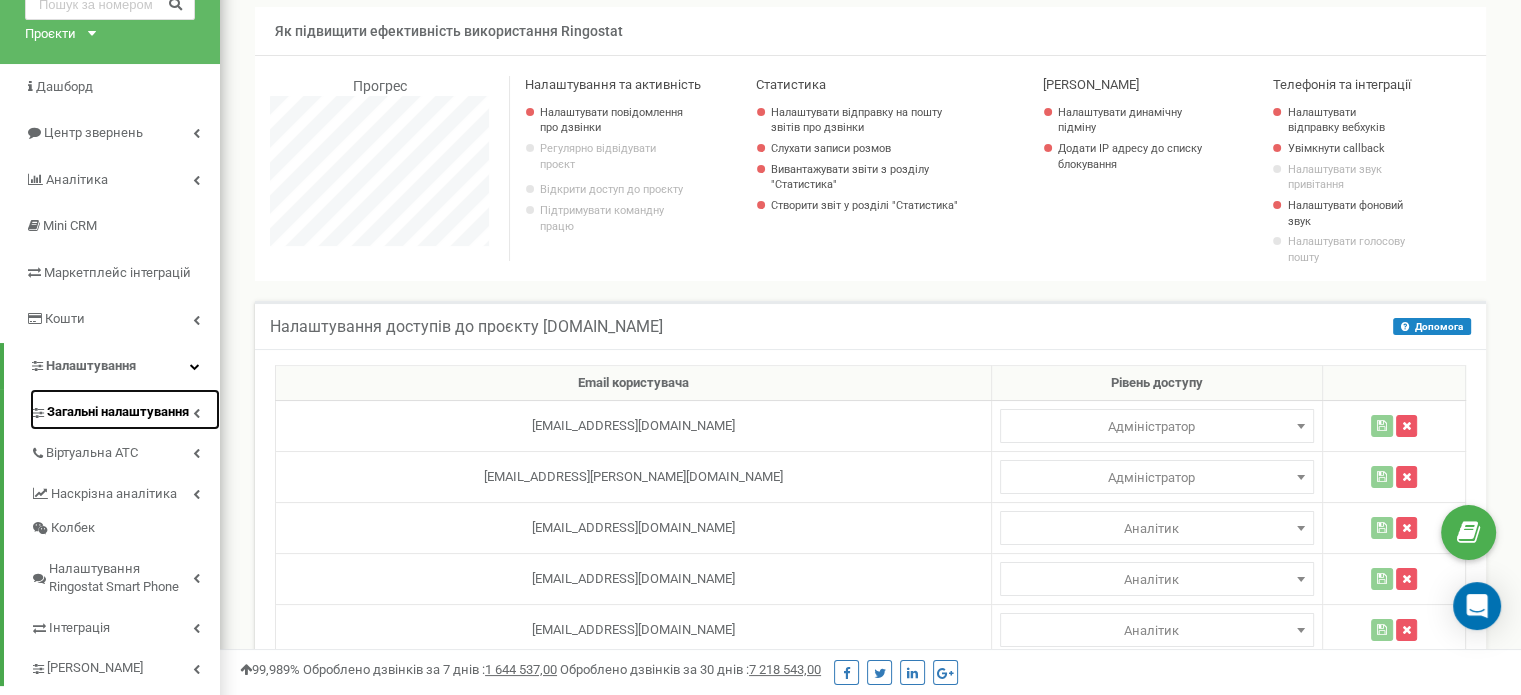 click on "Загальні налаштування" at bounding box center [118, 412] 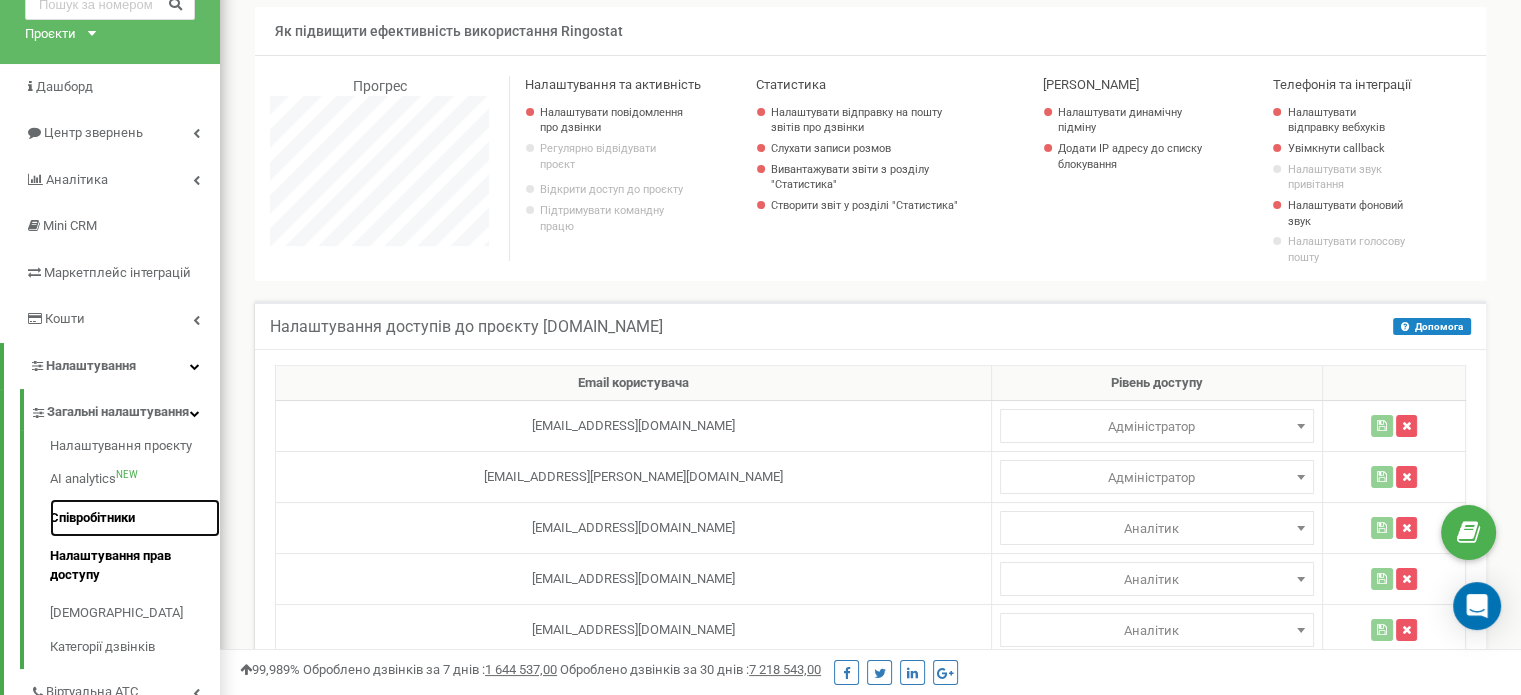 click on "Співробітники" at bounding box center [135, 518] 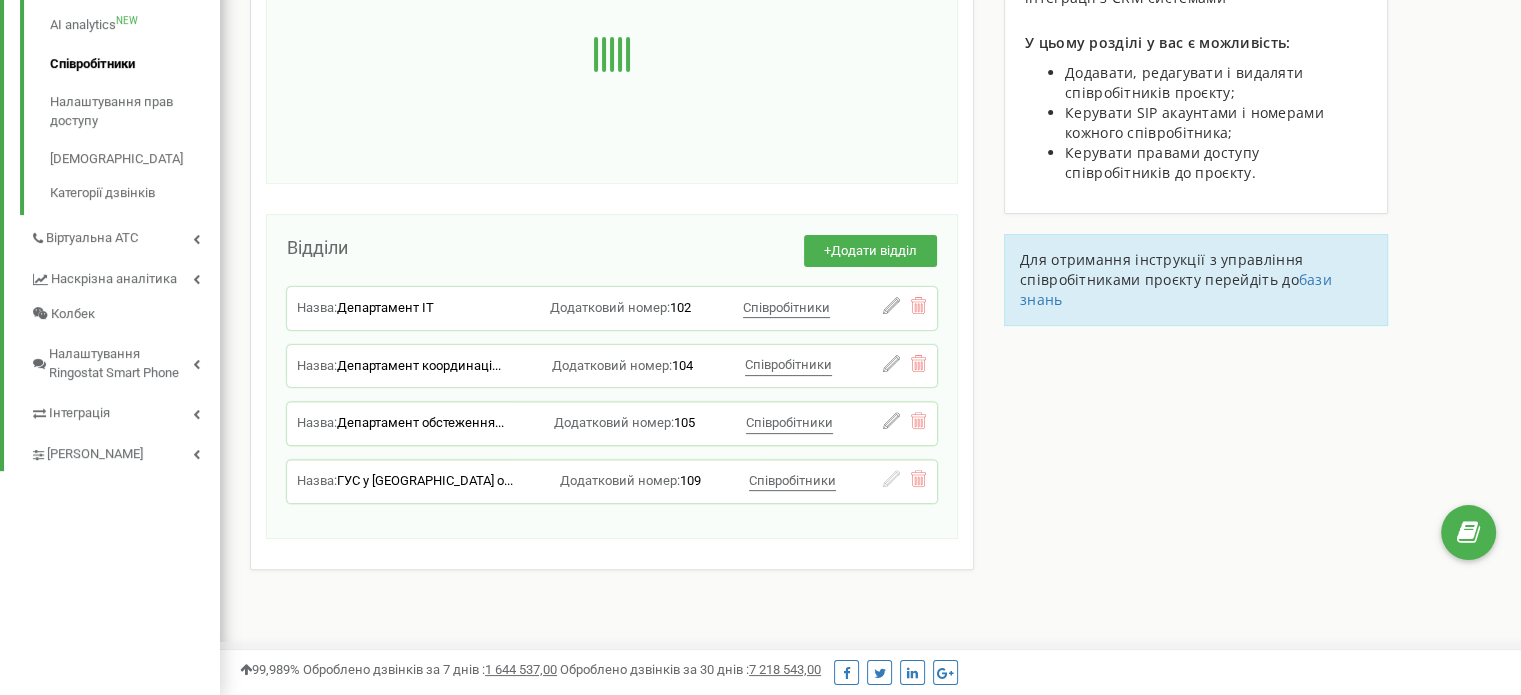 scroll, scrollTop: 558, scrollLeft: 0, axis: vertical 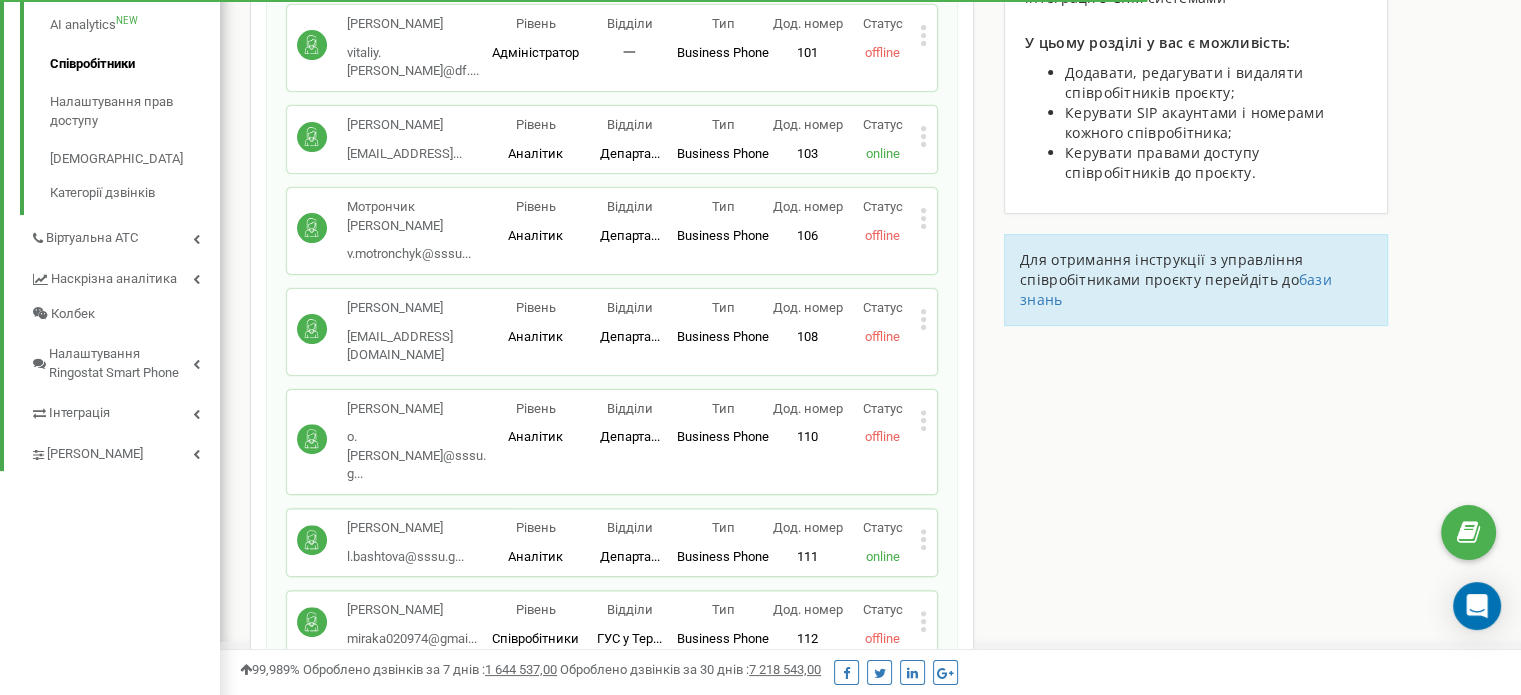 click 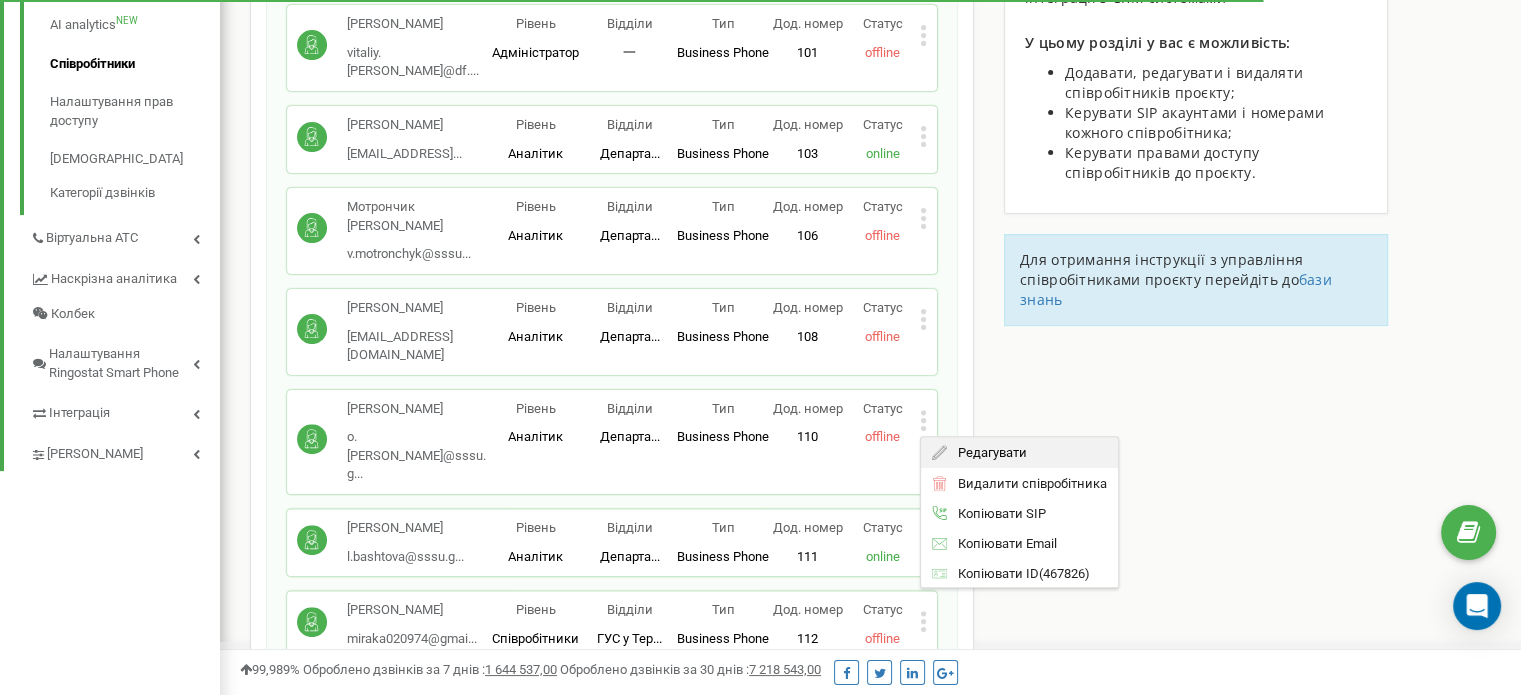 click on "Редагувати" at bounding box center (1019, 452) 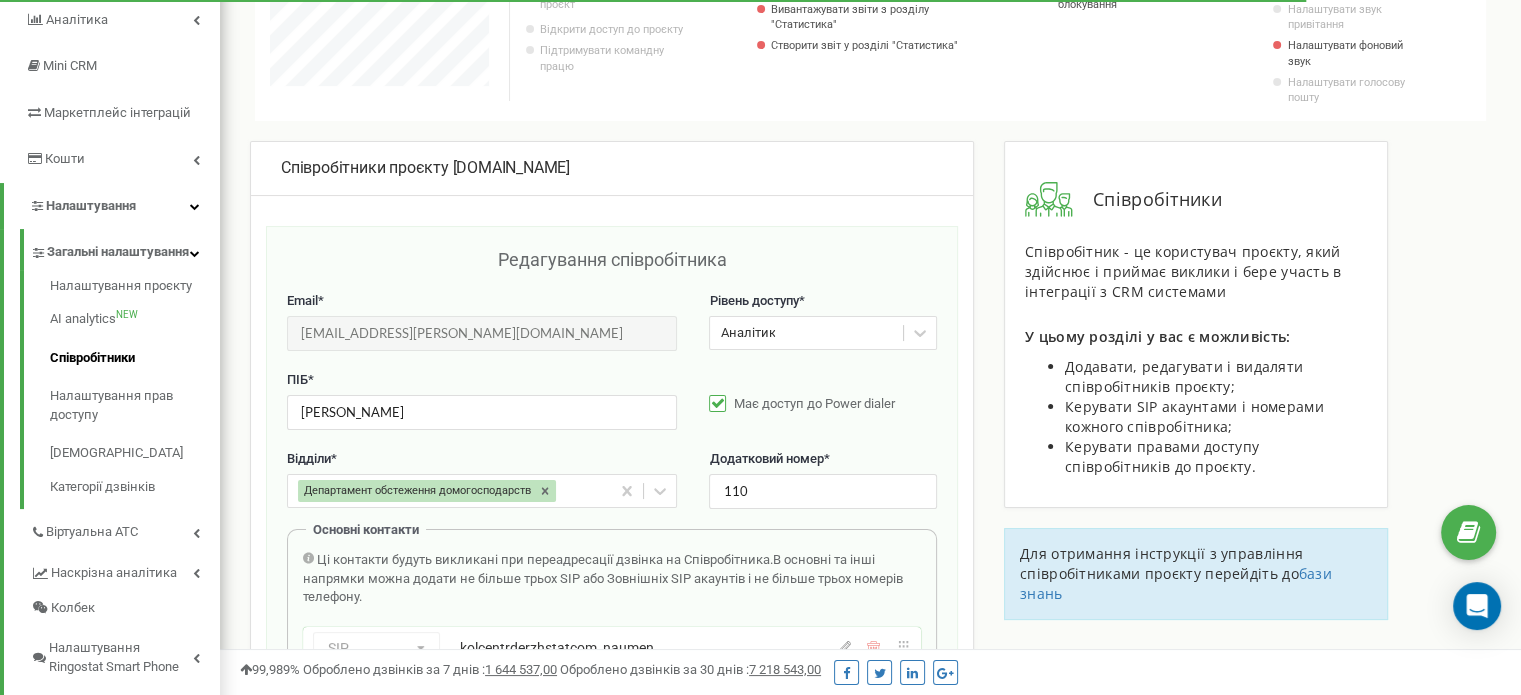 scroll, scrollTop: 200, scrollLeft: 0, axis: vertical 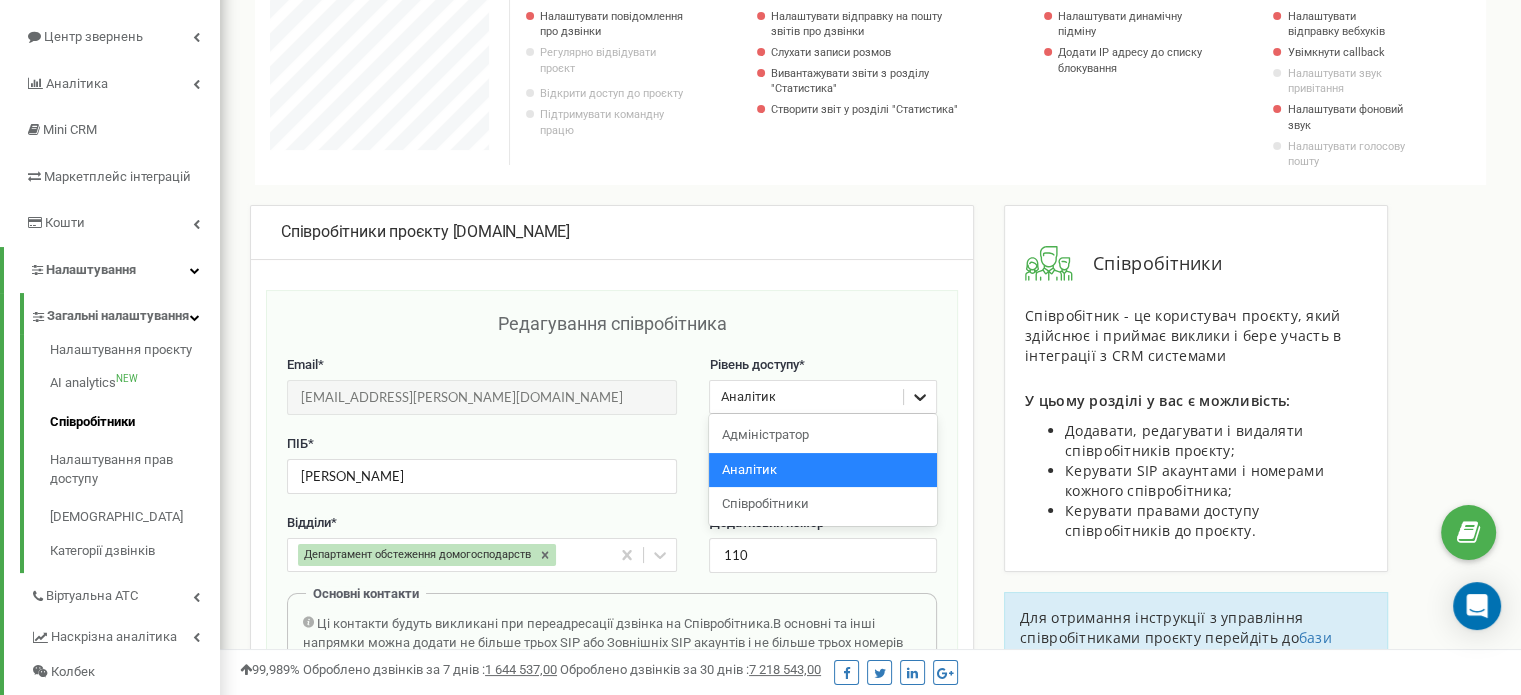 click 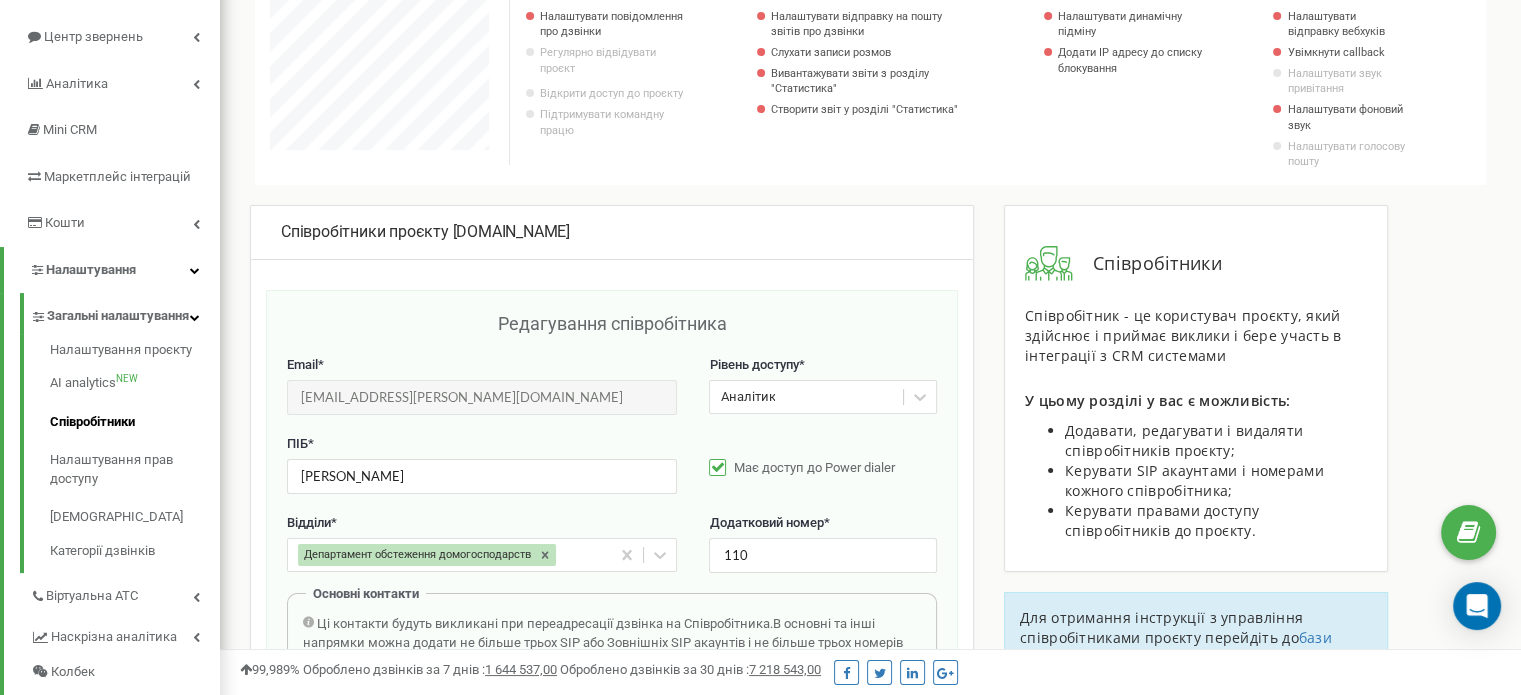 click on "Редагування співробітника" at bounding box center [612, 334] 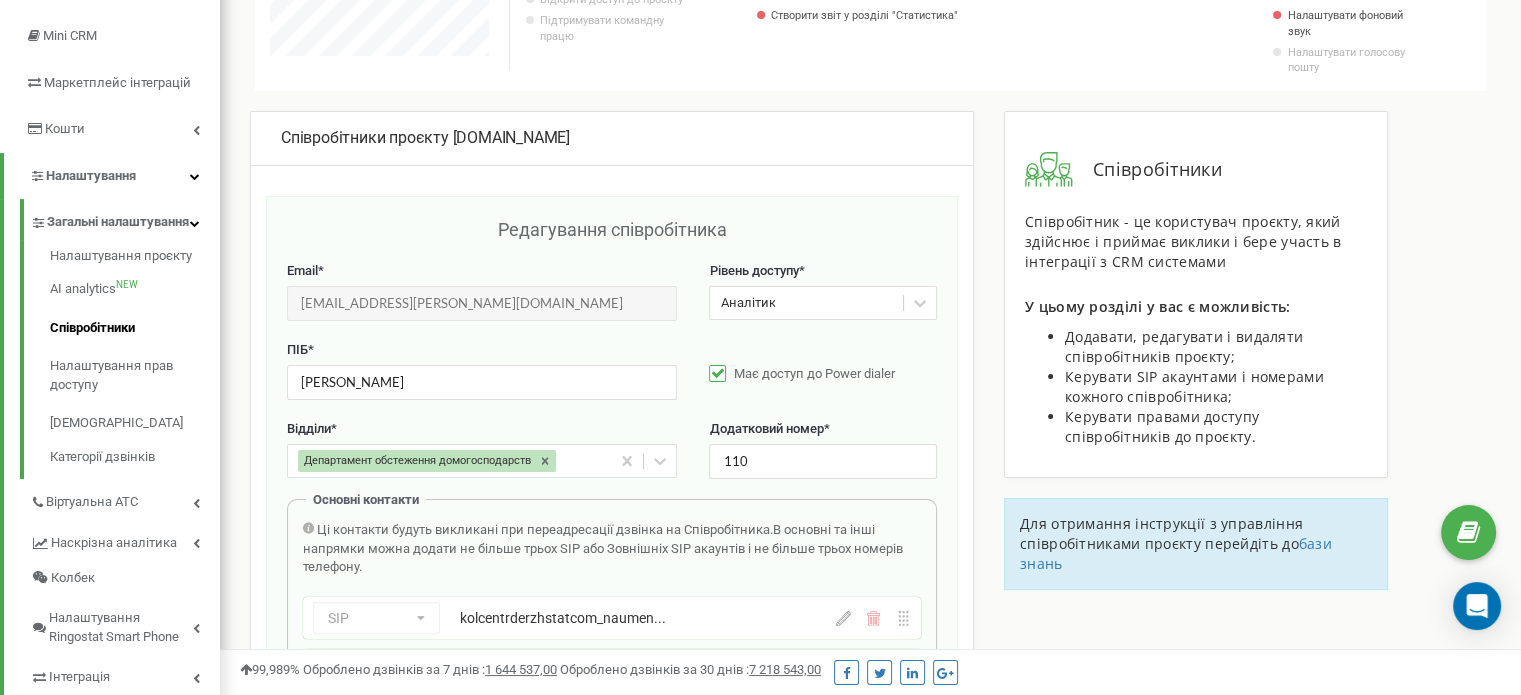scroll, scrollTop: 500, scrollLeft: 0, axis: vertical 